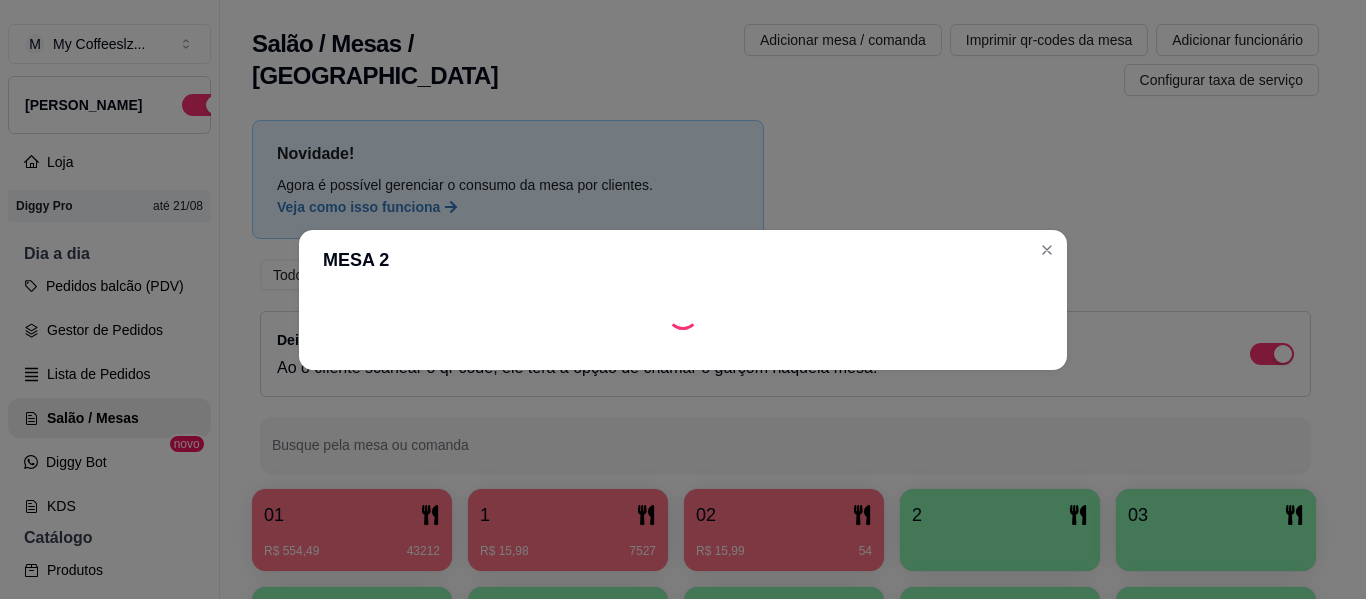 scroll, scrollTop: 0, scrollLeft: 0, axis: both 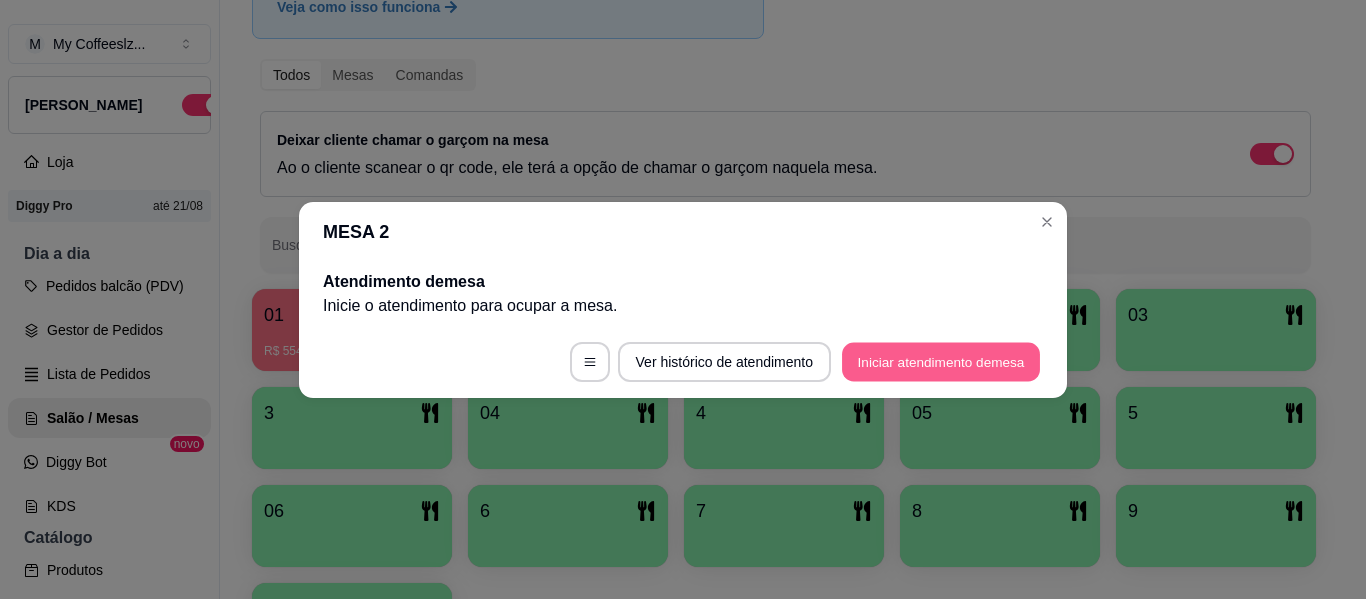 click on "Iniciar atendimento de  mesa" at bounding box center [941, 361] 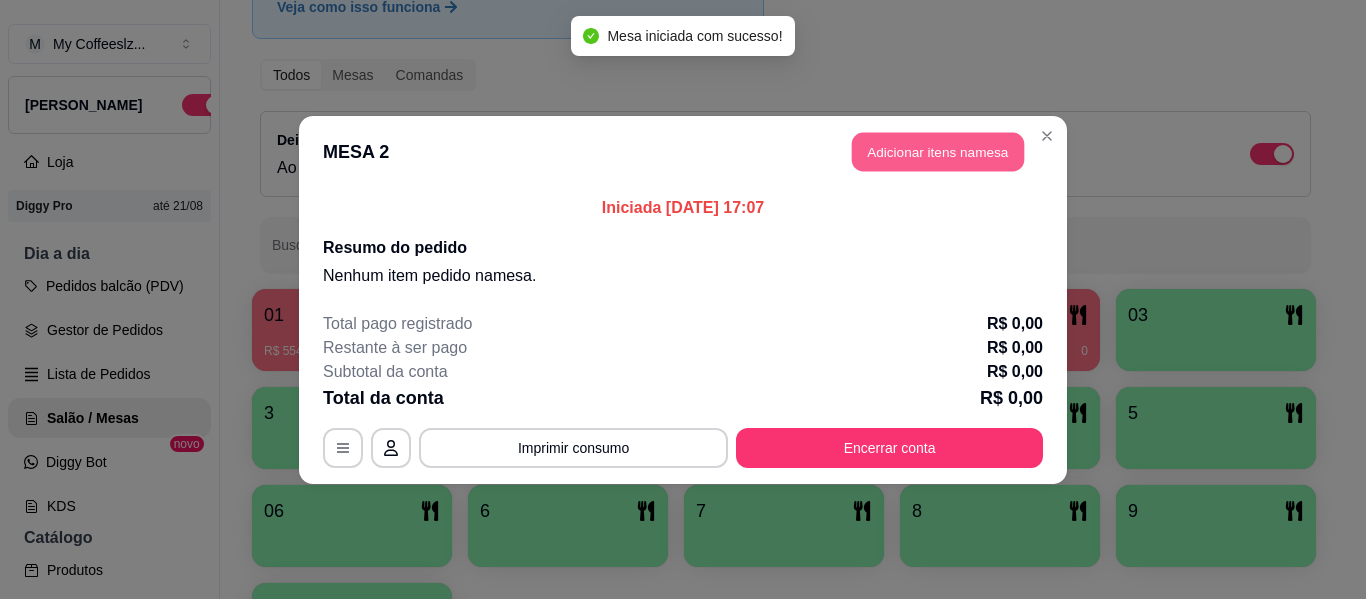 click on "Adicionar itens na  mesa" at bounding box center [938, 151] 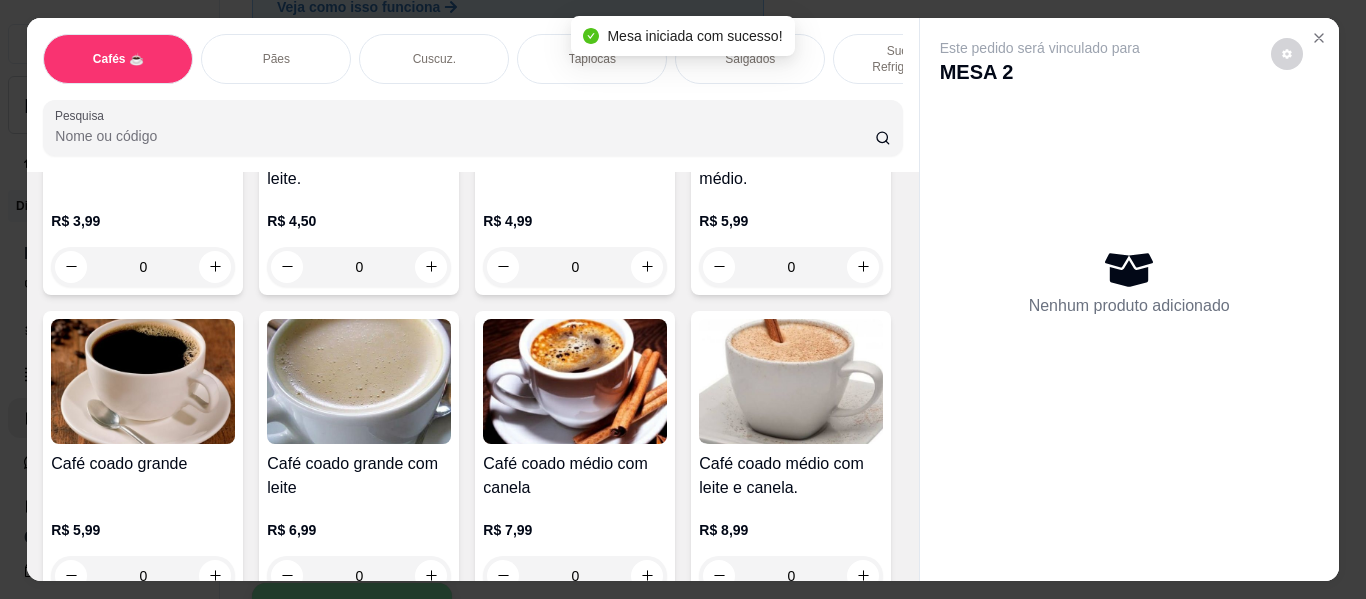 click on "Cuscuz." at bounding box center (434, 59) 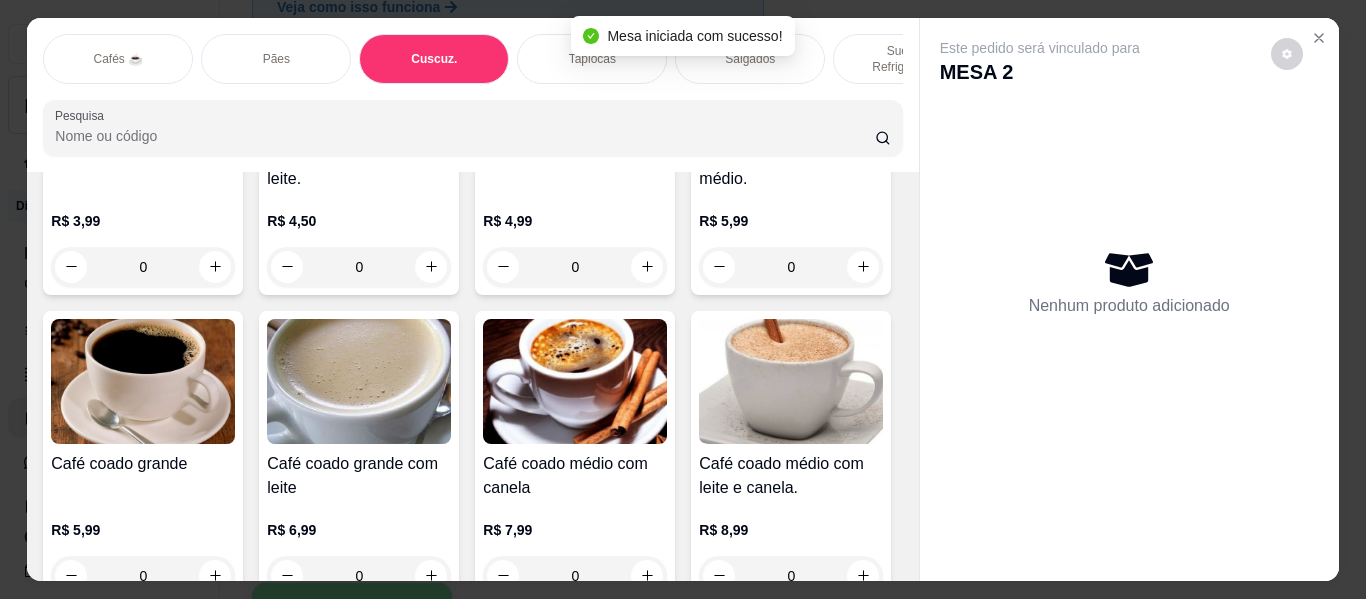 scroll, scrollTop: 5066, scrollLeft: 0, axis: vertical 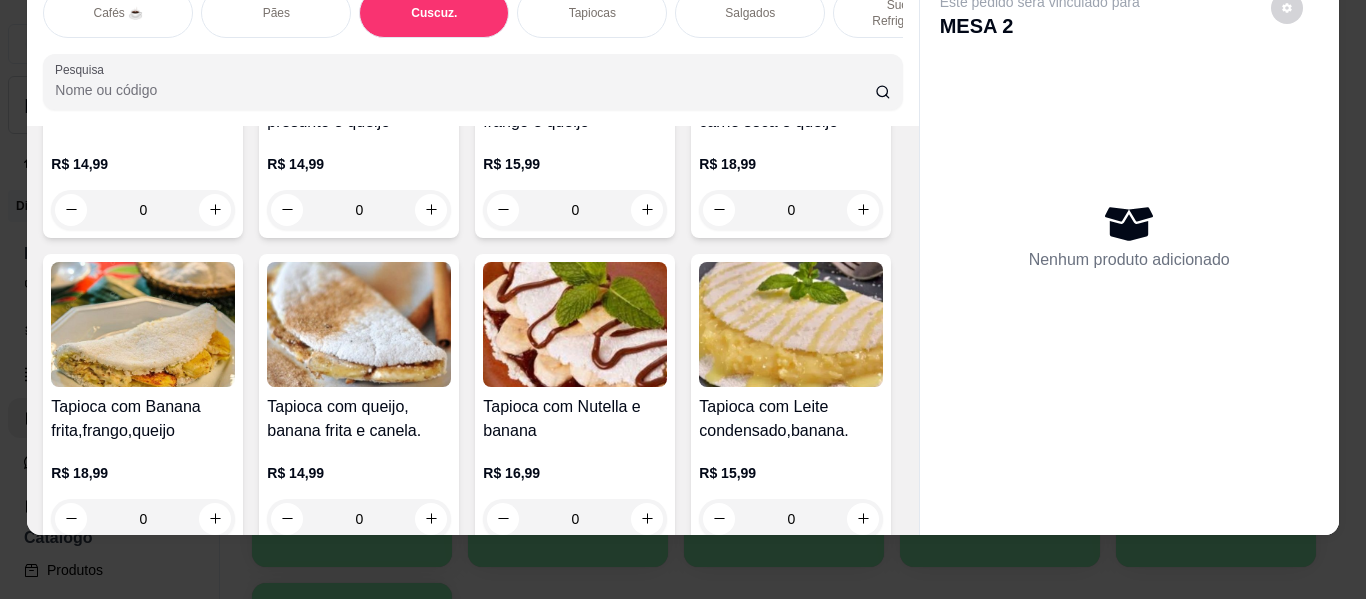 click on "Cuzcuz com manteiga    R$ 9,99 0 Cuscuz recheado com ovo e manteiga    R$ 13,99 0 Cuscuz com queijo e manteiga    R$ 13,99 0 Cuscuz com ovo e queijo   R$ 15,99 0 Cuscuz recheado com frango, queijo e manteiga    R$ 15,99 0 Cuscuz recheado com carne seca e queijo   R$ 17,99 0 Cuzcuz com frango, queijo e banana frita   R$ 18,99 0 Cuscuz recheado com Carne seca,banana frita e queijo.   R$ 19,99 0" at bounding box center (472, -721) 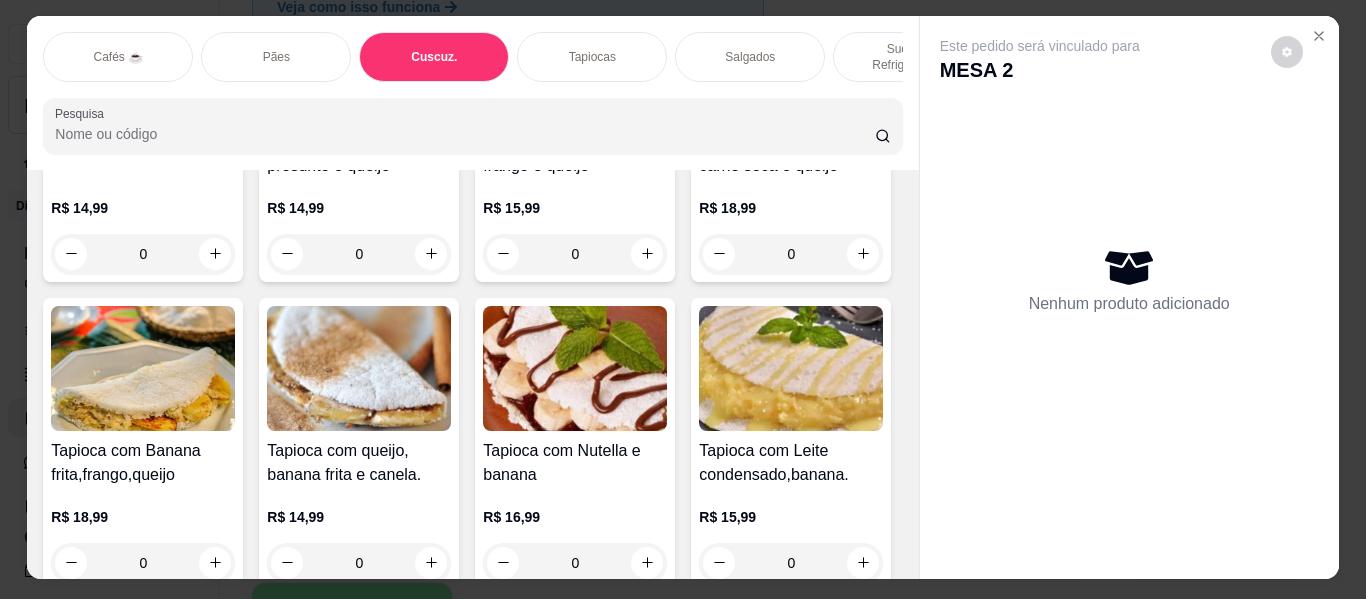 scroll, scrollTop: 0, scrollLeft: 0, axis: both 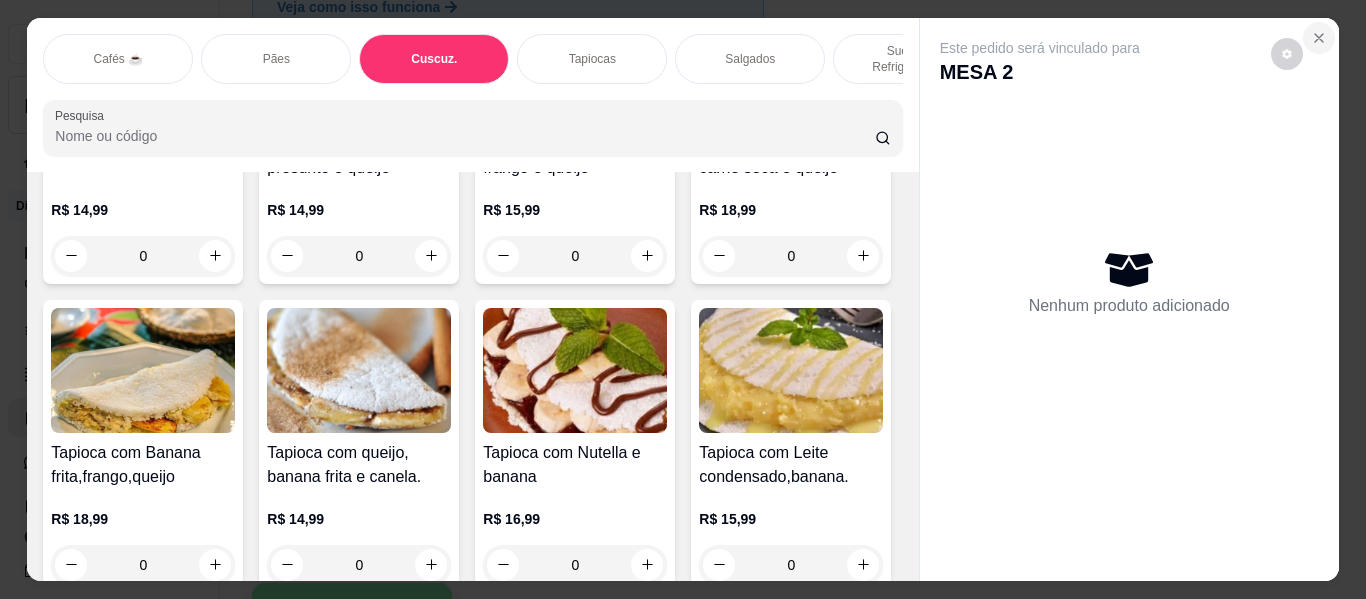 click at bounding box center [1319, 38] 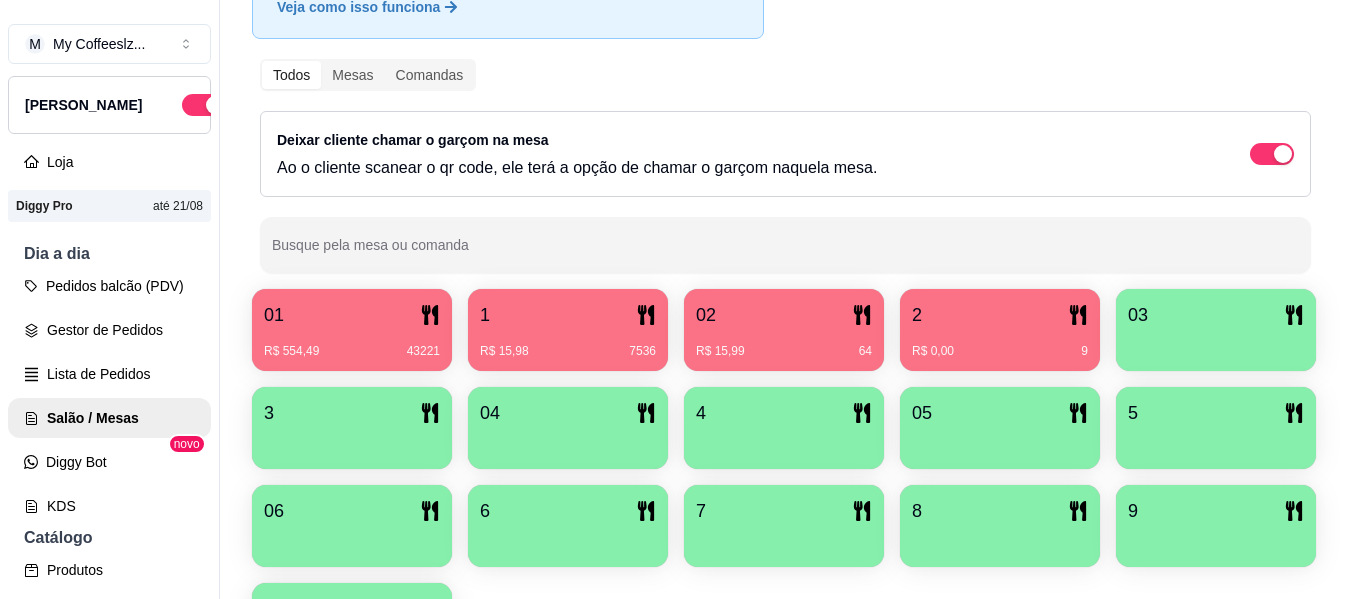 click on "2" at bounding box center [1000, 315] 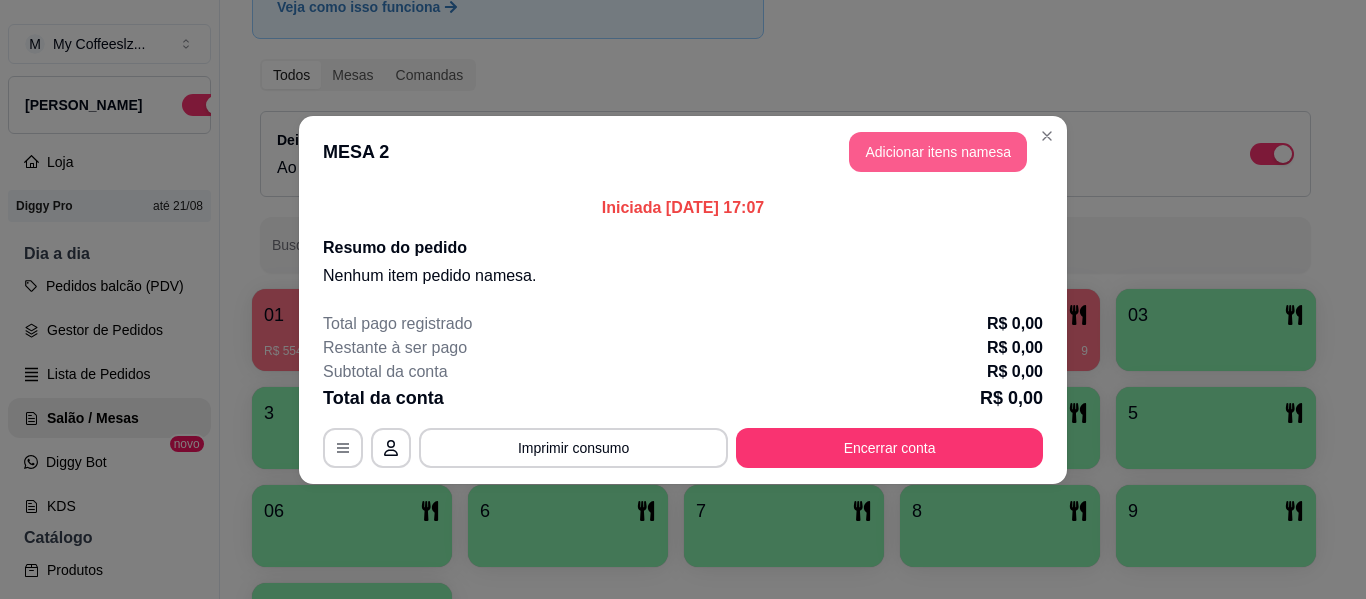 click on "Adicionar itens na  mesa" at bounding box center [938, 152] 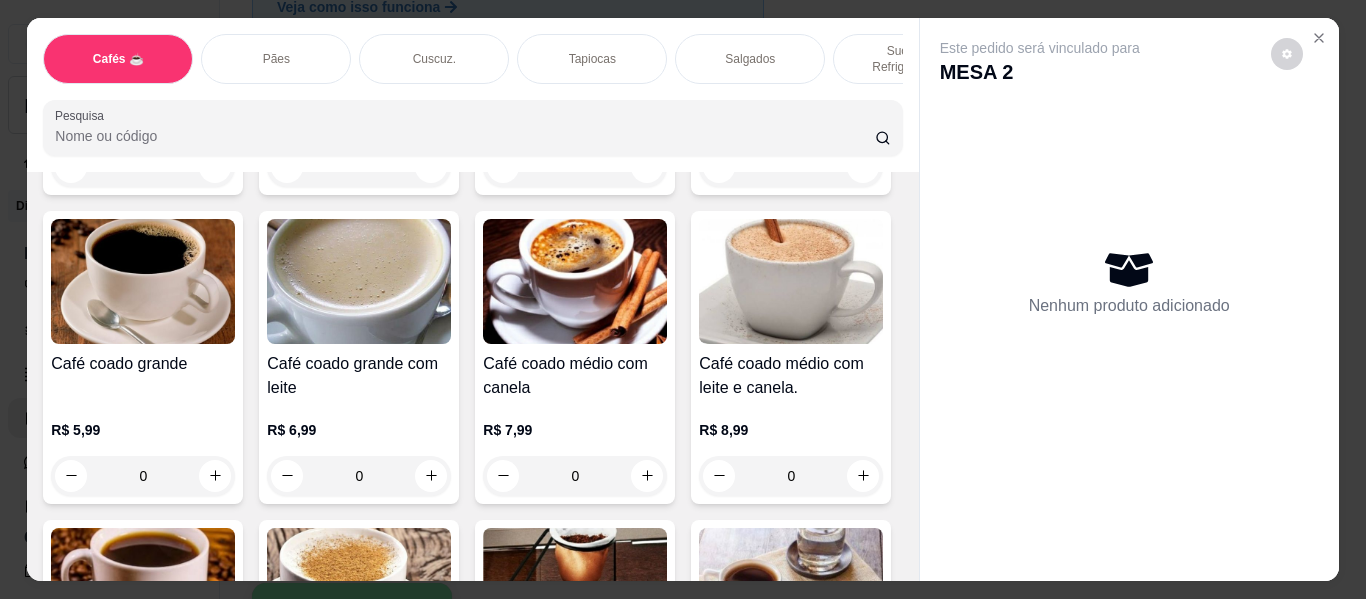 scroll, scrollTop: 200, scrollLeft: 0, axis: vertical 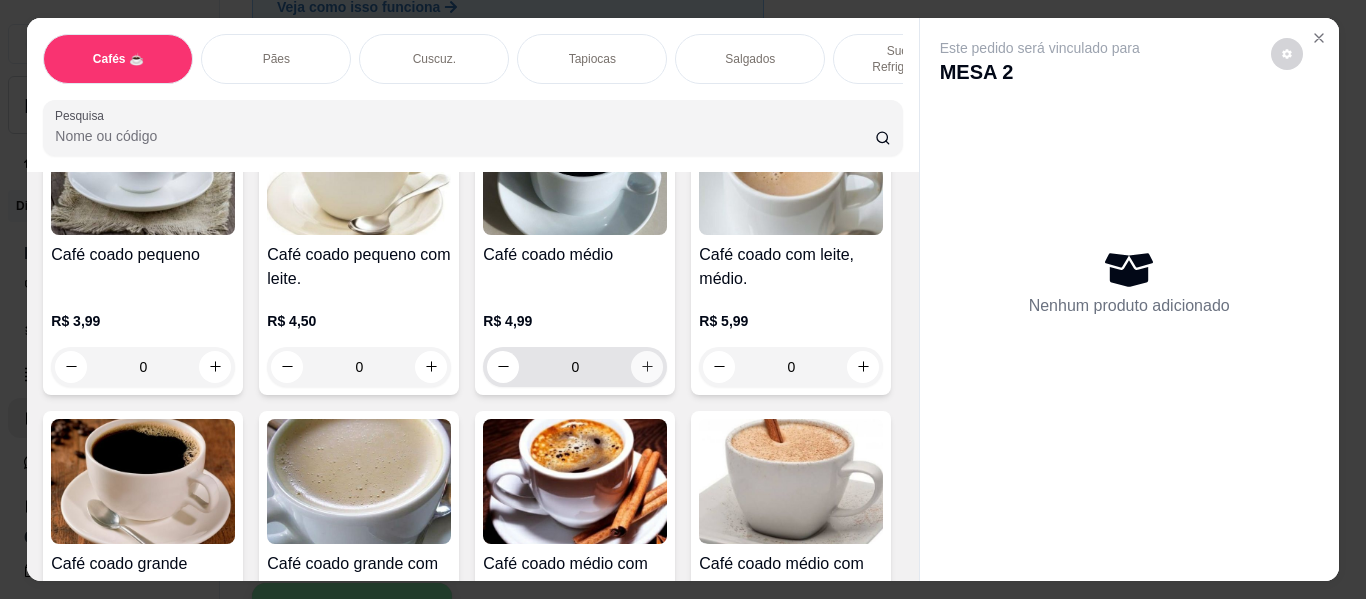 click 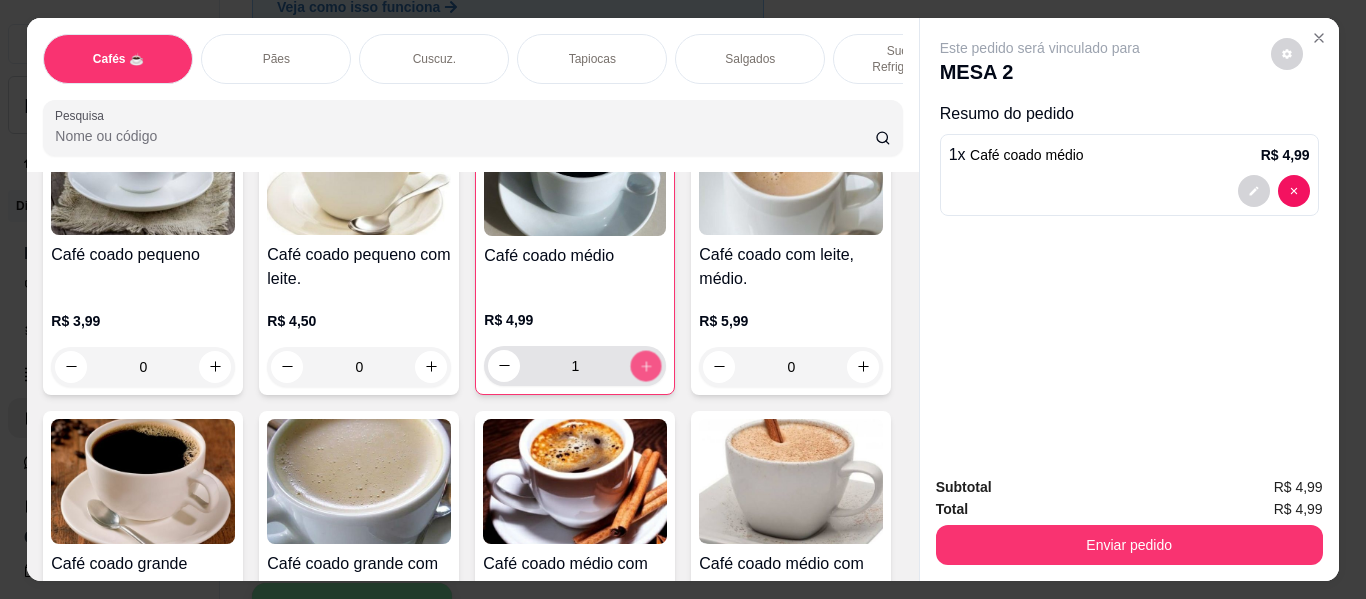 click 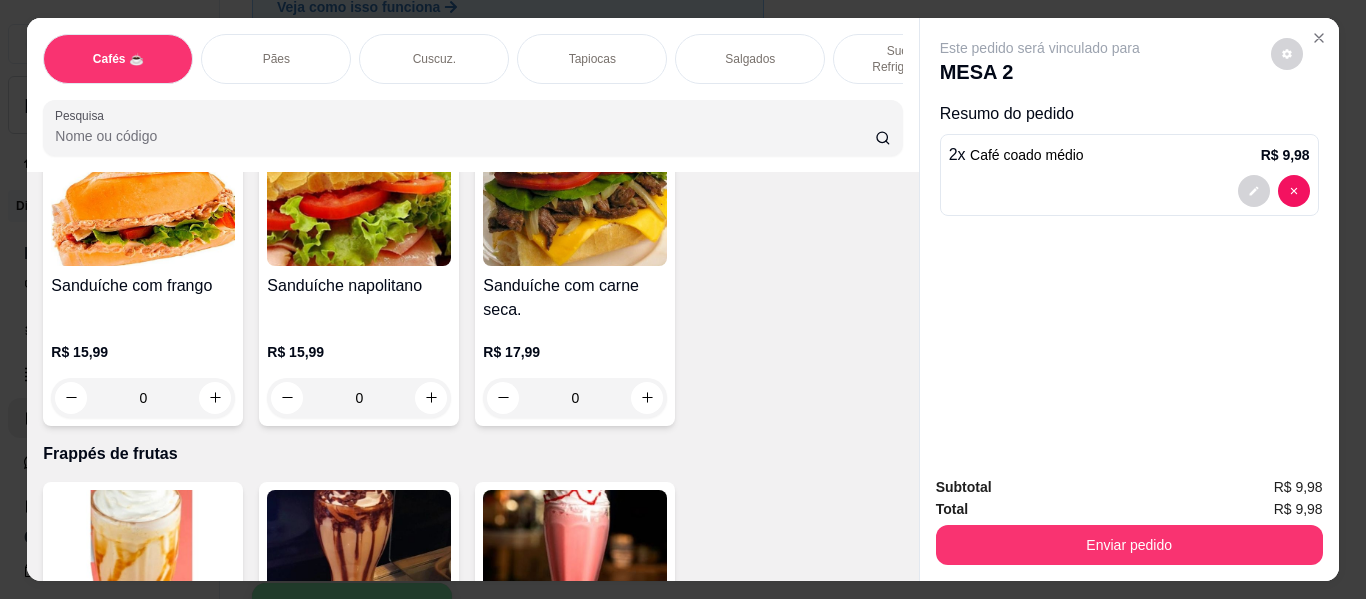 scroll, scrollTop: 9700, scrollLeft: 0, axis: vertical 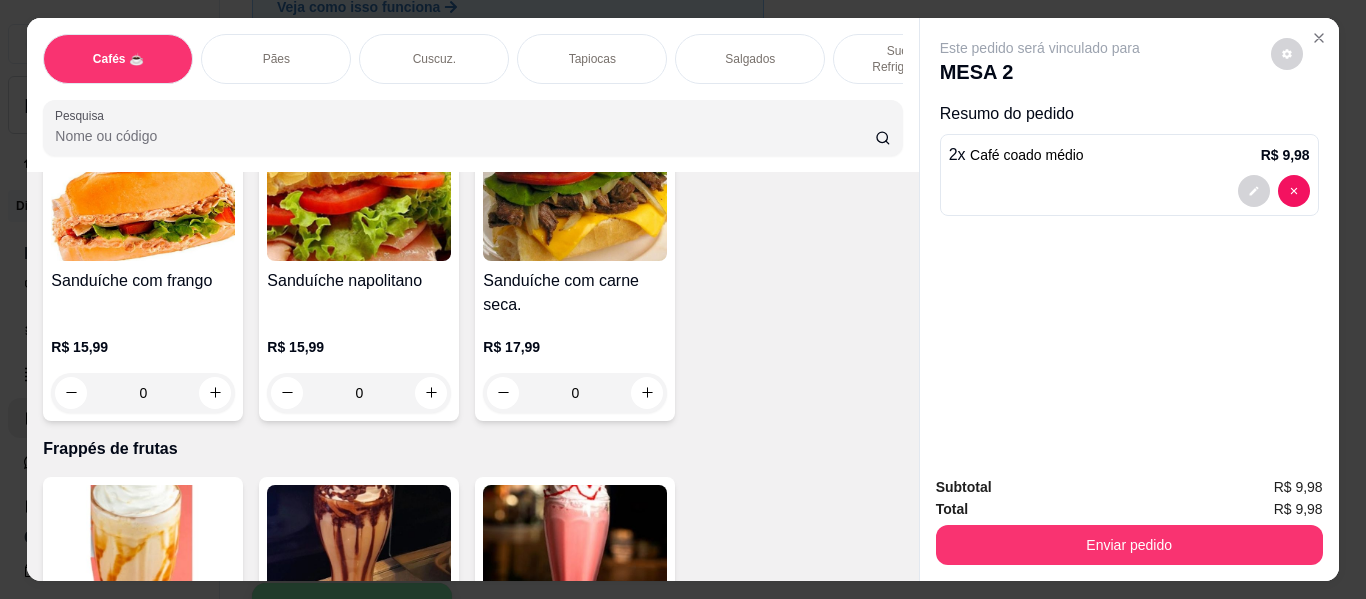 click on "Tapiocas" at bounding box center [592, 59] 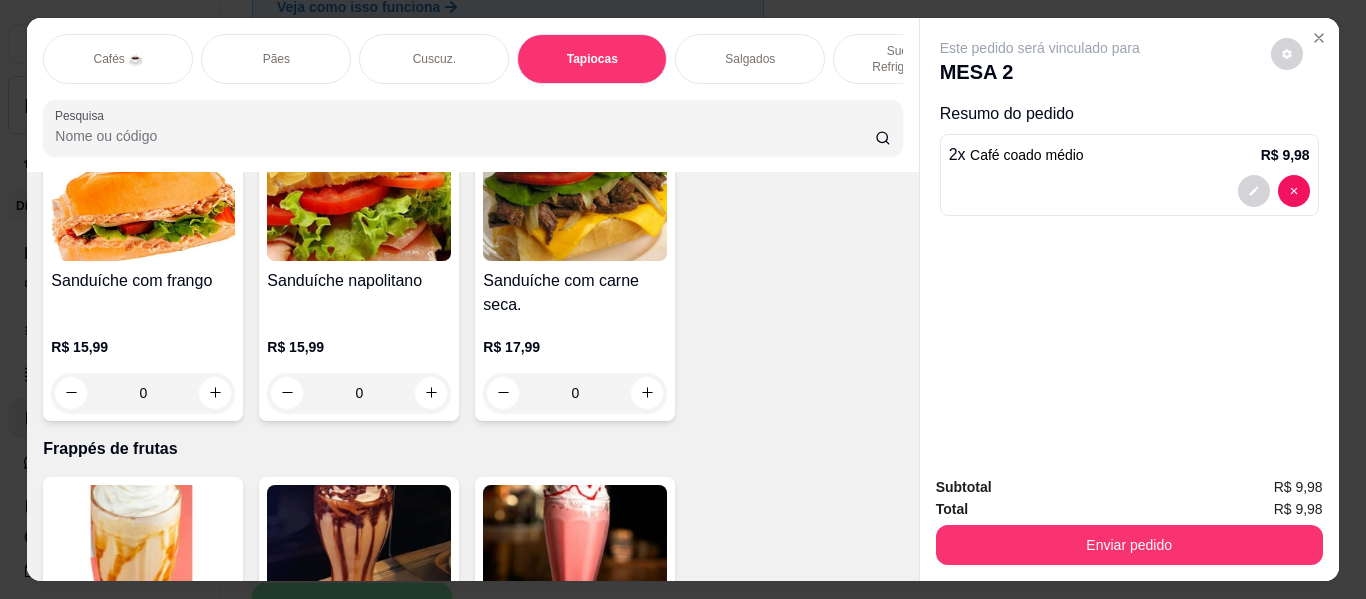 scroll, scrollTop: 6033, scrollLeft: 0, axis: vertical 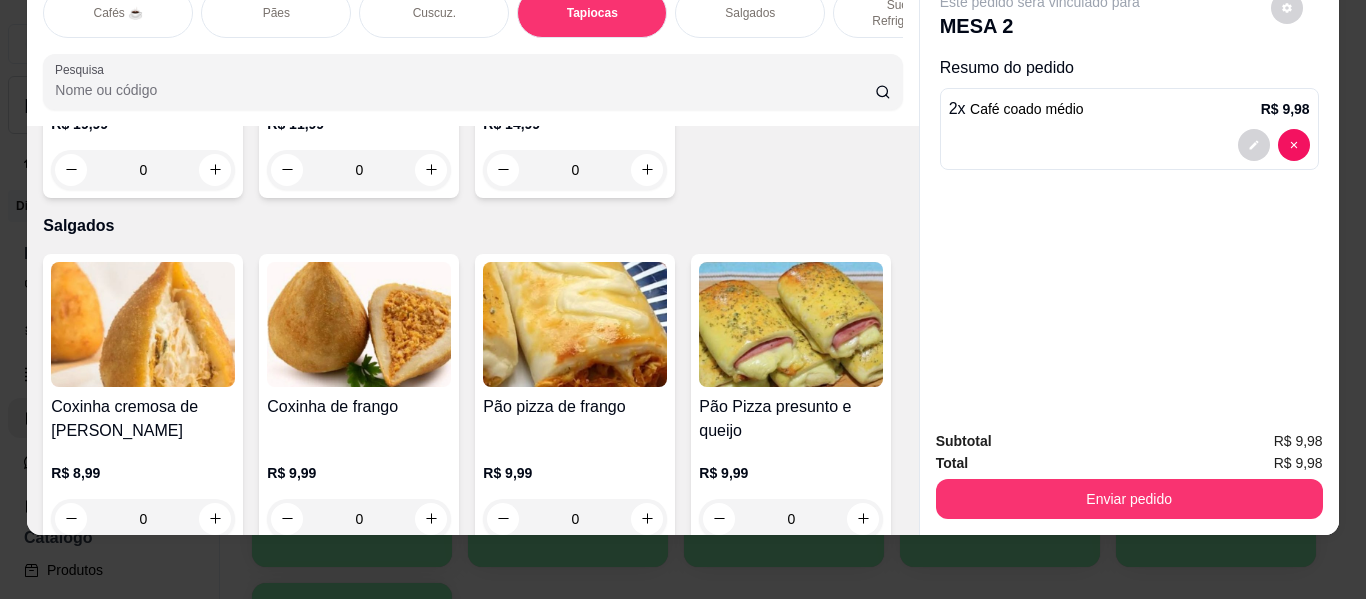 click at bounding box center (215, -1066) 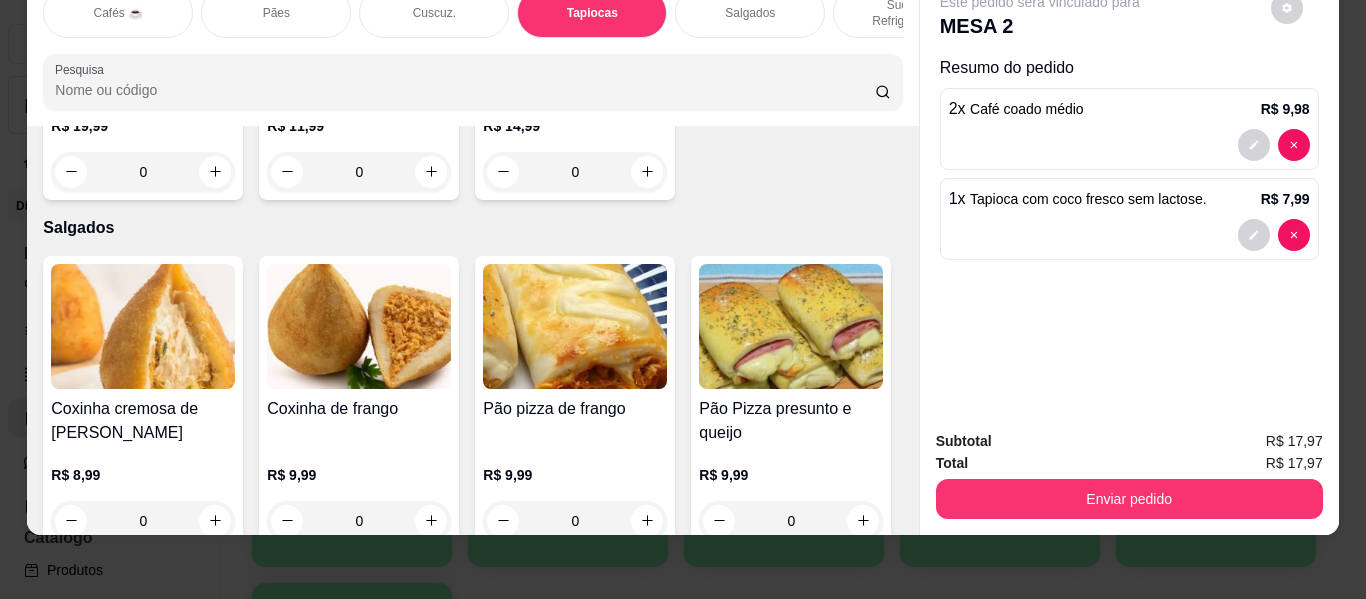 click at bounding box center (214, -1066) 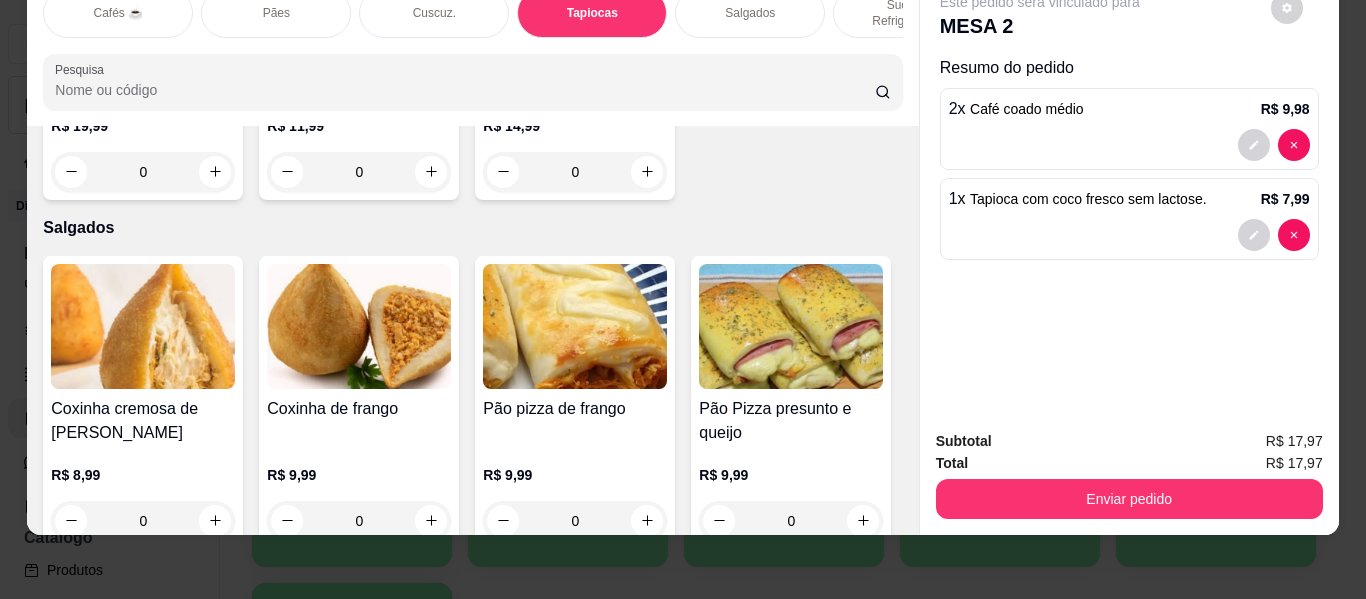 type on "2" 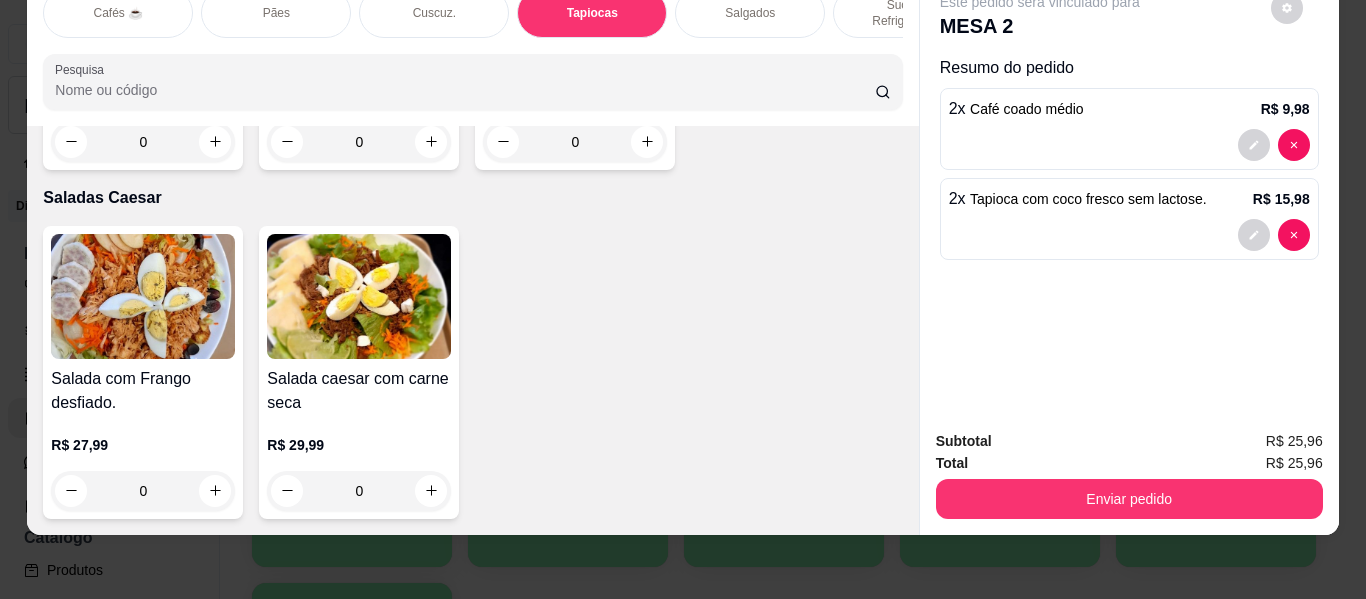 scroll, scrollTop: 12133, scrollLeft: 0, axis: vertical 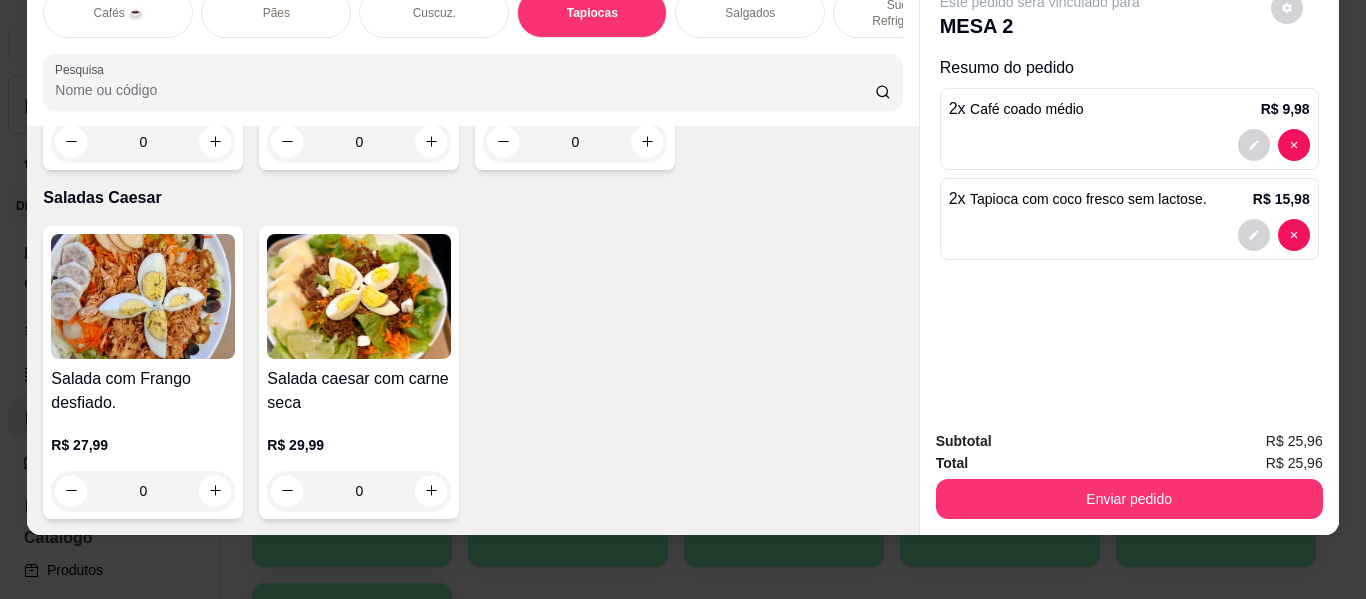 click 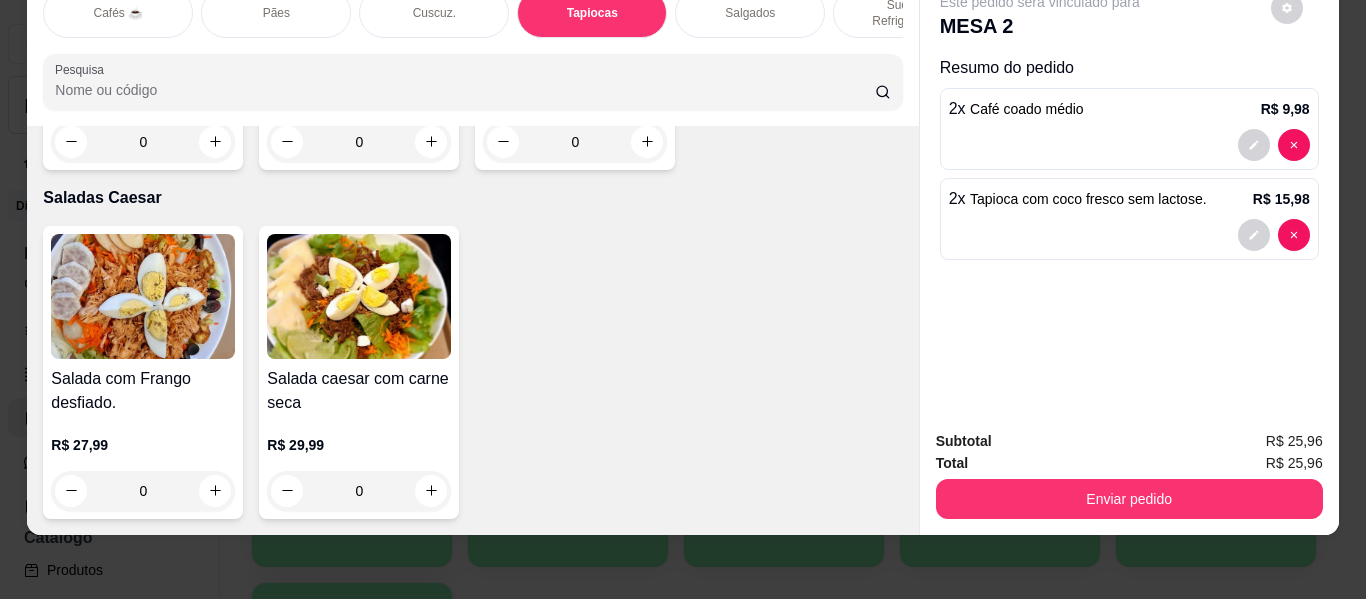 type on "1" 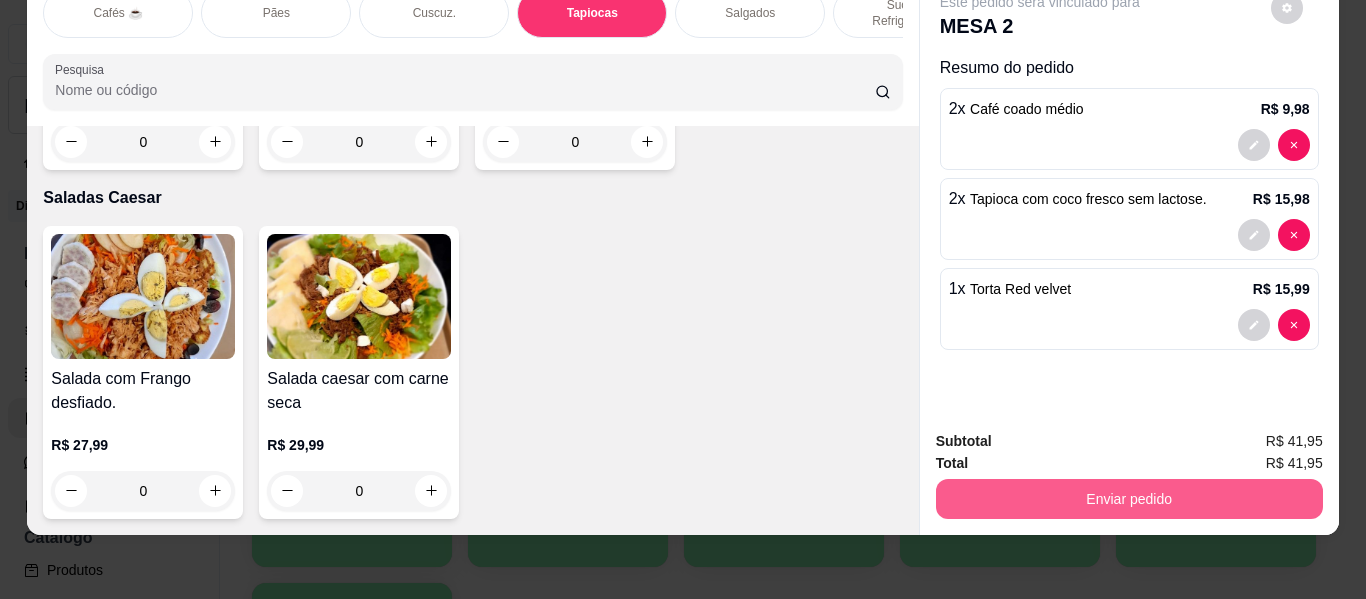 click on "Enviar pedido" at bounding box center [1129, 499] 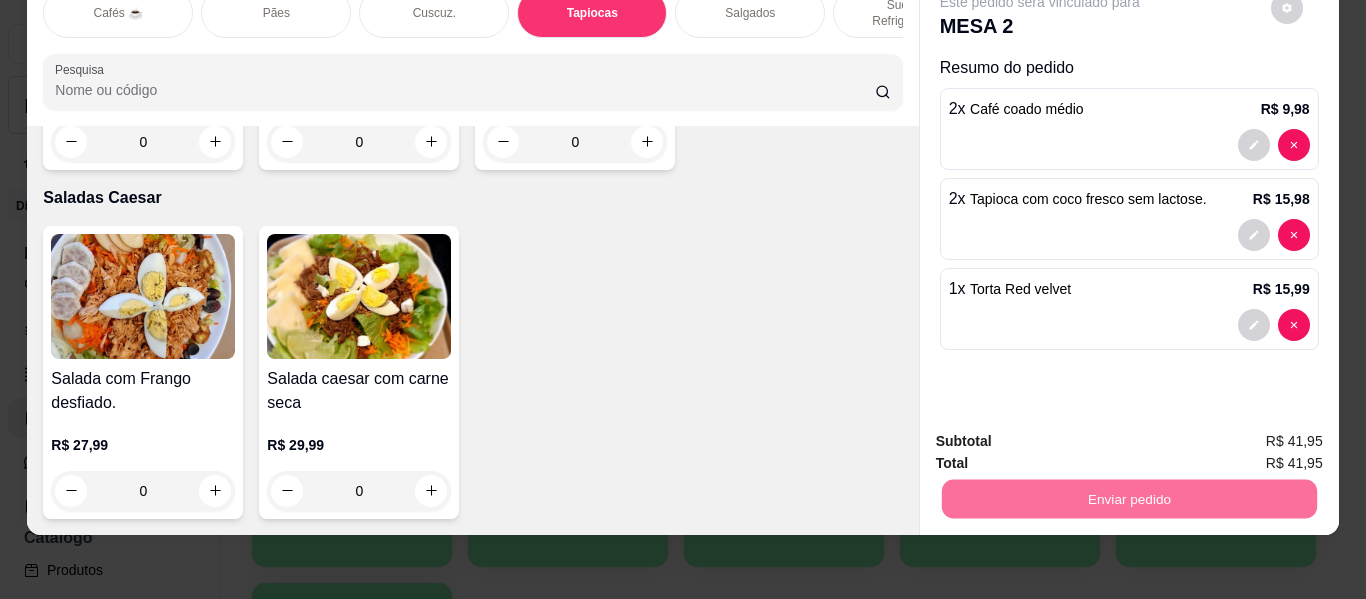 click on "Não registrar e enviar pedido" at bounding box center [1063, 434] 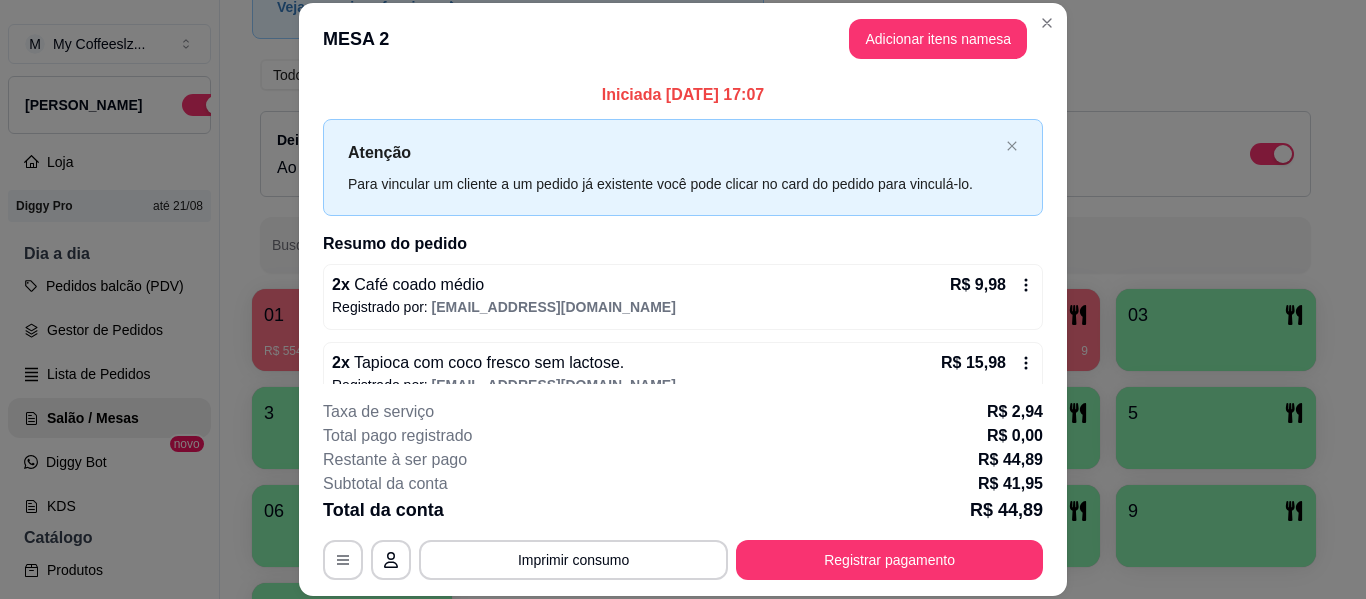 scroll, scrollTop: 110, scrollLeft: 0, axis: vertical 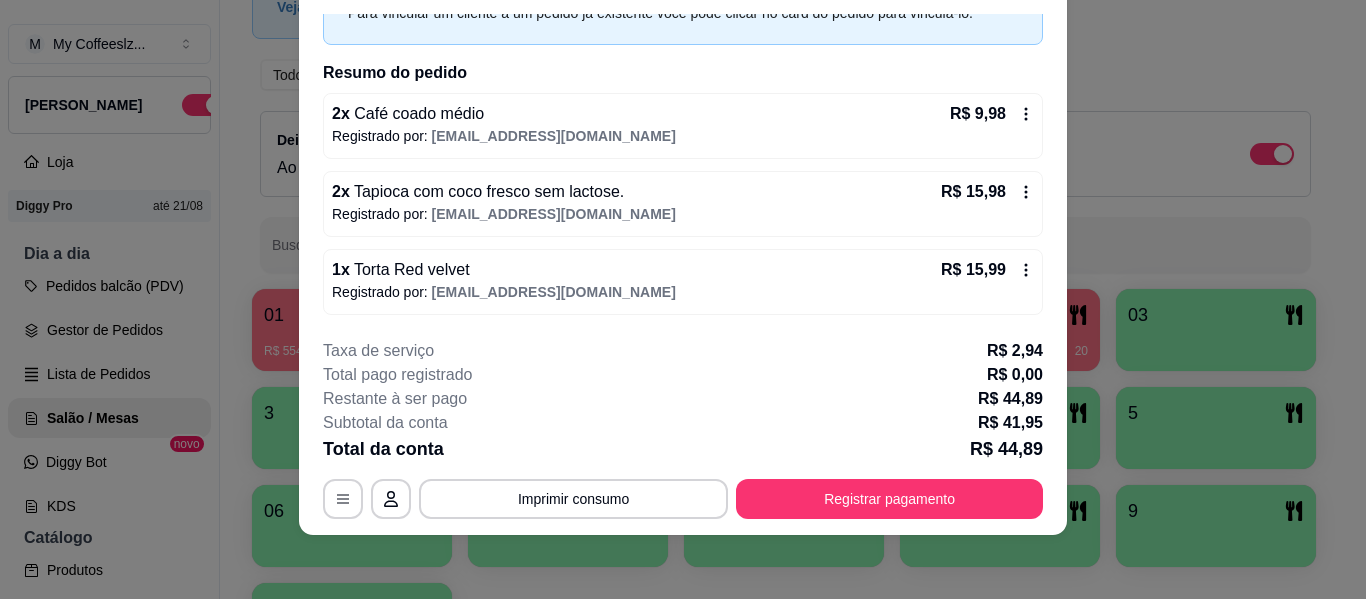 click 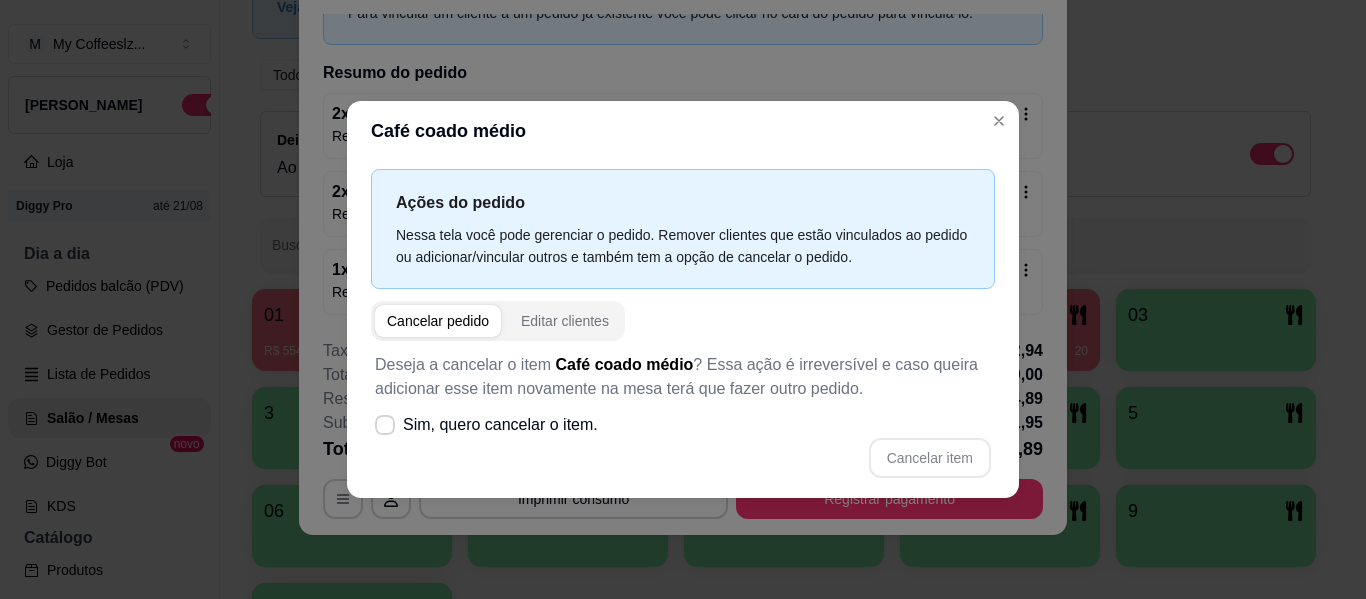 click on "Cancelar pedido" at bounding box center [438, 321] 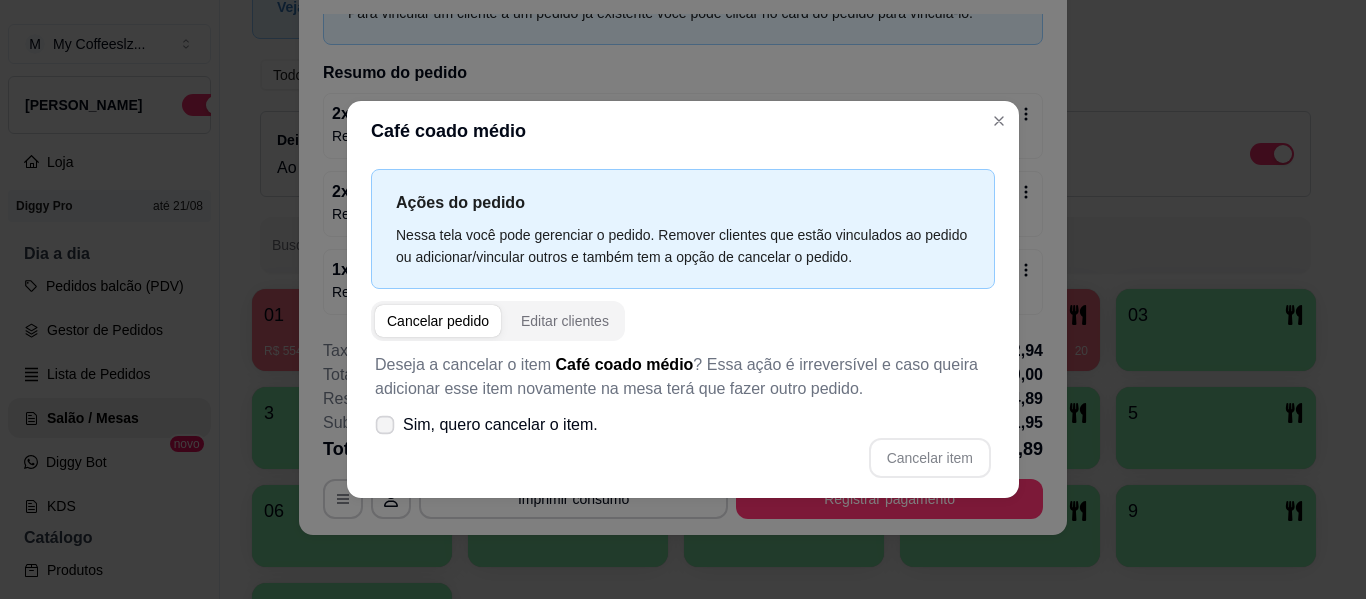 click 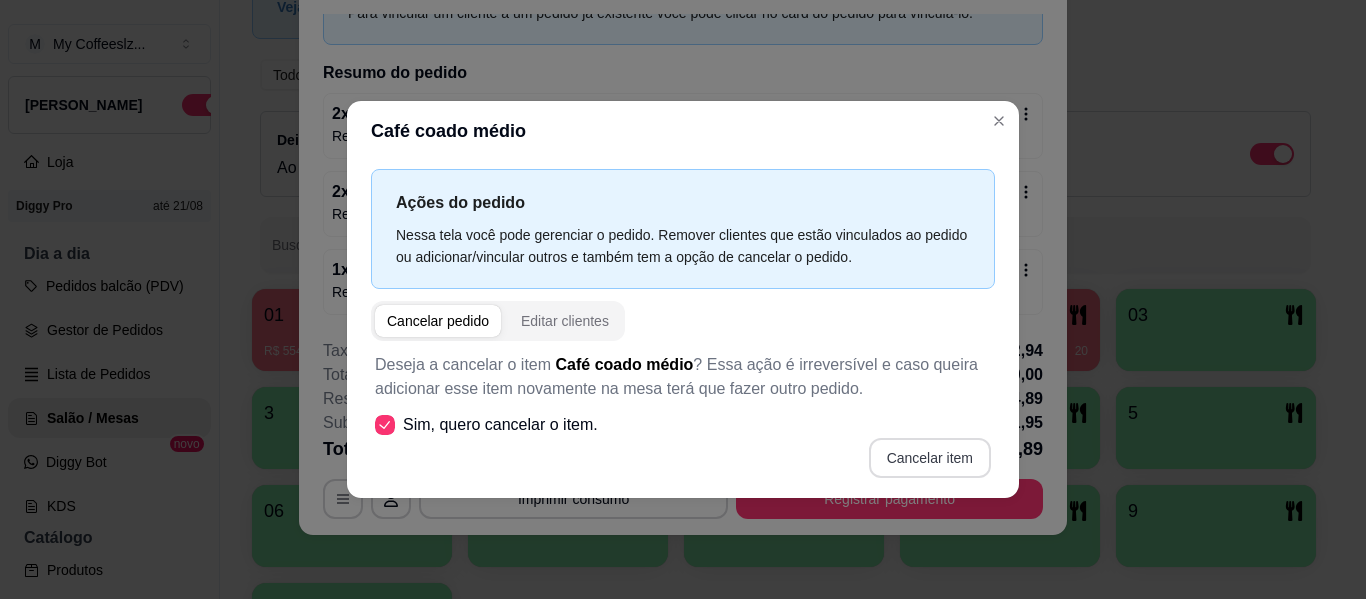 click on "Cancelar item" at bounding box center (930, 458) 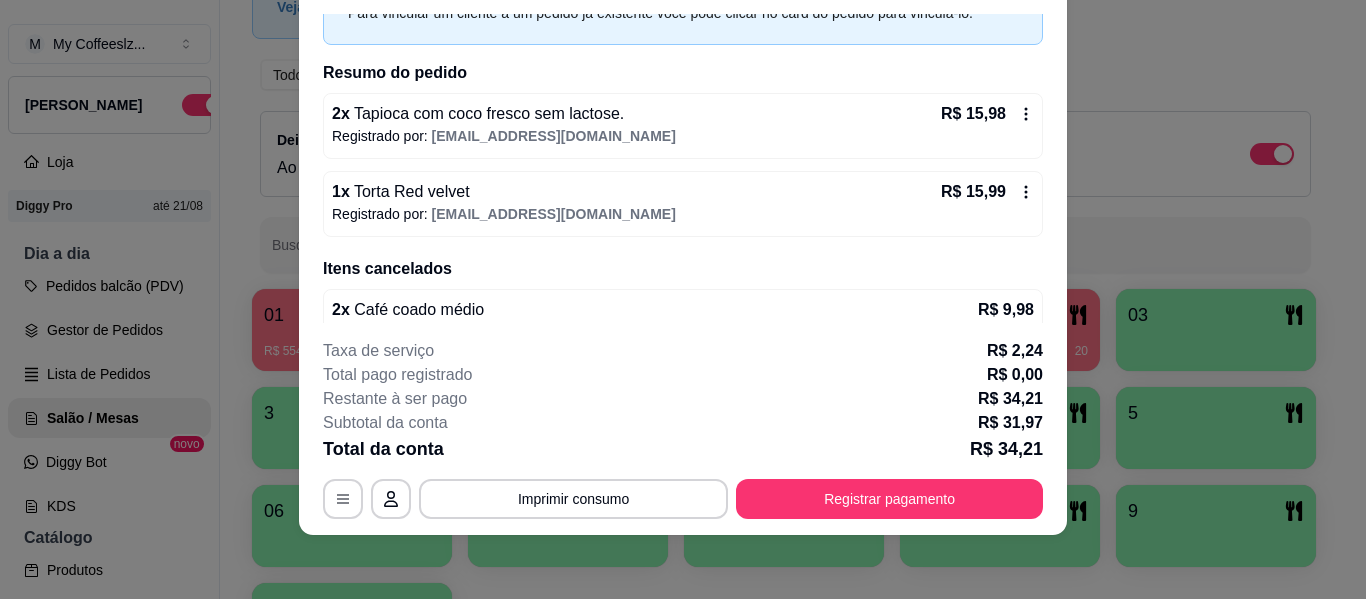 click on "**********" at bounding box center (683, 429) 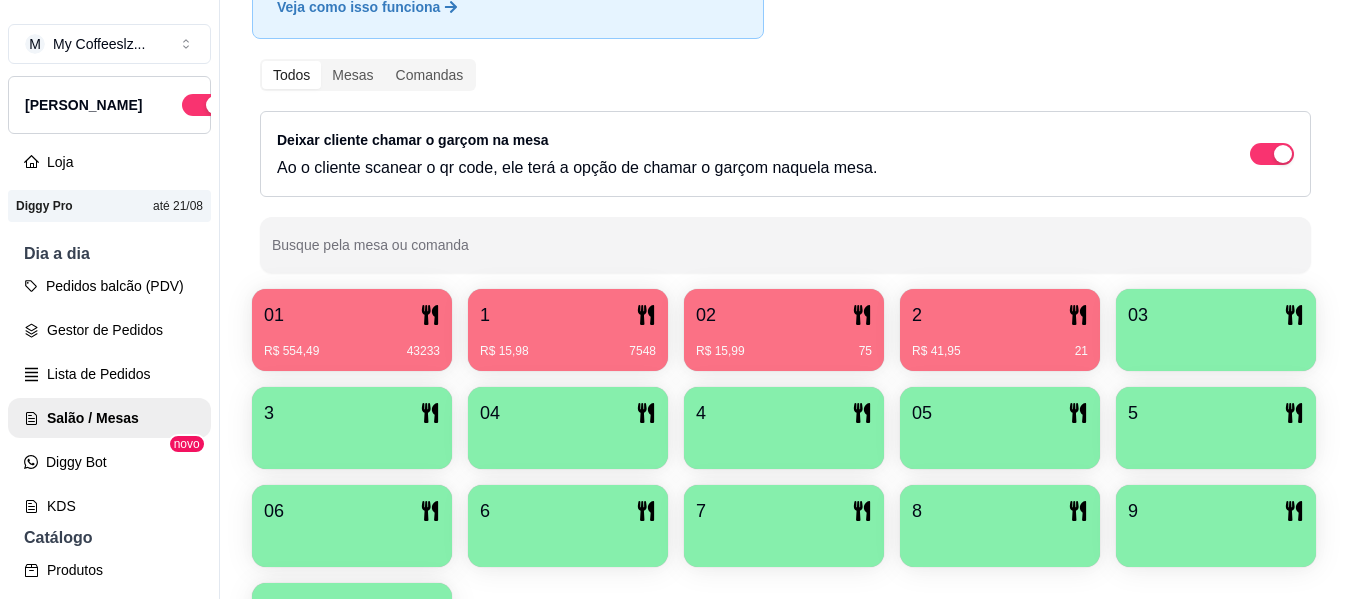 click on "01 R$ 554,49 43233 1 R$ 15,98 7548 02 R$ 15,99 75 2 R$ 41,95 21 03 3 04 4 05 5 06 6 7 8 9 10" at bounding box center [785, 477] 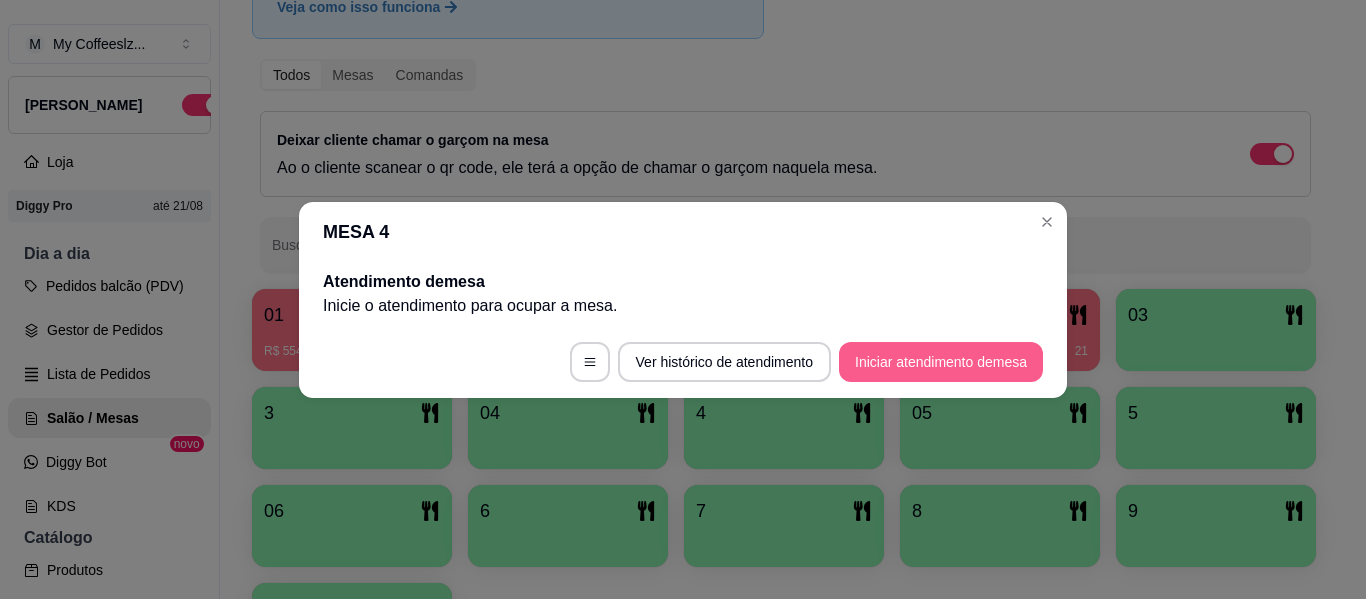 click on "Iniciar atendimento de  mesa" at bounding box center (941, 362) 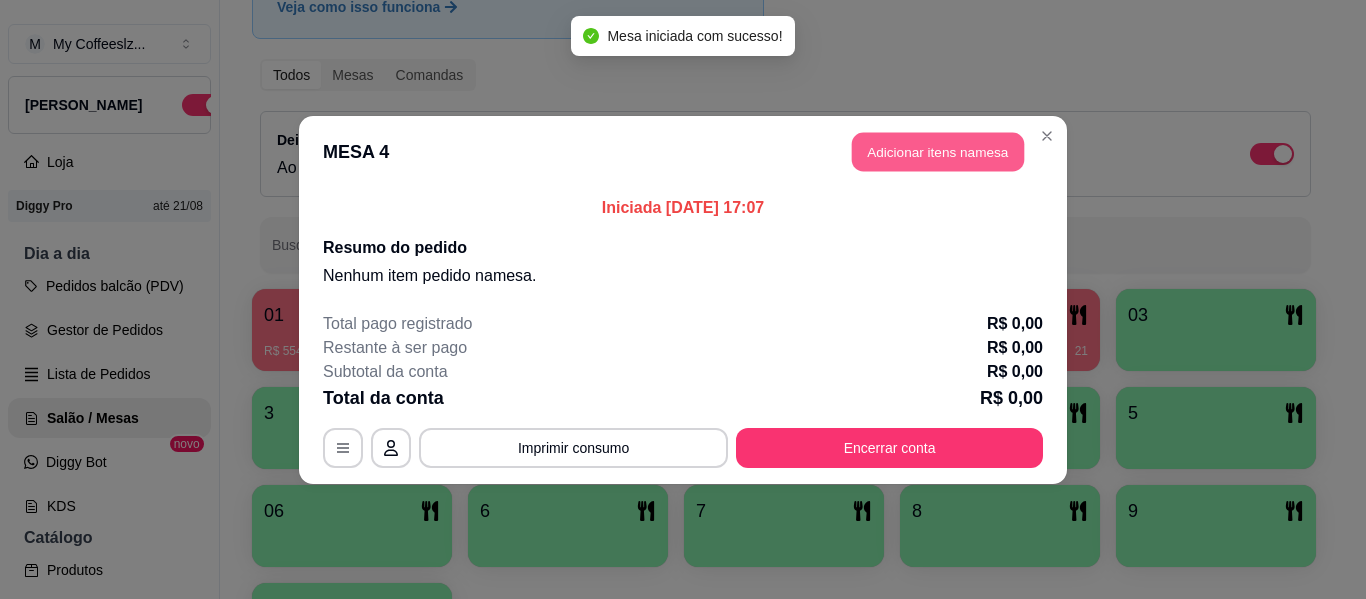 click on "Adicionar itens na  mesa" at bounding box center (938, 151) 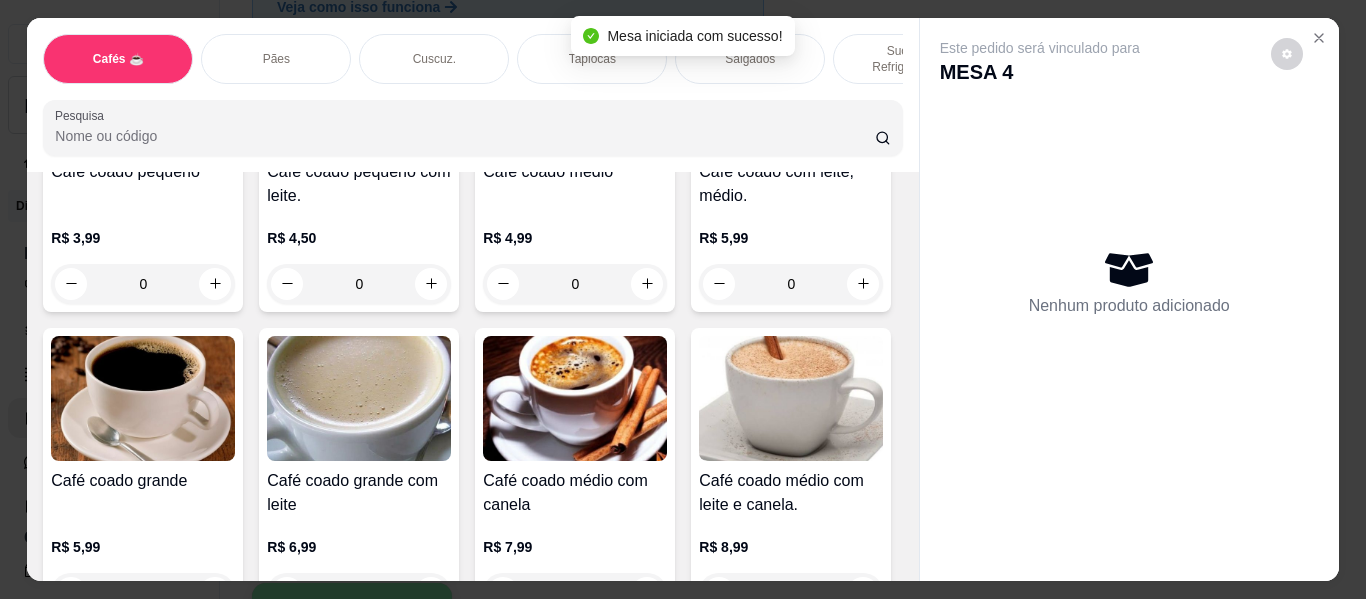 scroll, scrollTop: 300, scrollLeft: 0, axis: vertical 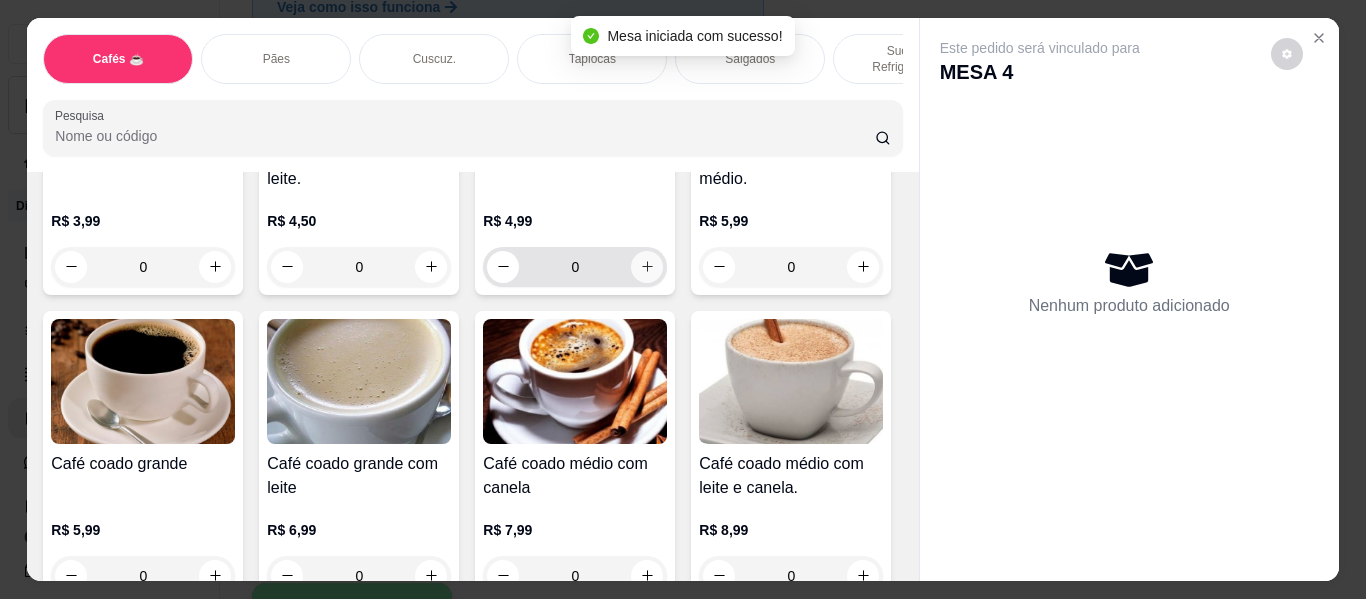 click 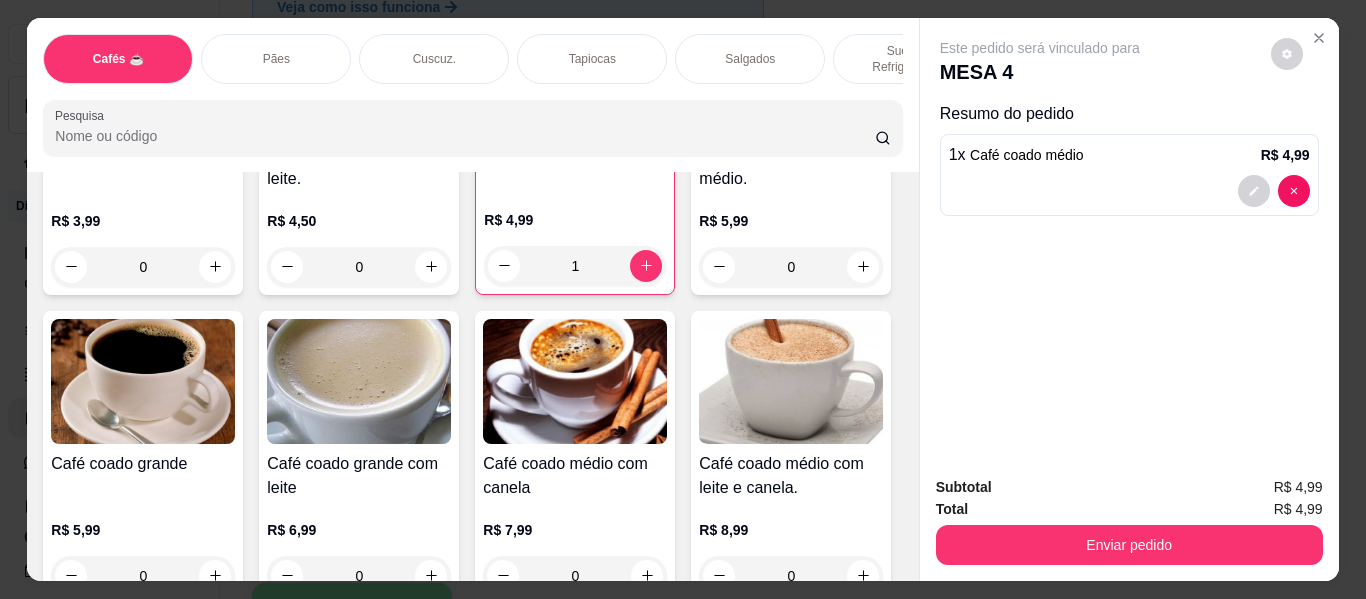 click on "Tapiocas" at bounding box center (592, 59) 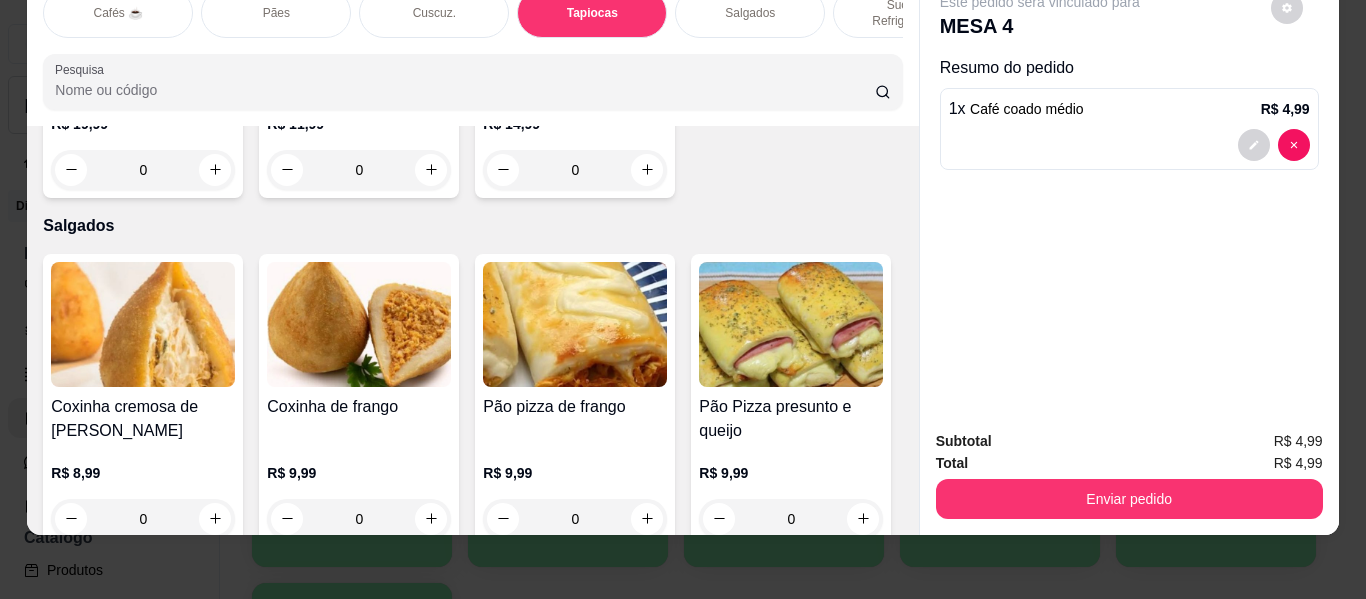 click 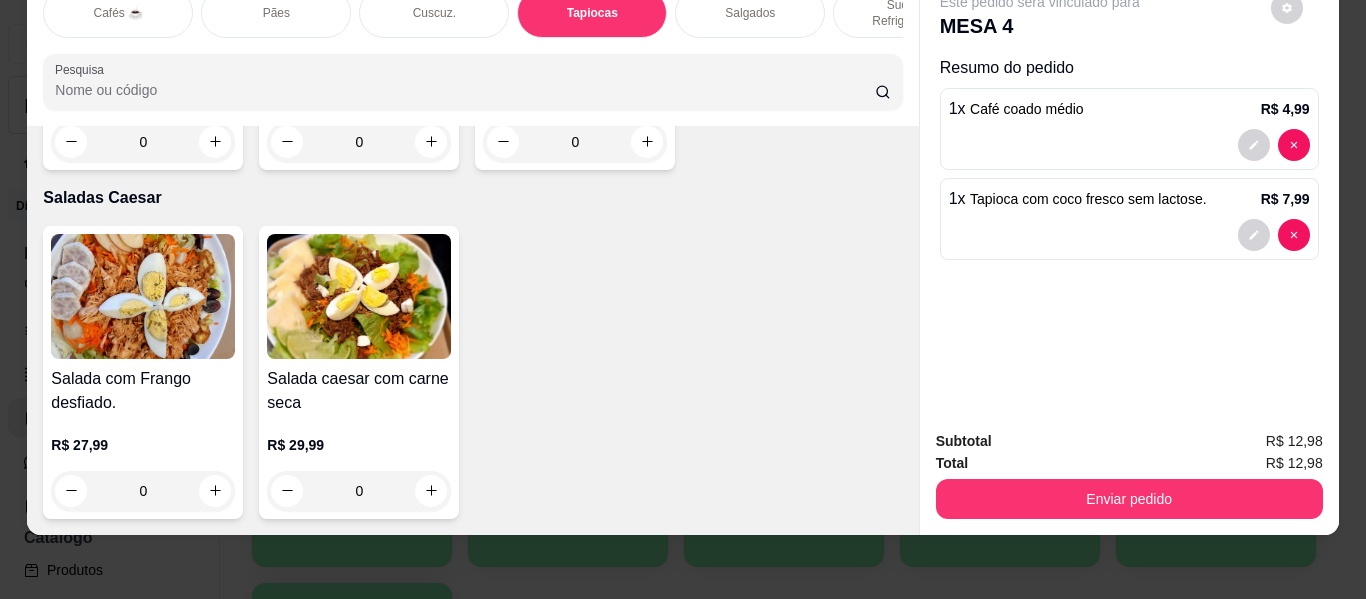 scroll, scrollTop: 12033, scrollLeft: 0, axis: vertical 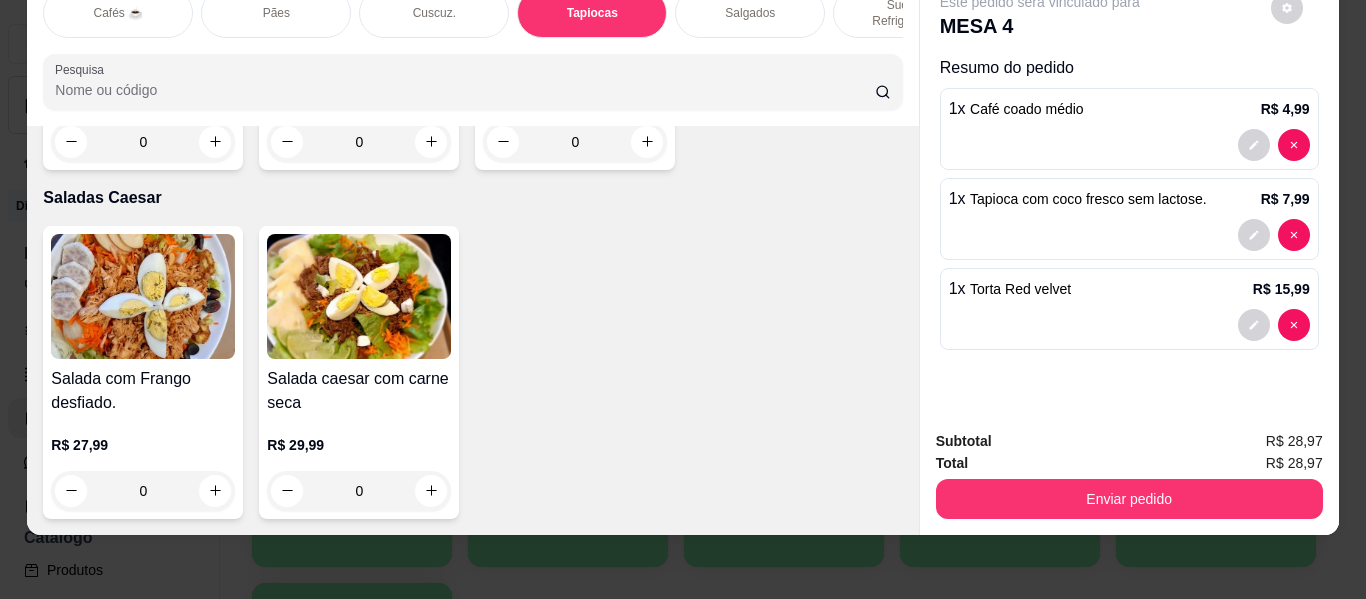 click 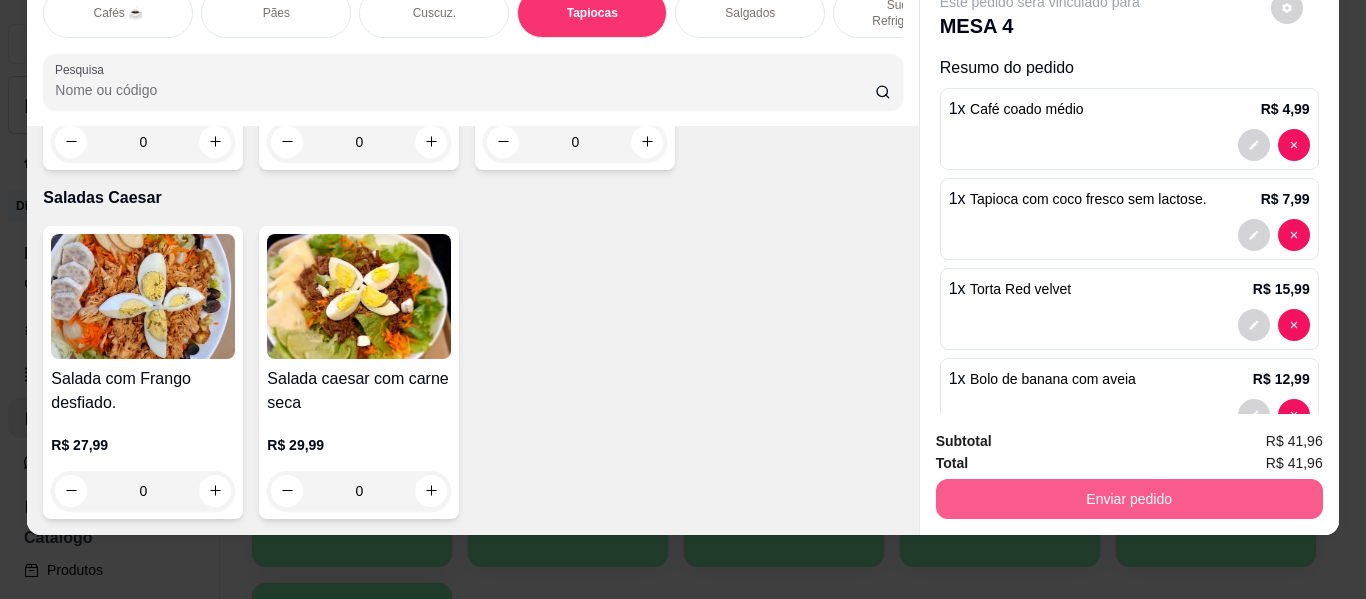 click on "Enviar pedido" at bounding box center [1129, 499] 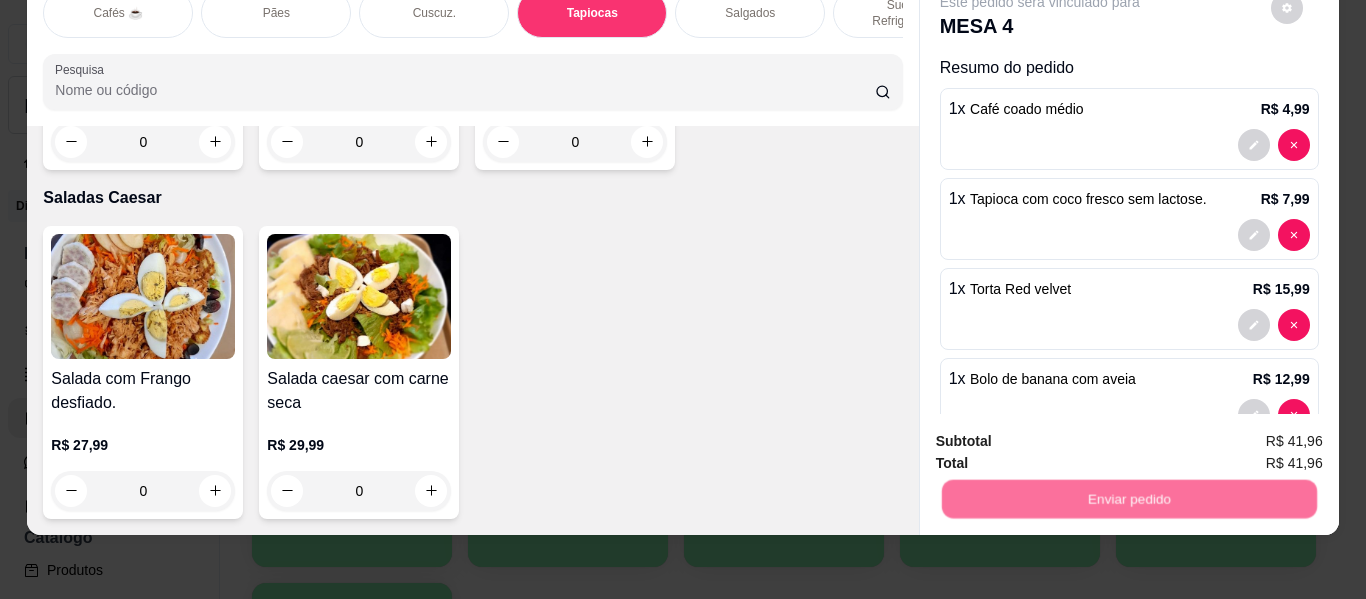 click on "Não registrar e enviar pedido" at bounding box center (1063, 433) 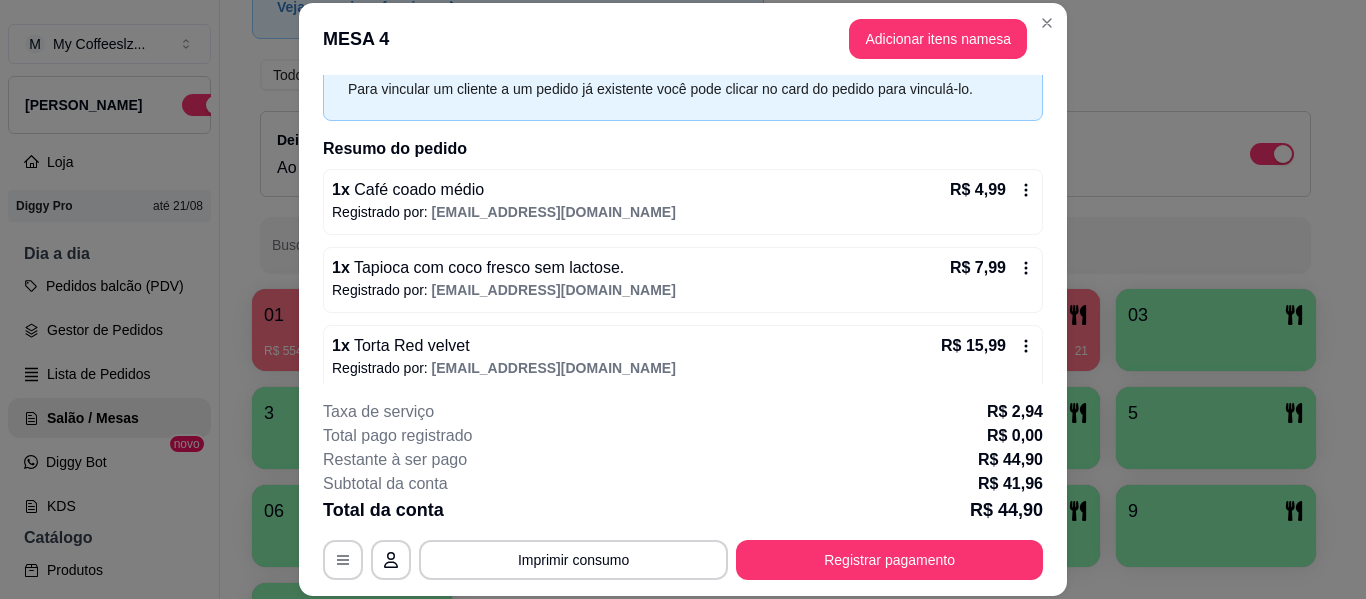 scroll, scrollTop: 188, scrollLeft: 0, axis: vertical 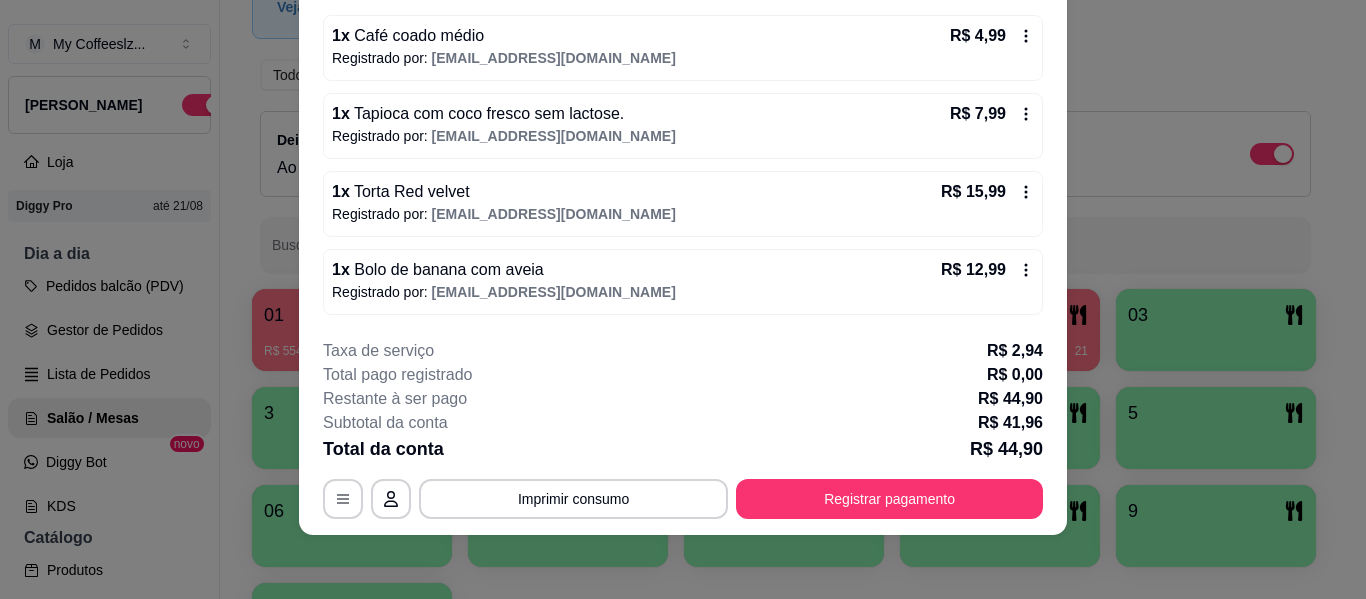 click on "Registrado por:   [EMAIL_ADDRESS][DOMAIN_NAME]" at bounding box center (683, 292) 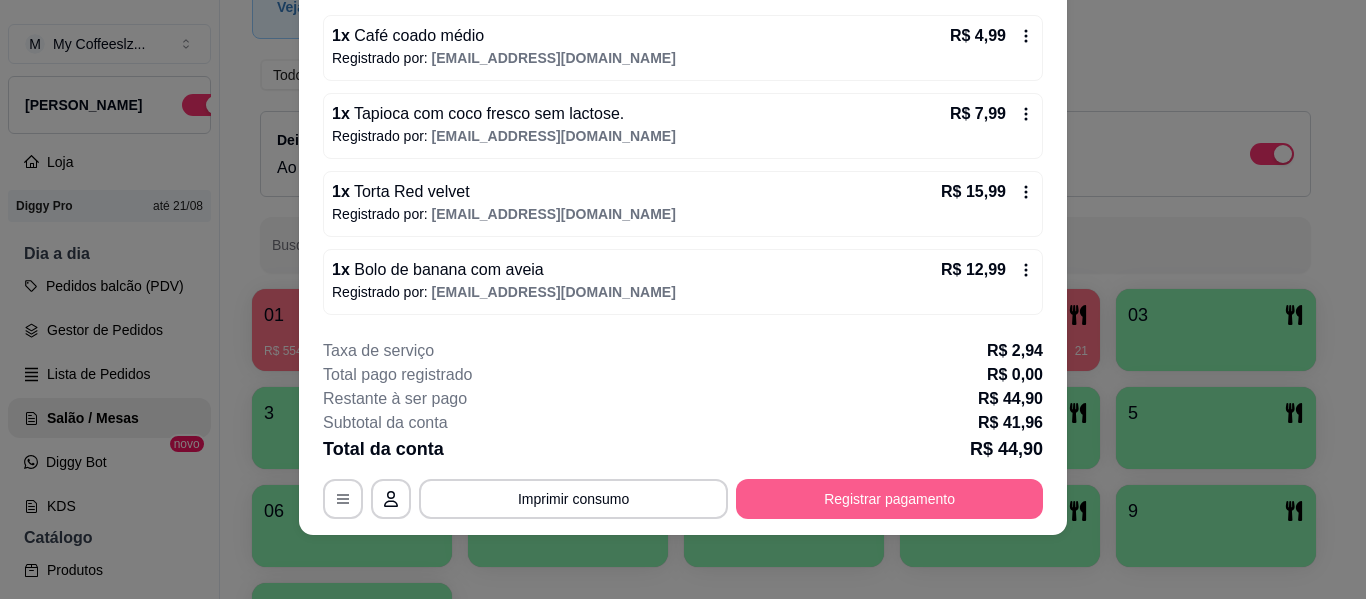 click on "Registrar pagamento" at bounding box center (889, 499) 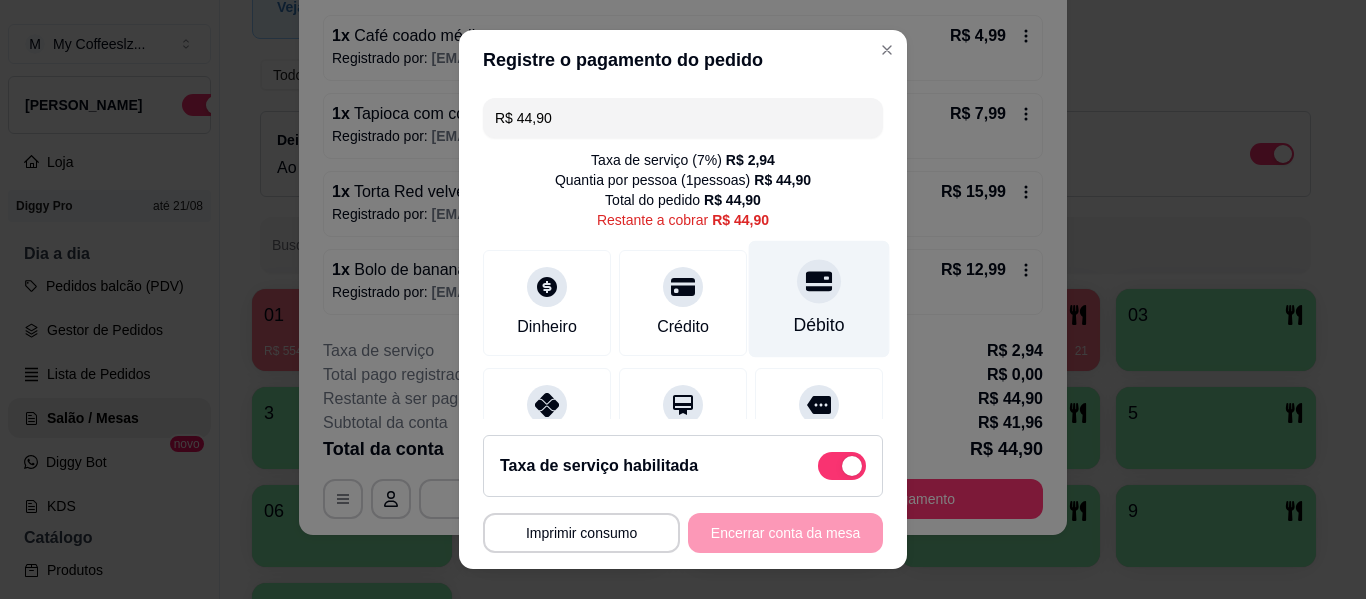 click on "Débito" at bounding box center [819, 325] 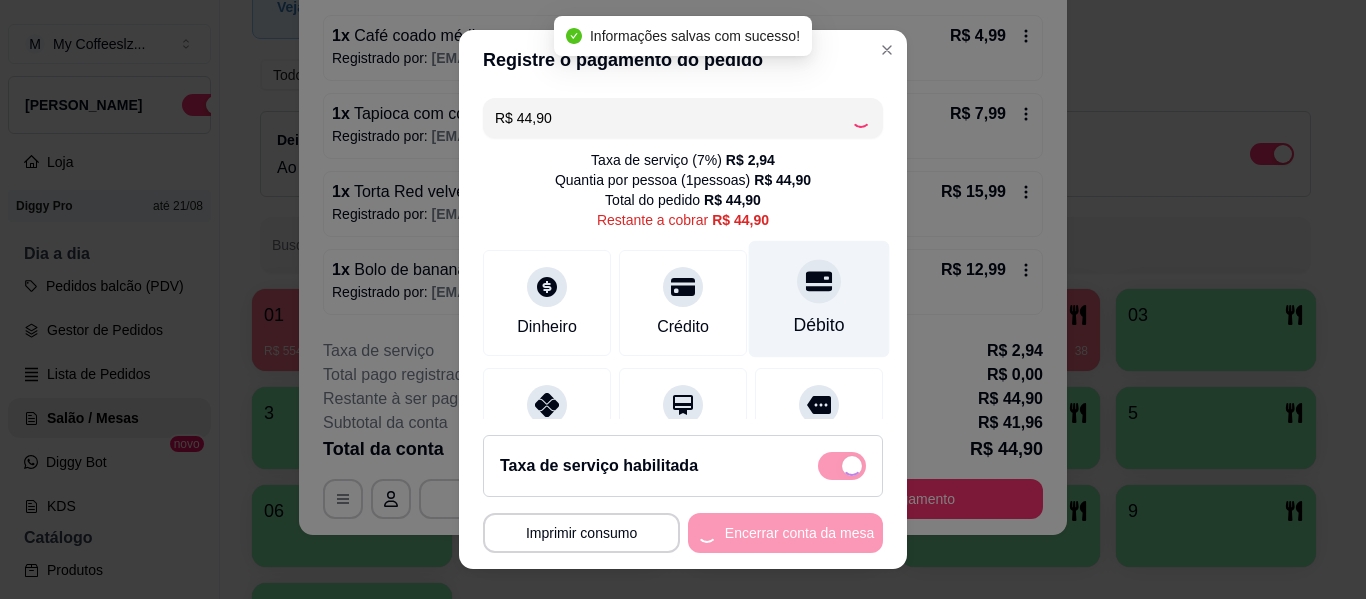type on "R$ 0,00" 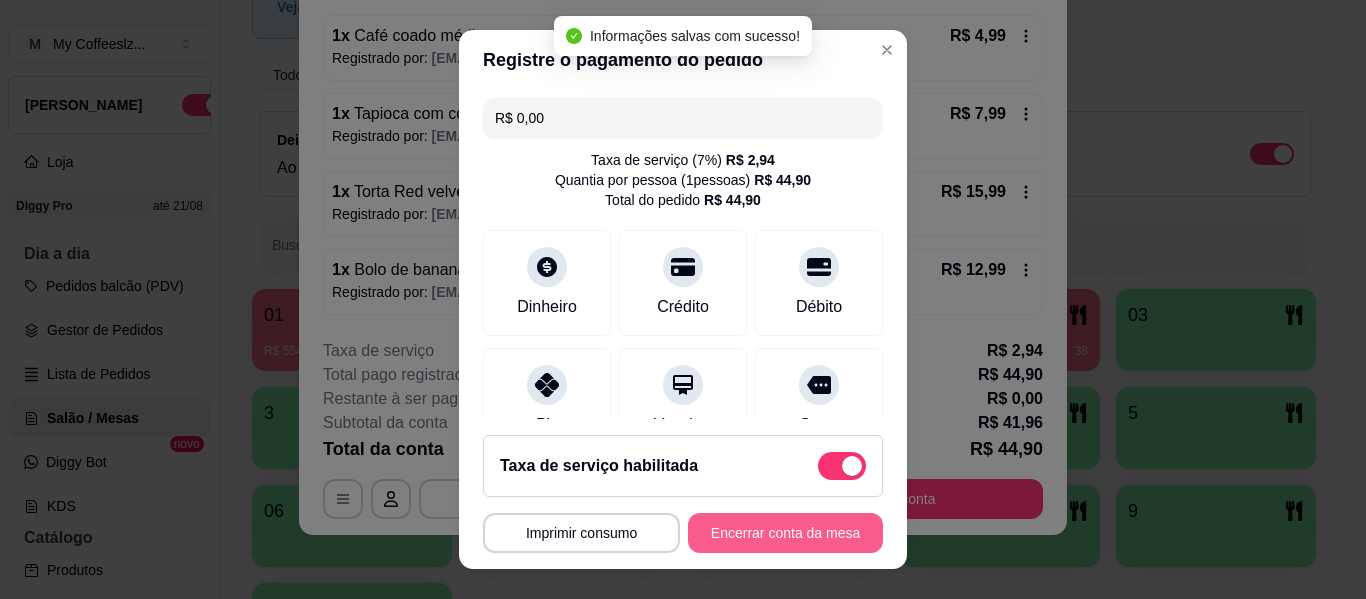 click on "Encerrar conta da mesa" at bounding box center (785, 533) 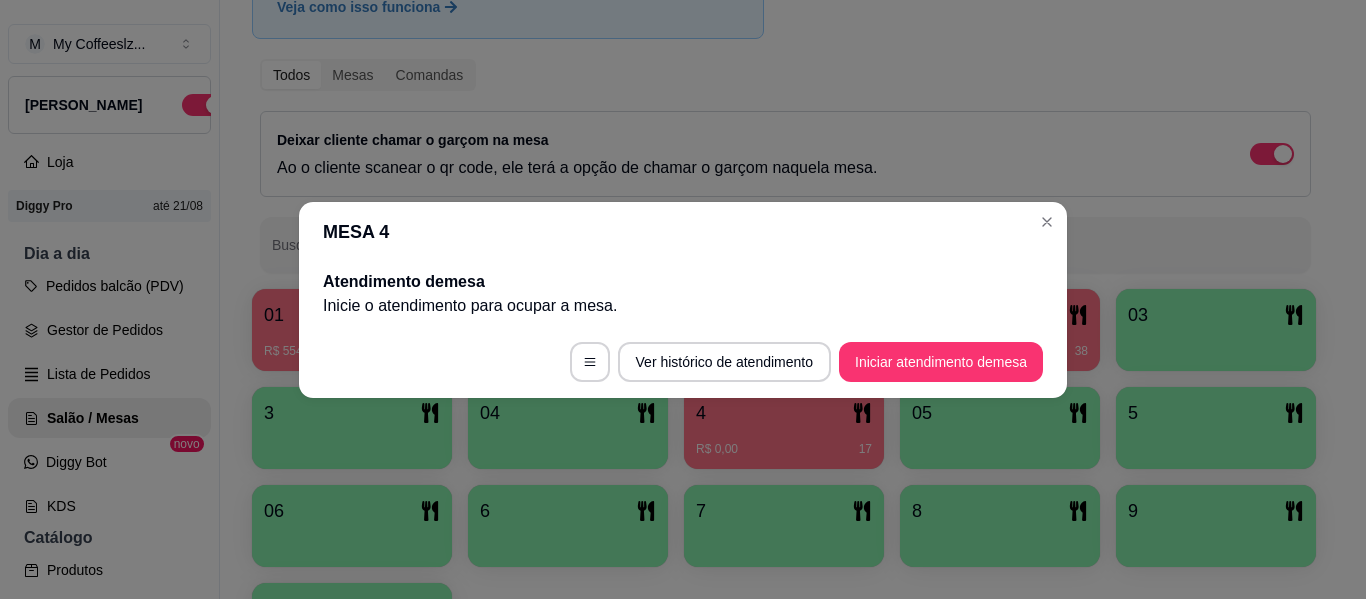 scroll, scrollTop: 0, scrollLeft: 0, axis: both 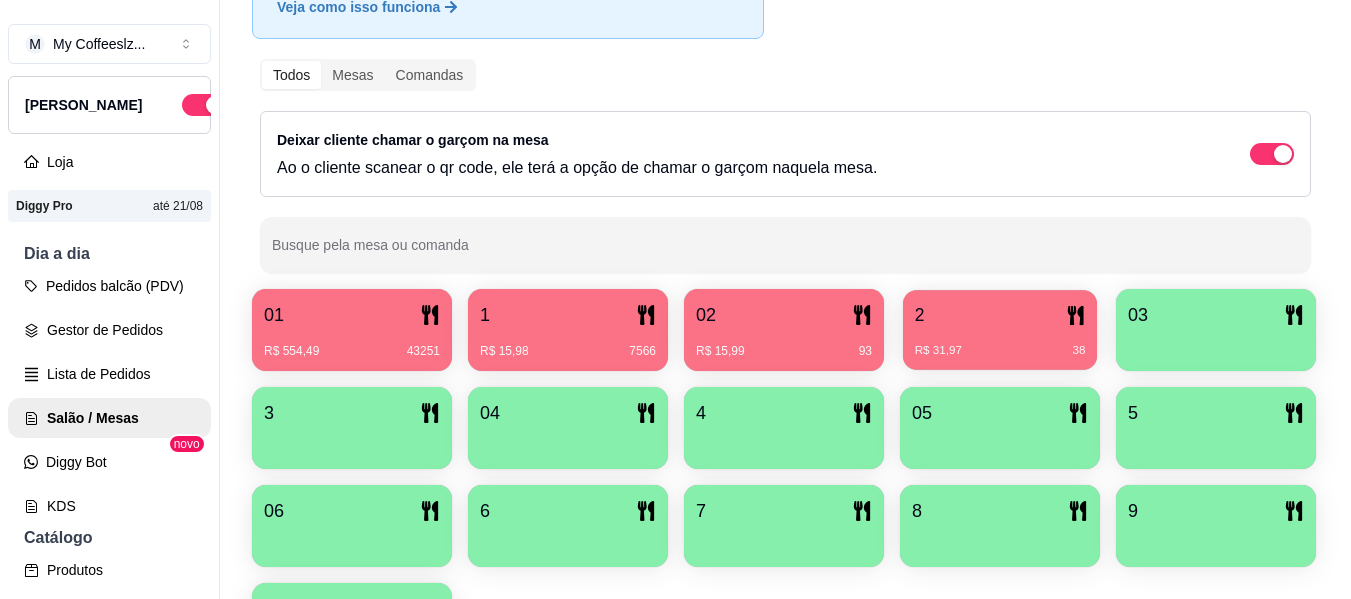 click on "2" at bounding box center (1000, 315) 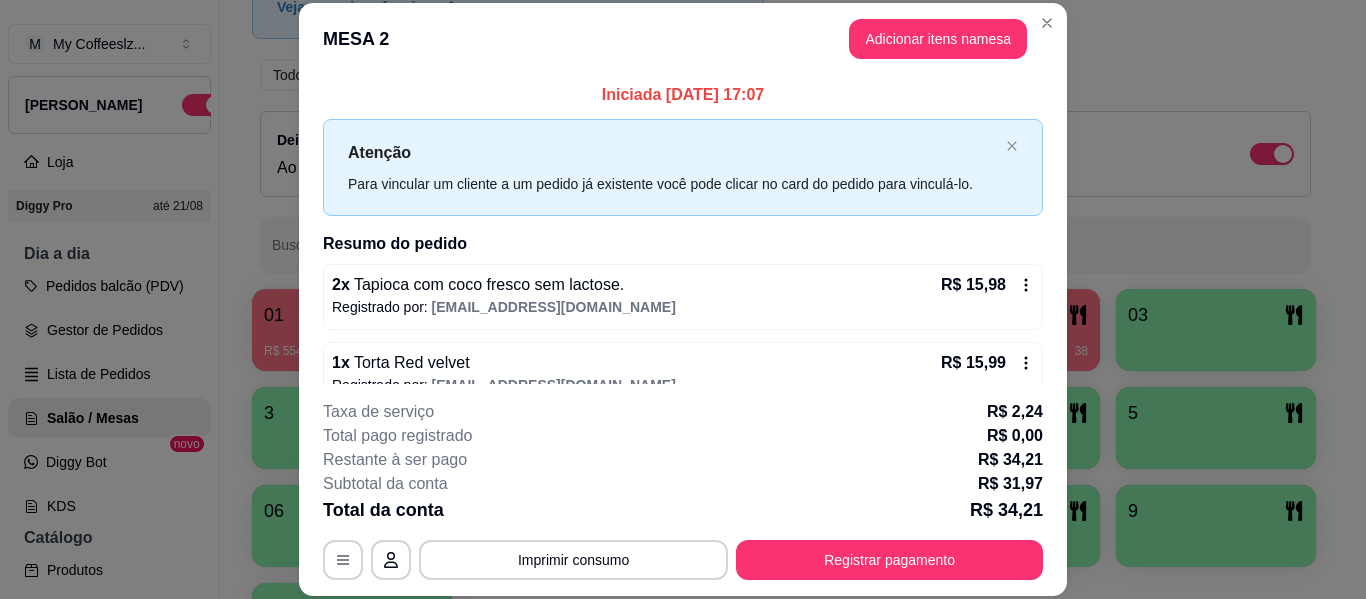 scroll, scrollTop: 61, scrollLeft: 0, axis: vertical 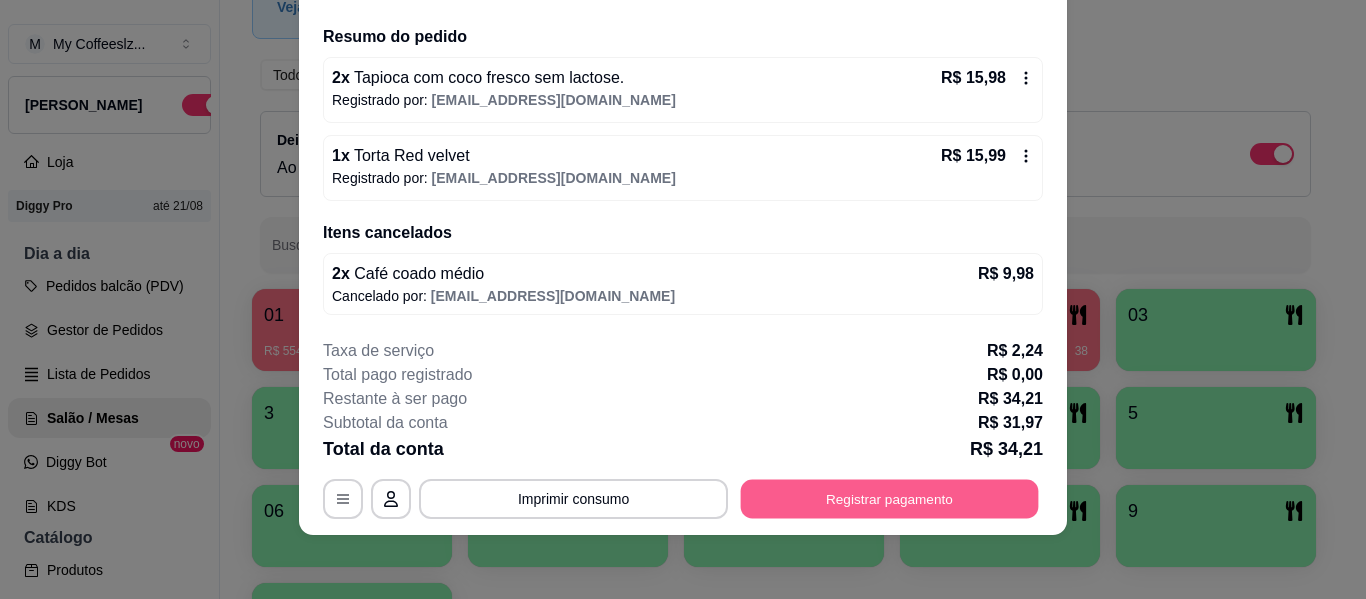 click on "Registrar pagamento" at bounding box center (890, 499) 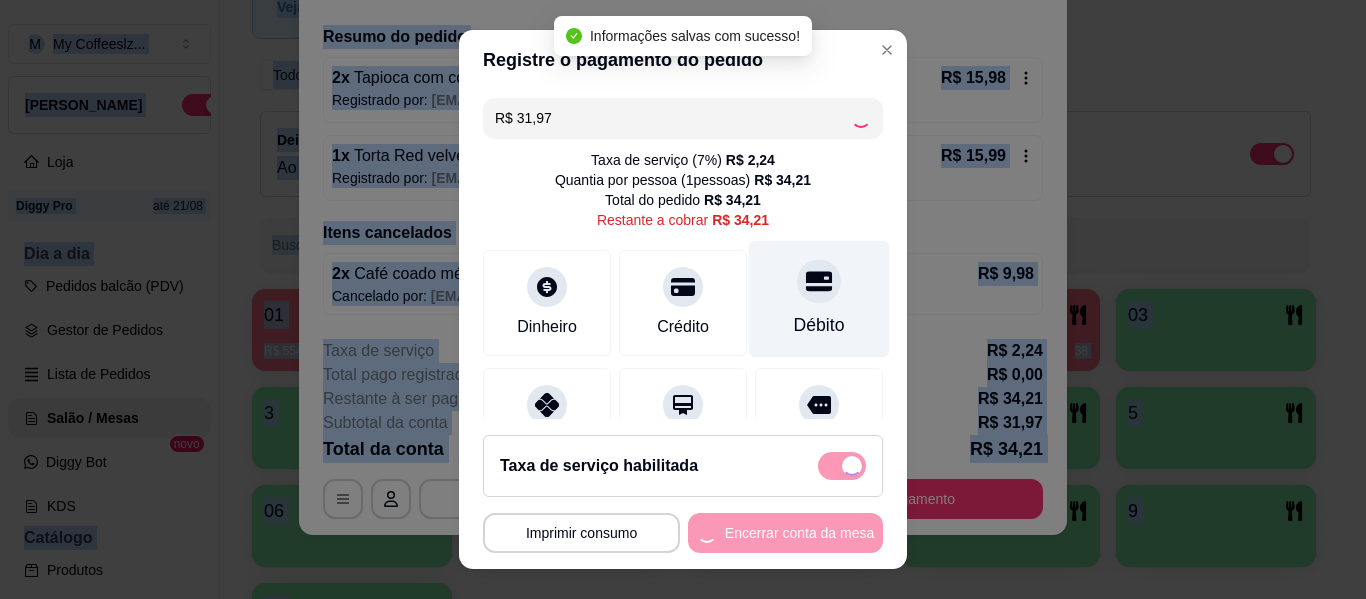 checkbox on "false" 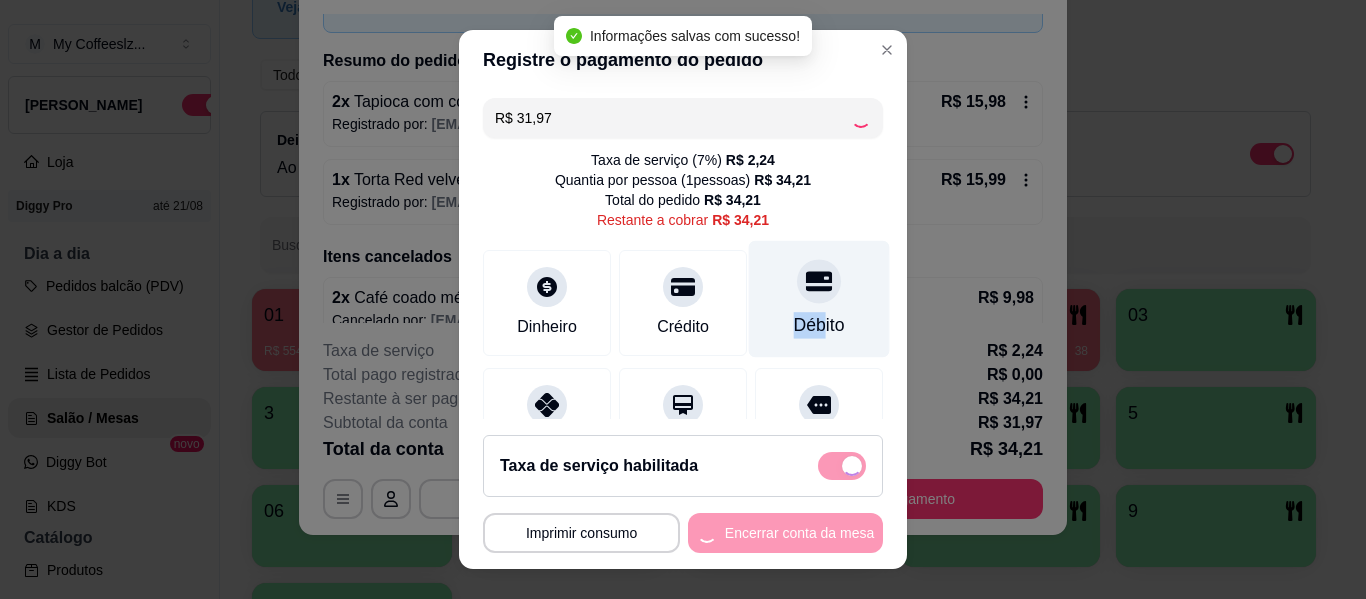 click on "Débito" at bounding box center [819, 299] 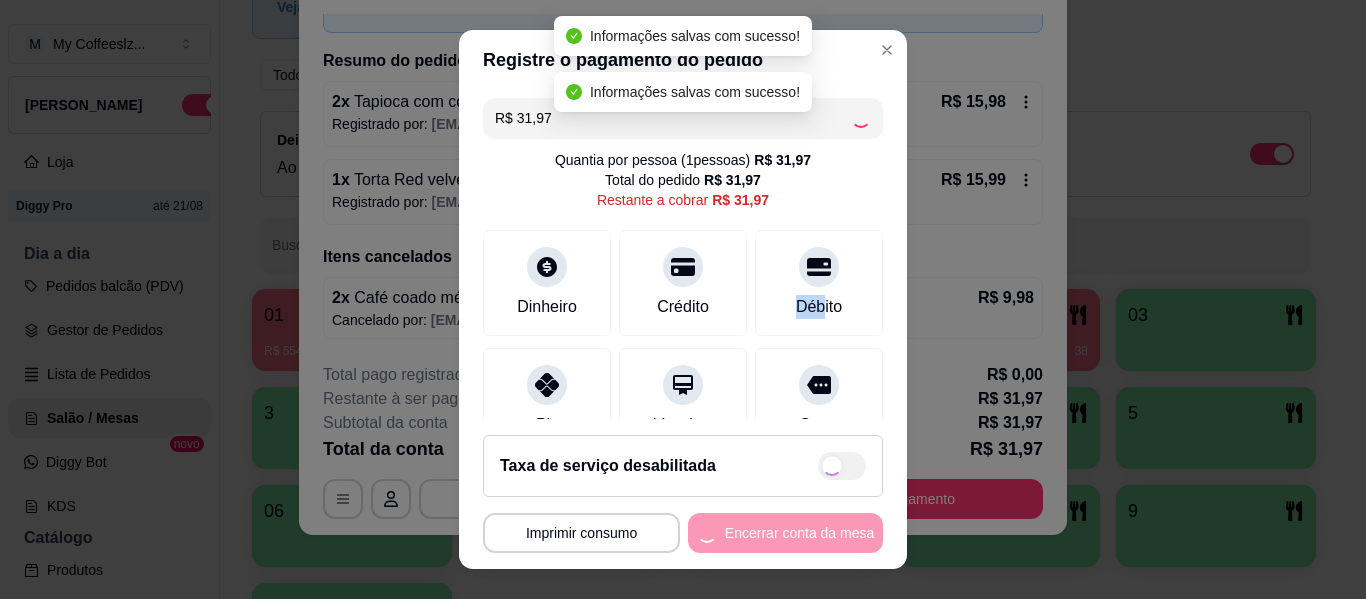 type on "R$ 0,00" 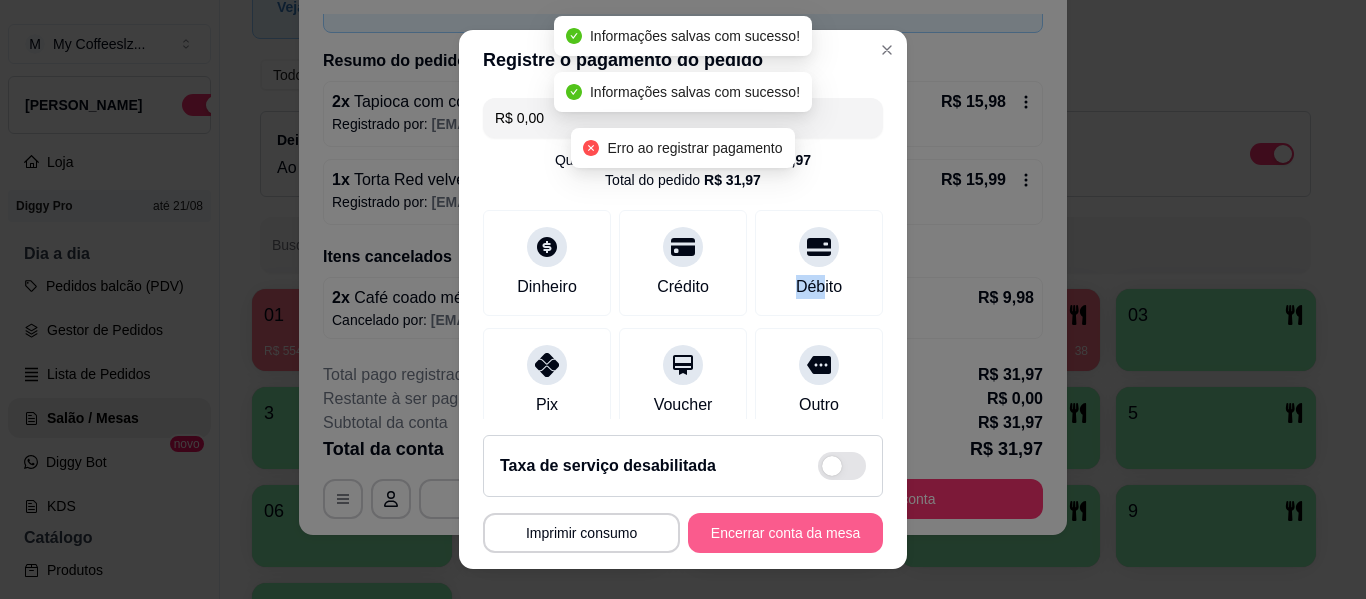 click on "Encerrar conta da mesa" at bounding box center [785, 533] 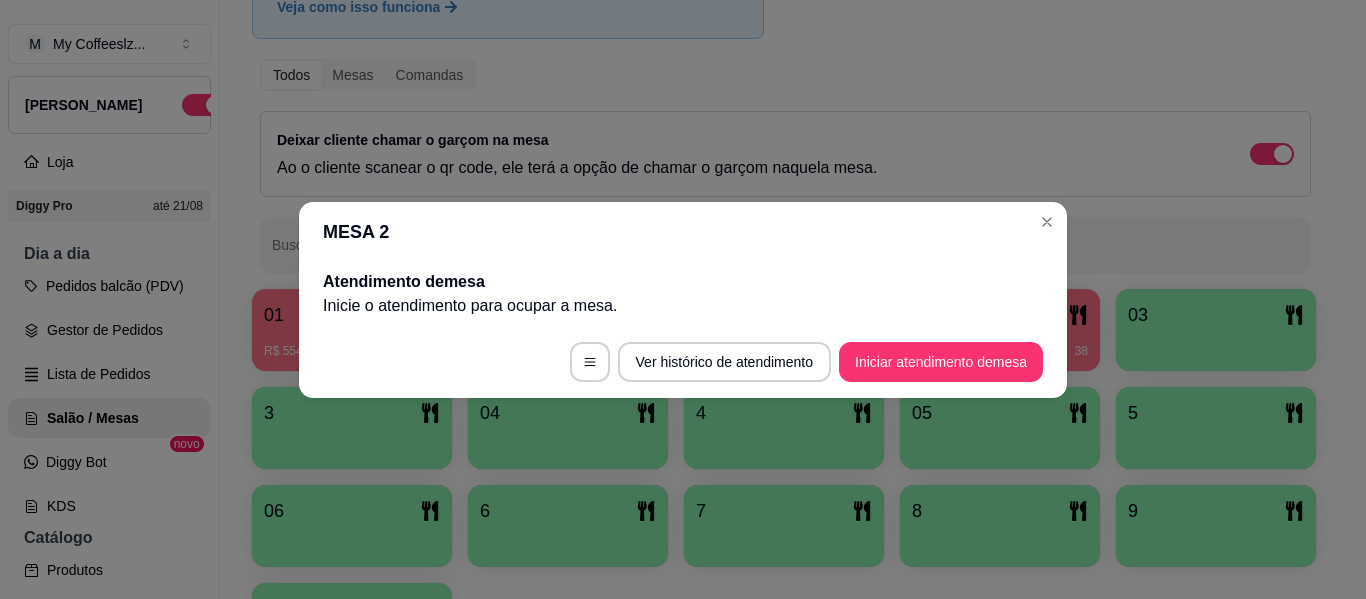 scroll, scrollTop: 0, scrollLeft: 0, axis: both 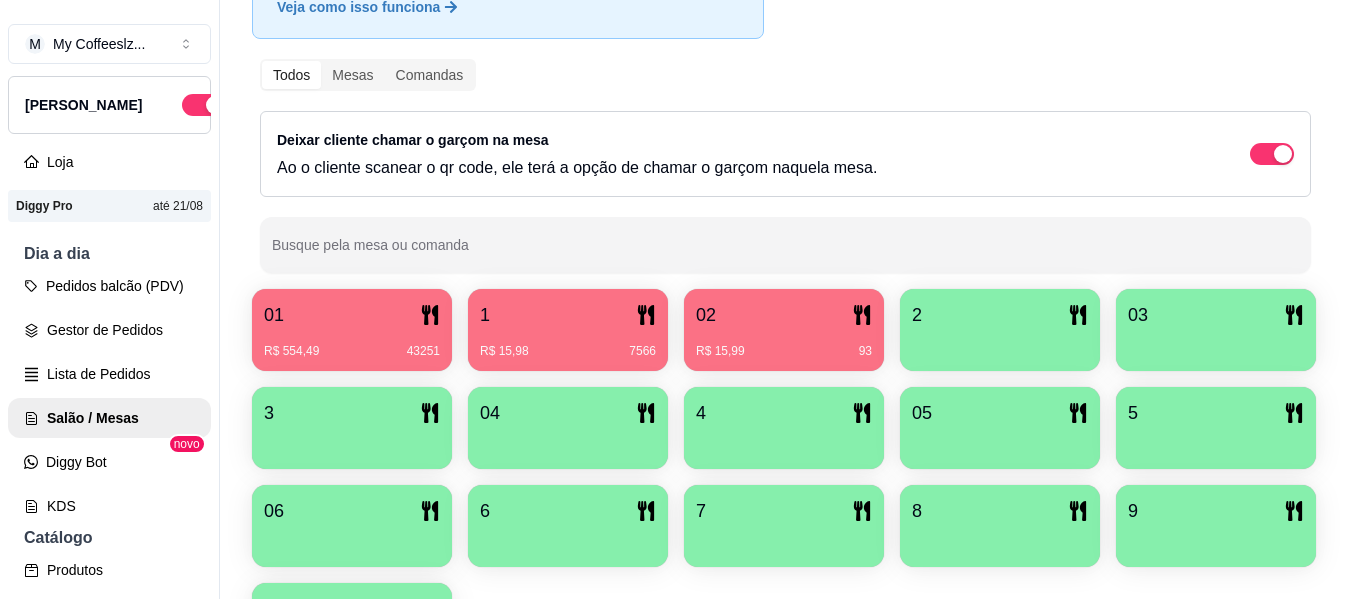 click on "02" at bounding box center [784, 315] 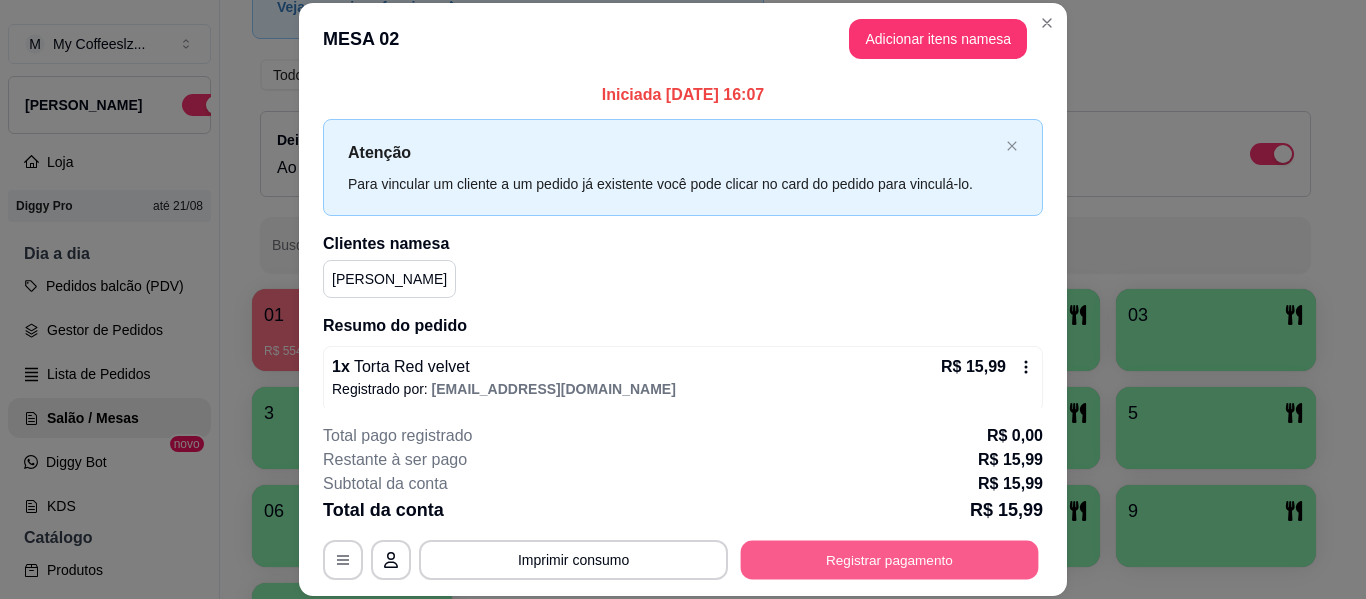 click on "Registrar pagamento" at bounding box center [890, 560] 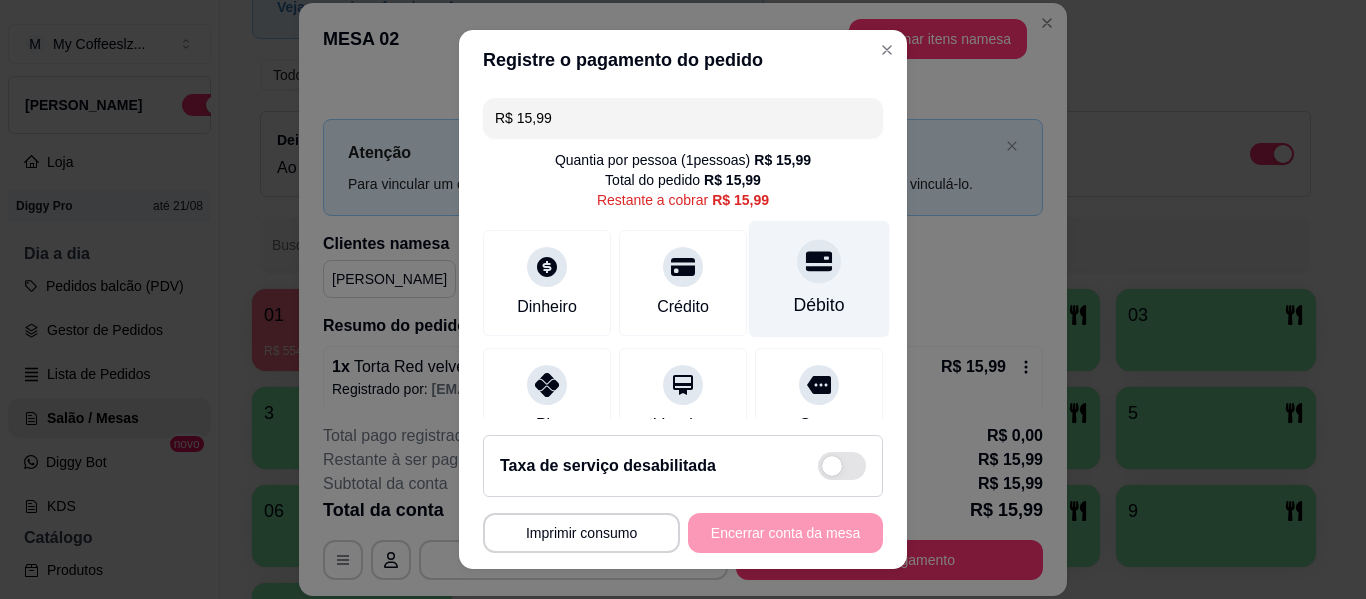 click on "Débito" at bounding box center [819, 279] 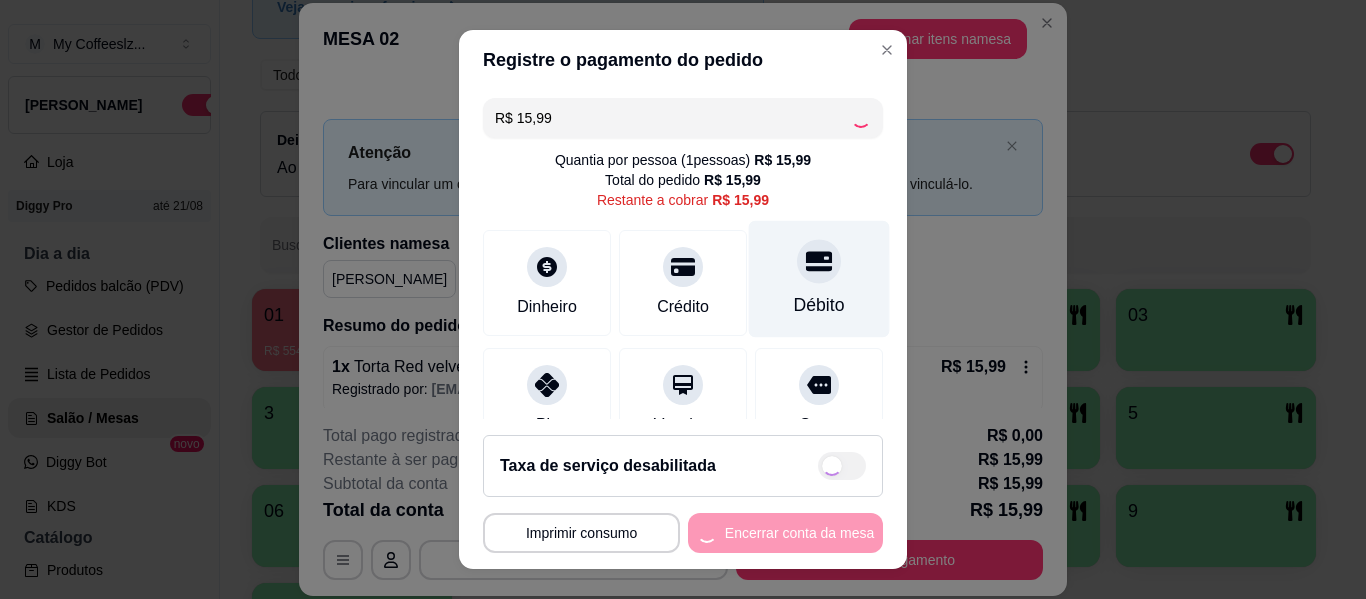 type on "R$ 0,00" 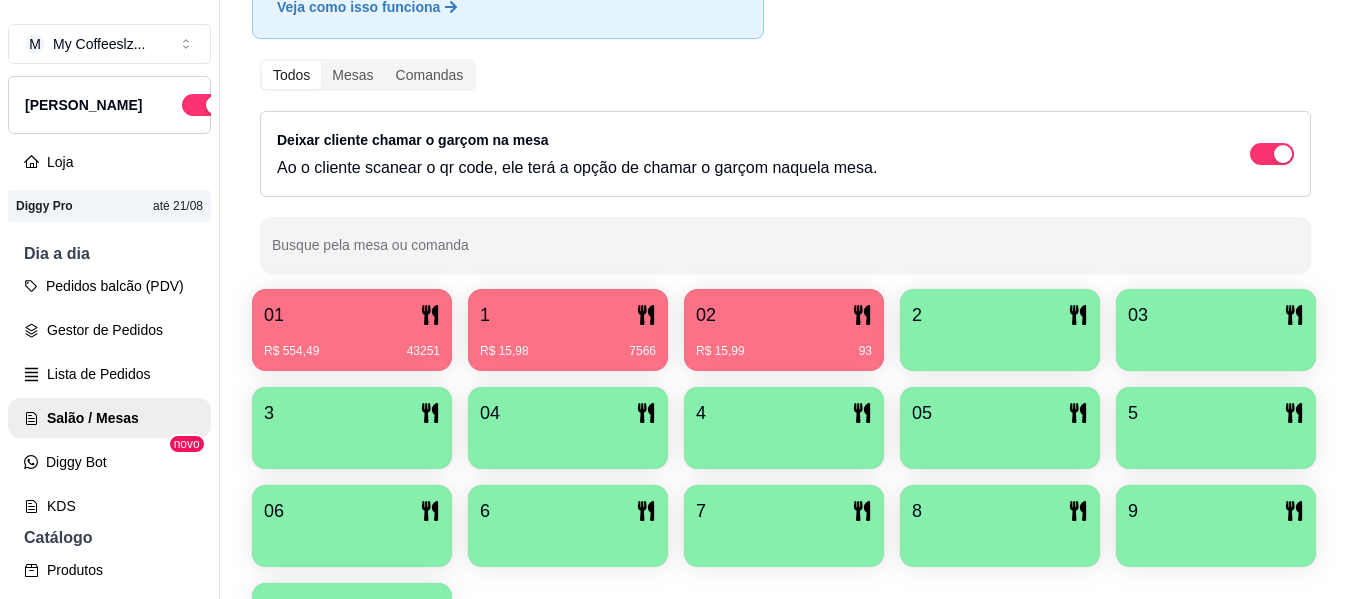 click at bounding box center (1000, 344) 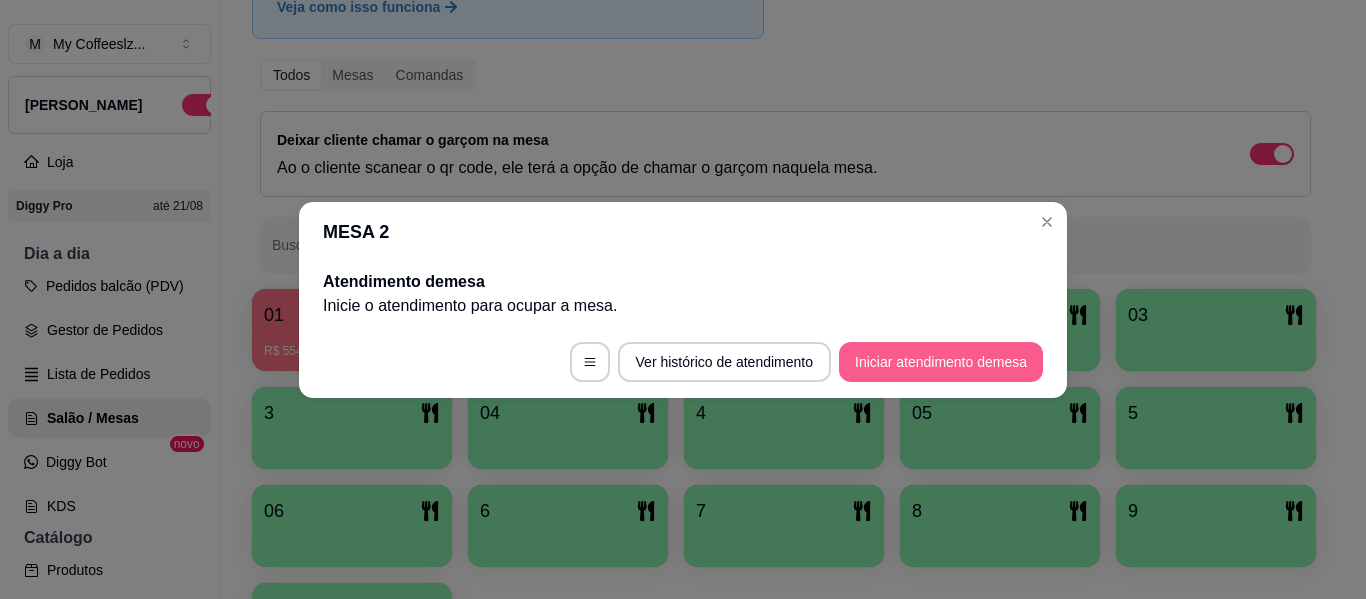 click on "Iniciar atendimento de  mesa" at bounding box center (941, 362) 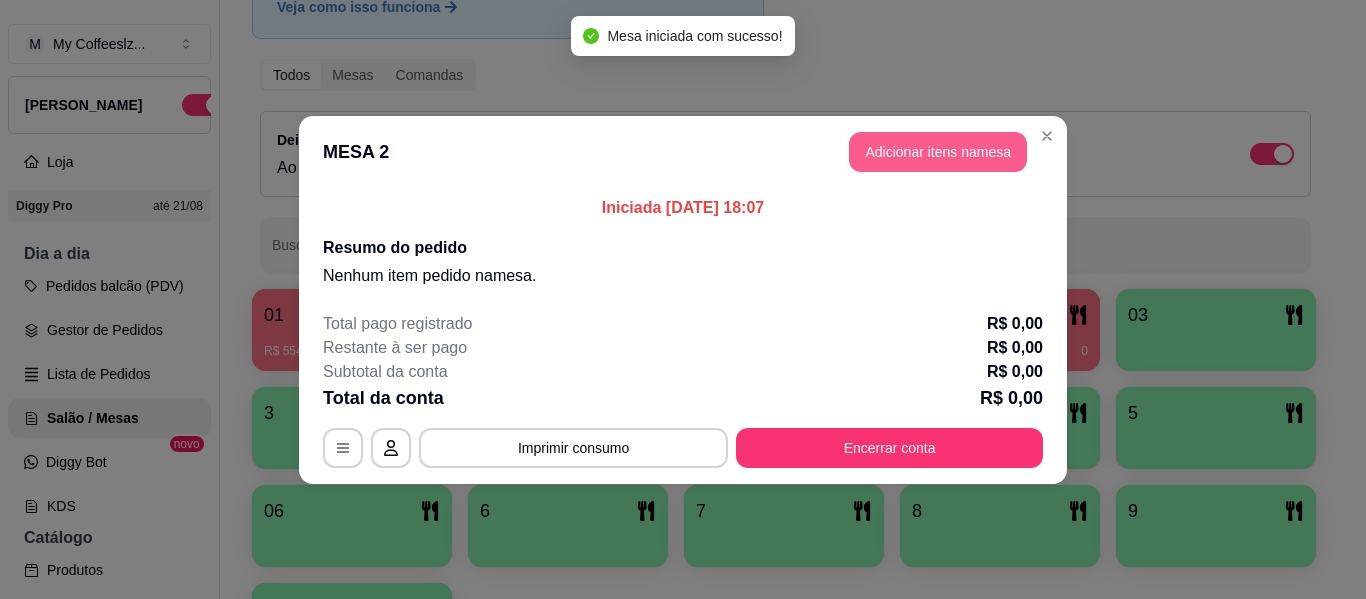 click on "Adicionar itens na  mesa" at bounding box center [938, 152] 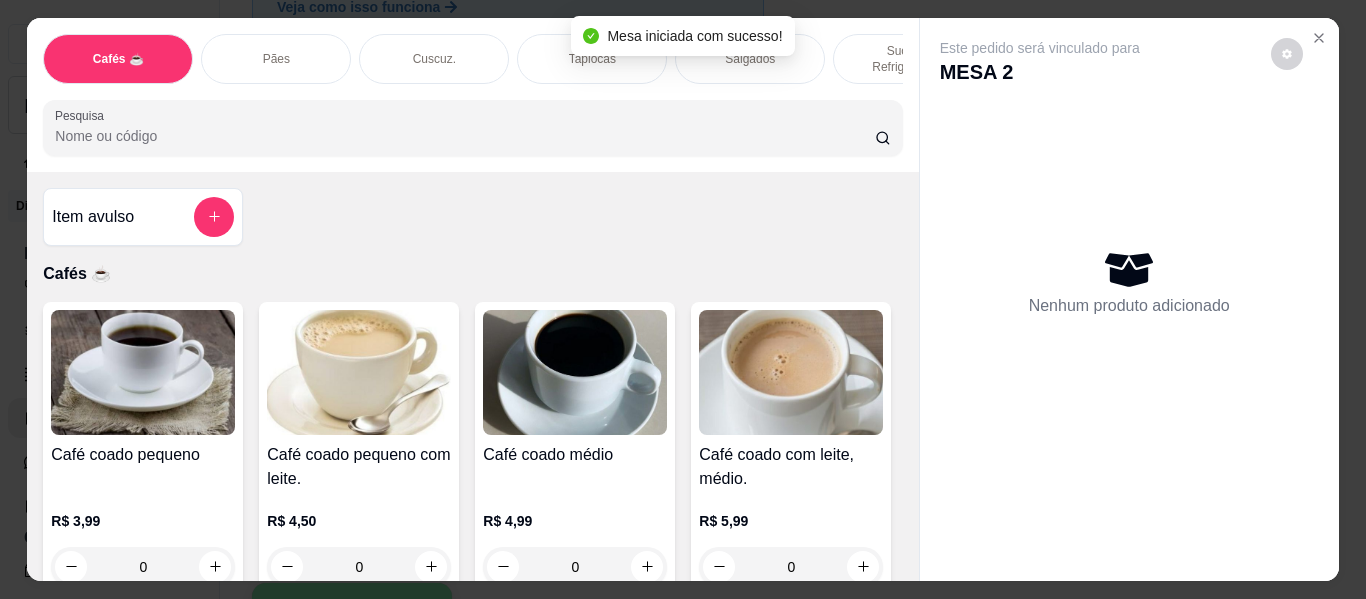 scroll, scrollTop: 200, scrollLeft: 0, axis: vertical 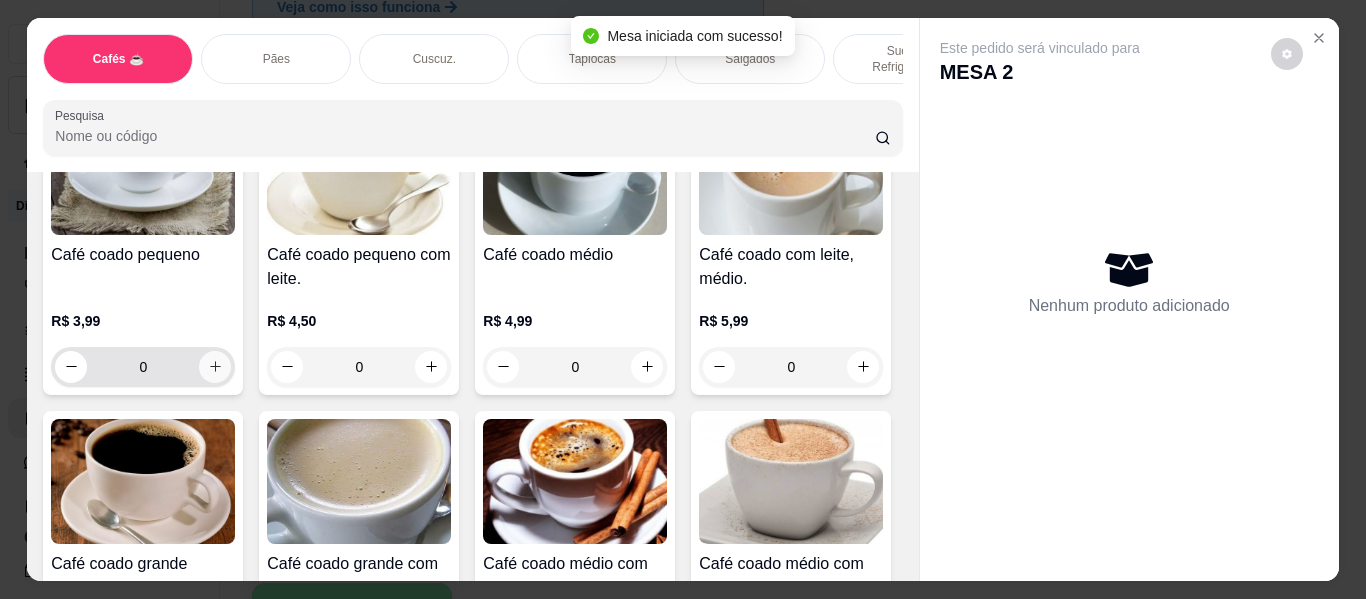 click 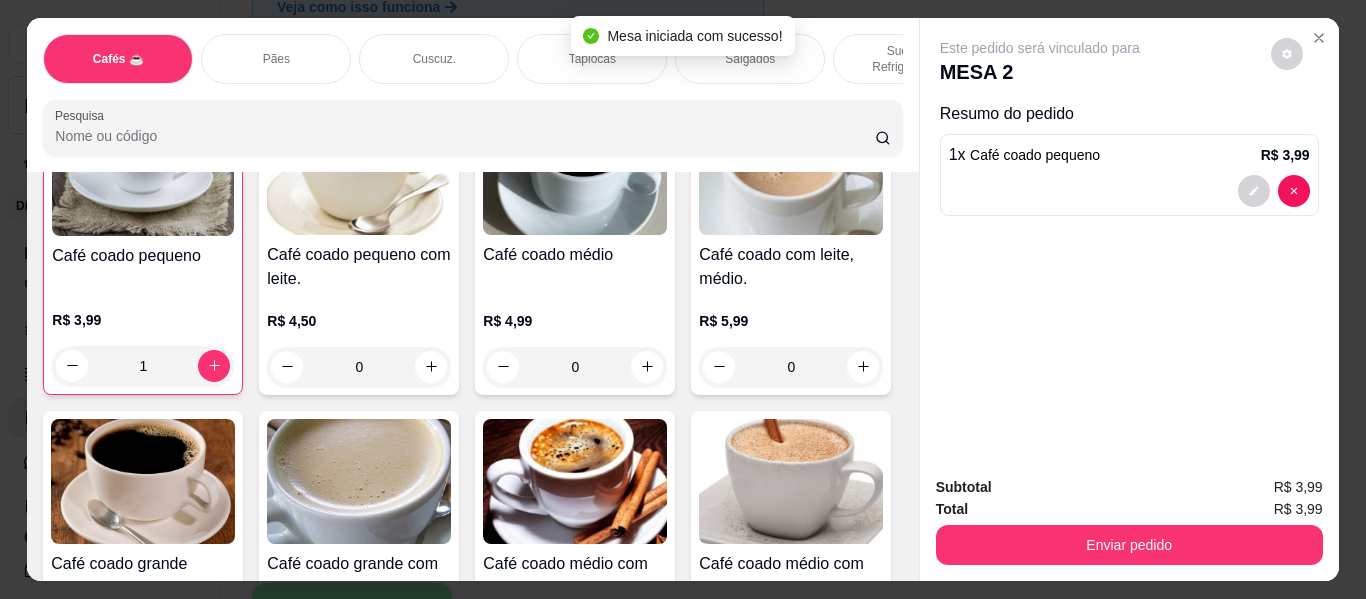 scroll, scrollTop: 201, scrollLeft: 0, axis: vertical 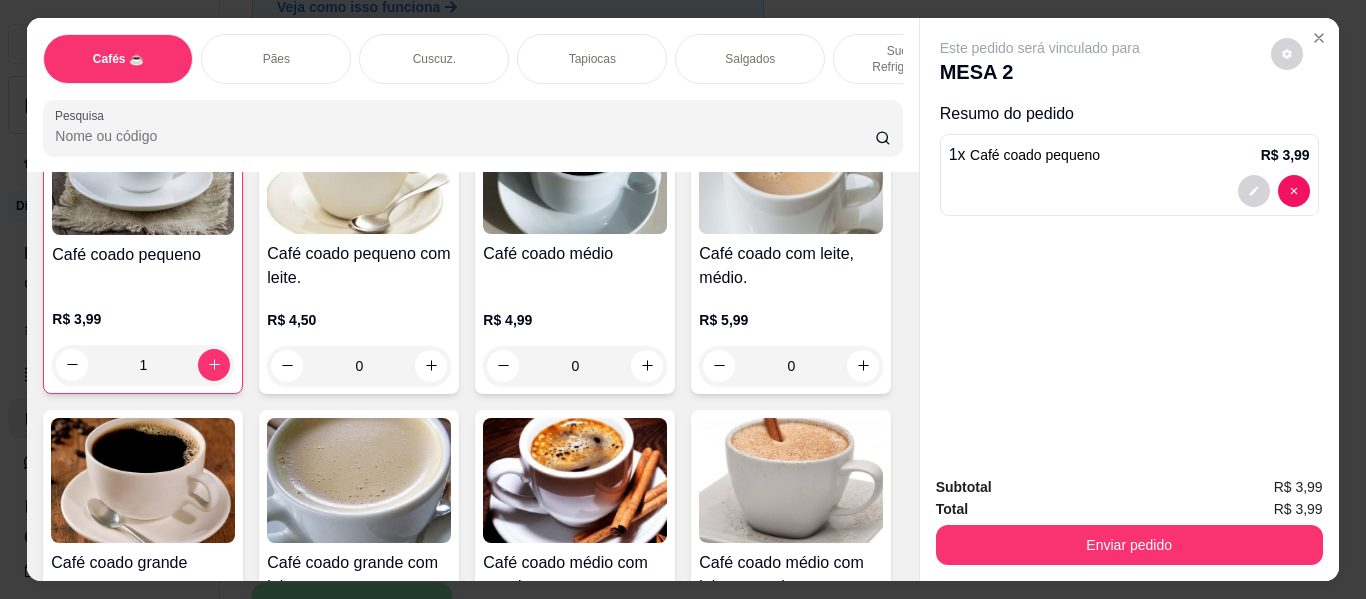 click on "Tapiocas" at bounding box center [592, 59] 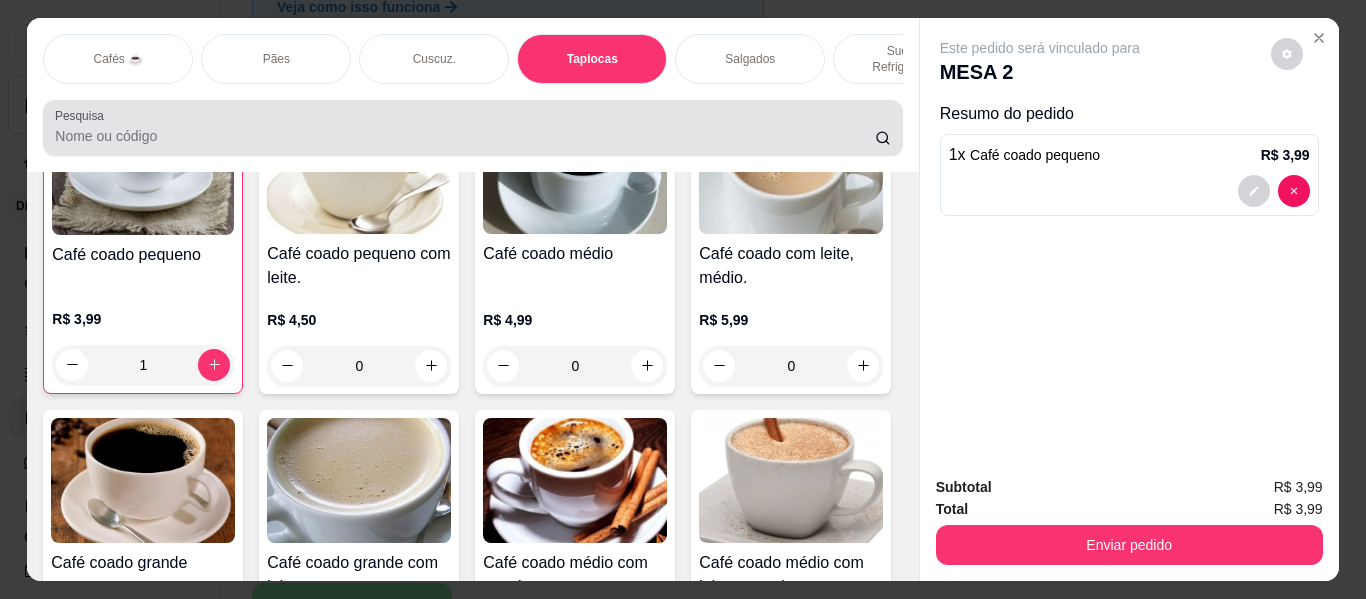 scroll, scrollTop: 6033, scrollLeft: 0, axis: vertical 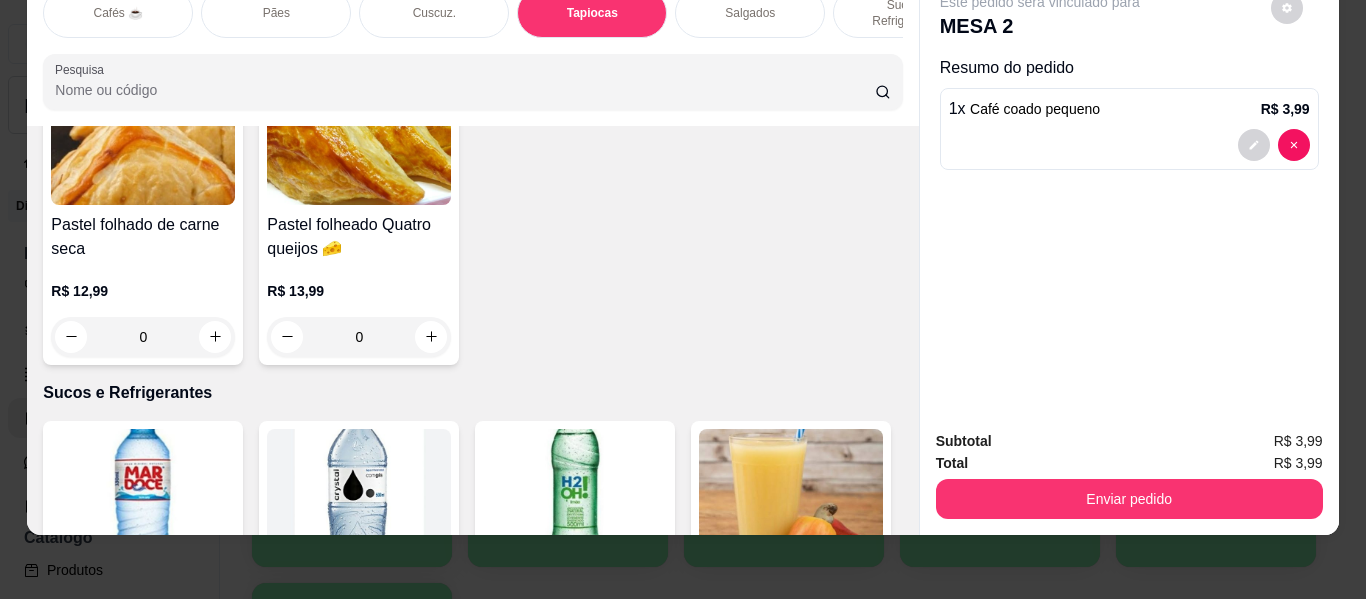 click 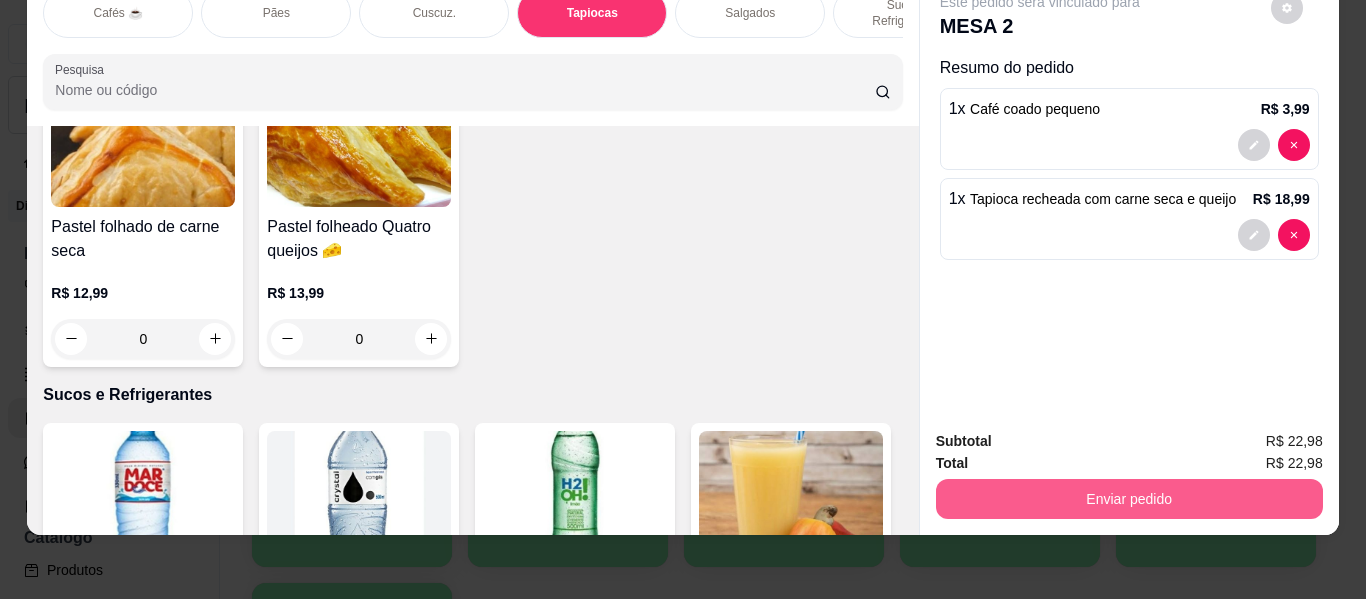 click on "Enviar pedido" at bounding box center [1129, 499] 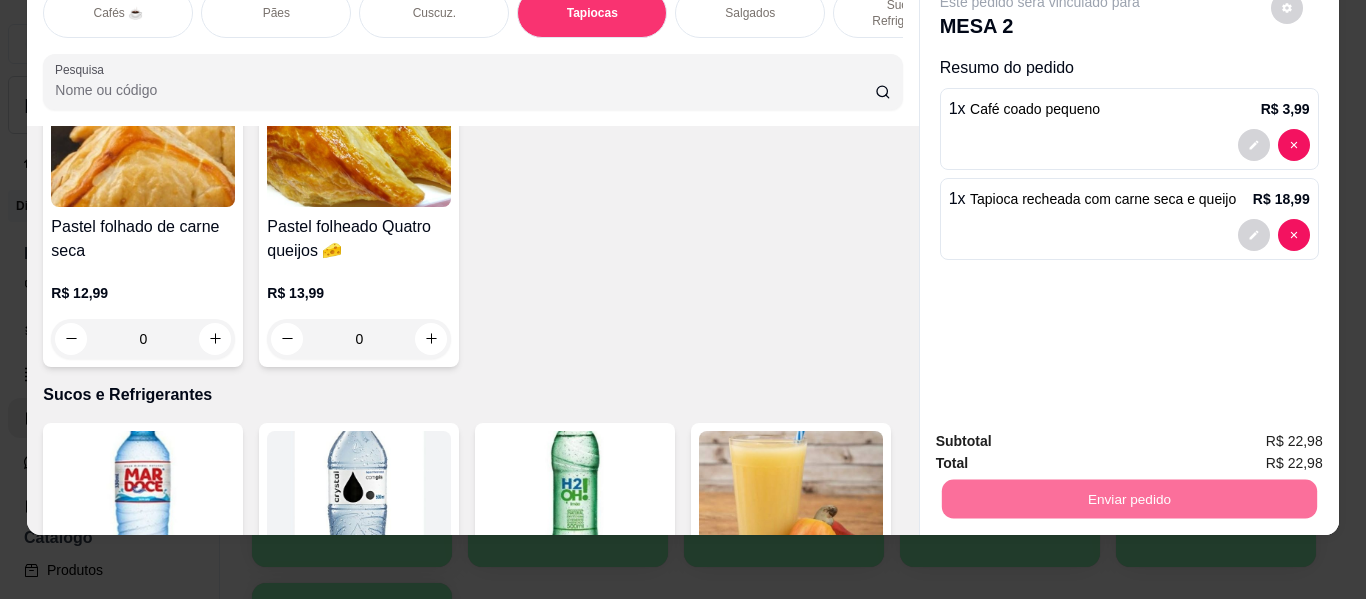 click on "Não registrar e enviar pedido" at bounding box center [1063, 433] 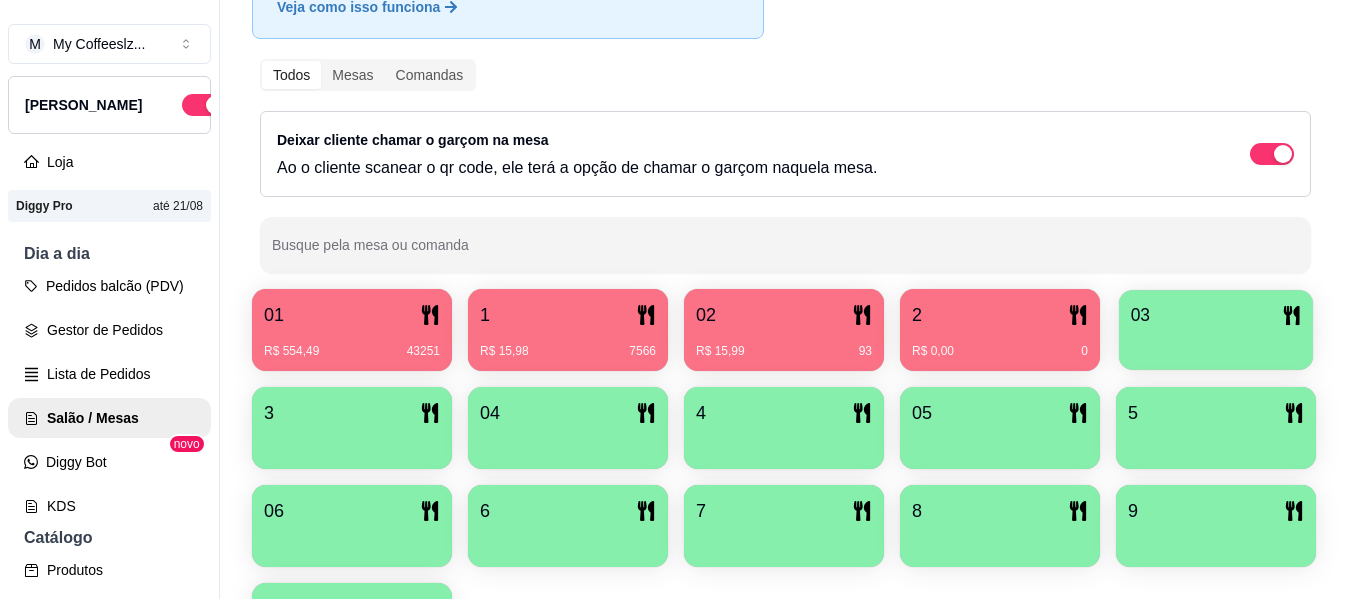 click on "03" at bounding box center (1216, 315) 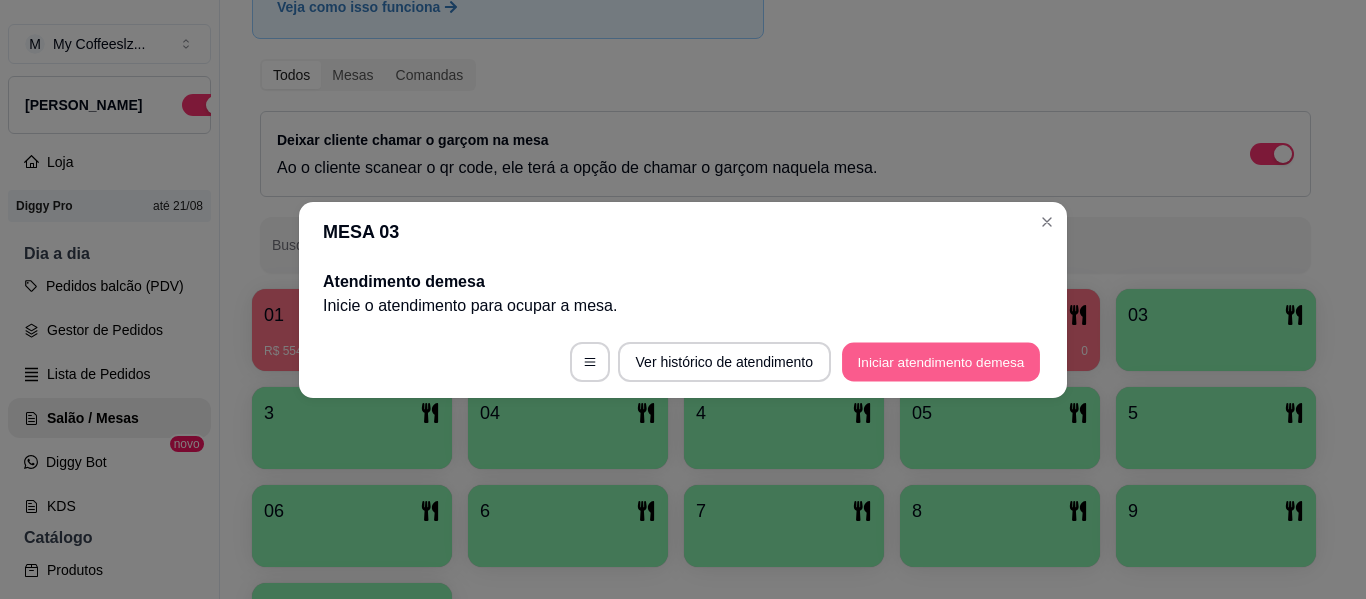 click on "Iniciar atendimento de  mesa" at bounding box center (941, 361) 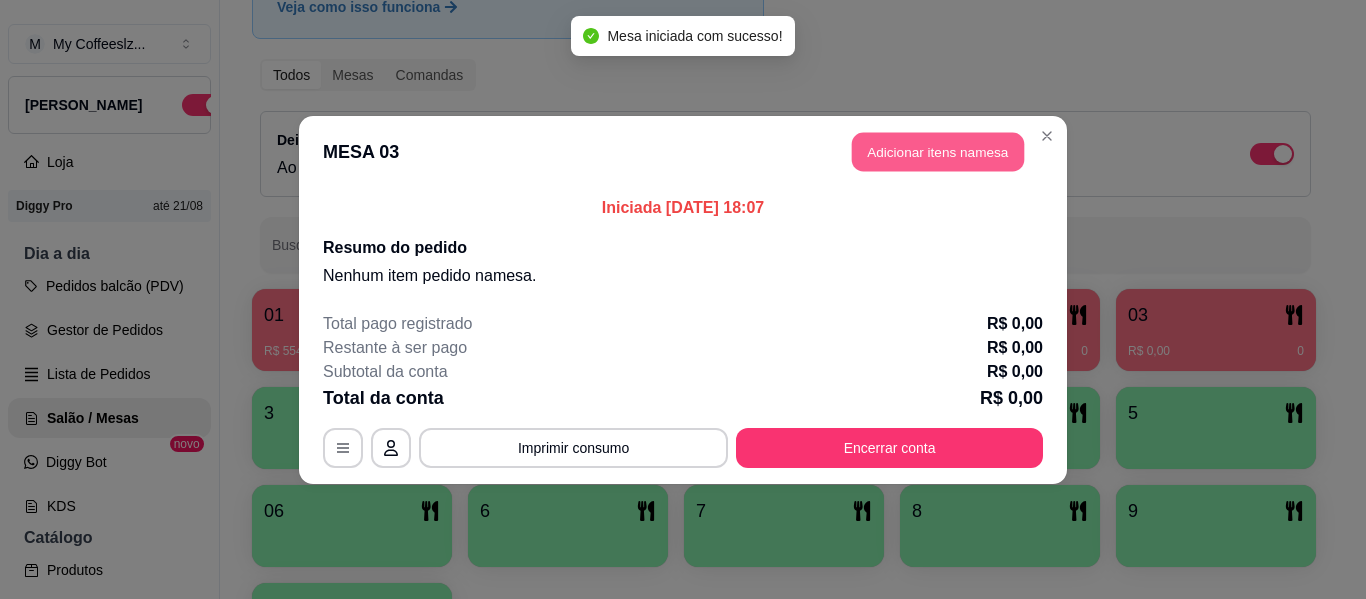 click on "Adicionar itens na  mesa" at bounding box center [938, 151] 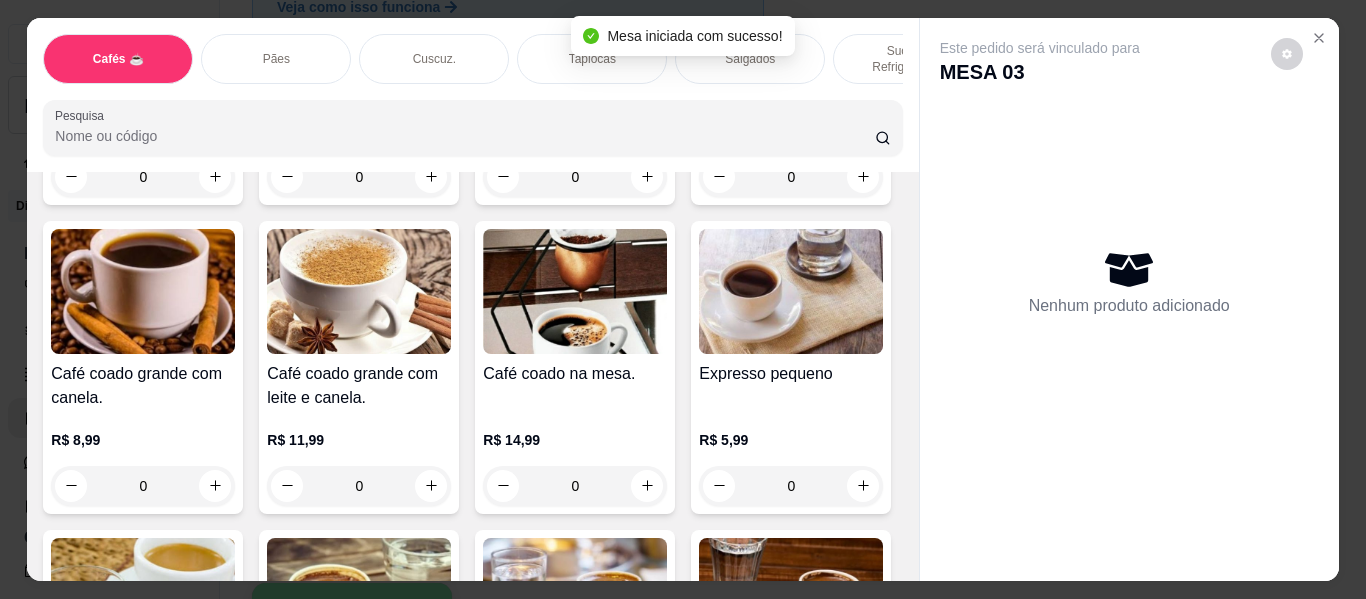 scroll, scrollTop: 700, scrollLeft: 0, axis: vertical 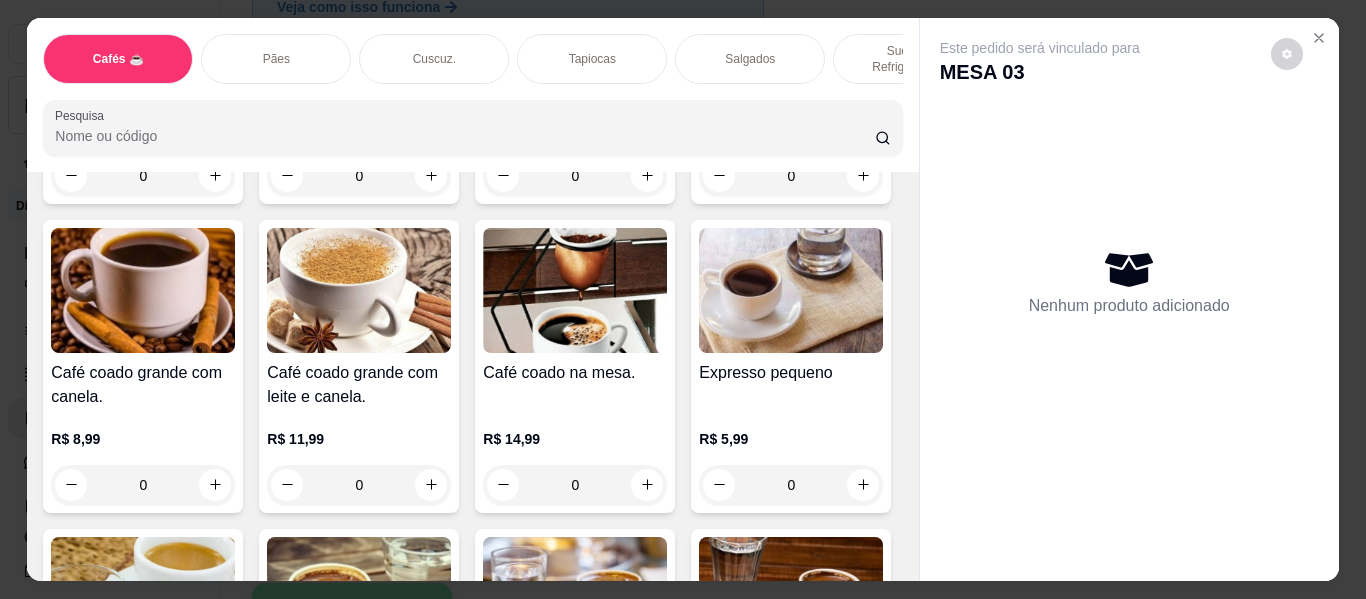 click on "Tapiocas" at bounding box center [592, 59] 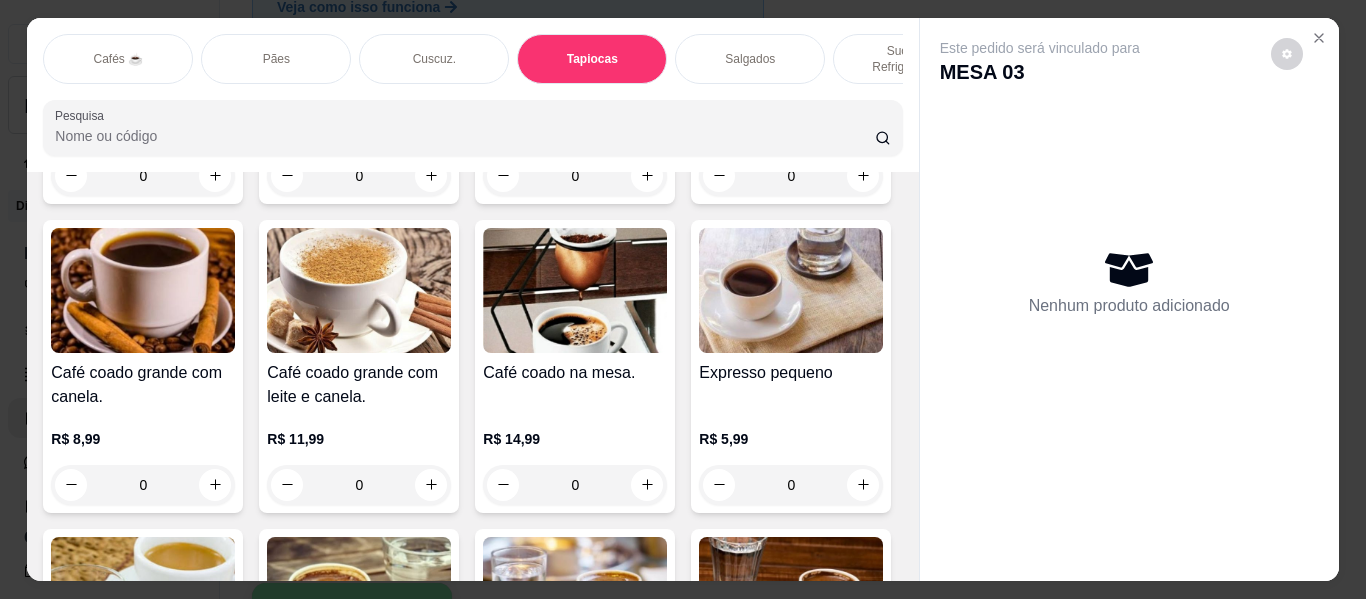scroll, scrollTop: 6033, scrollLeft: 0, axis: vertical 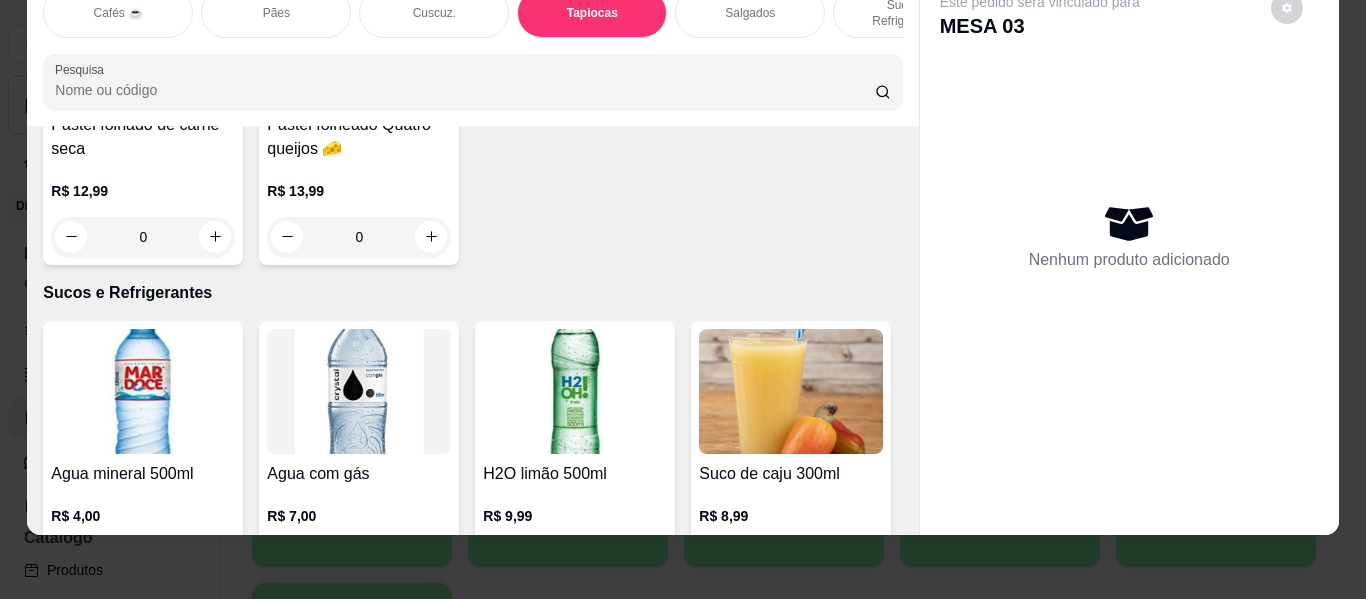 click at bounding box center (863, -1657) 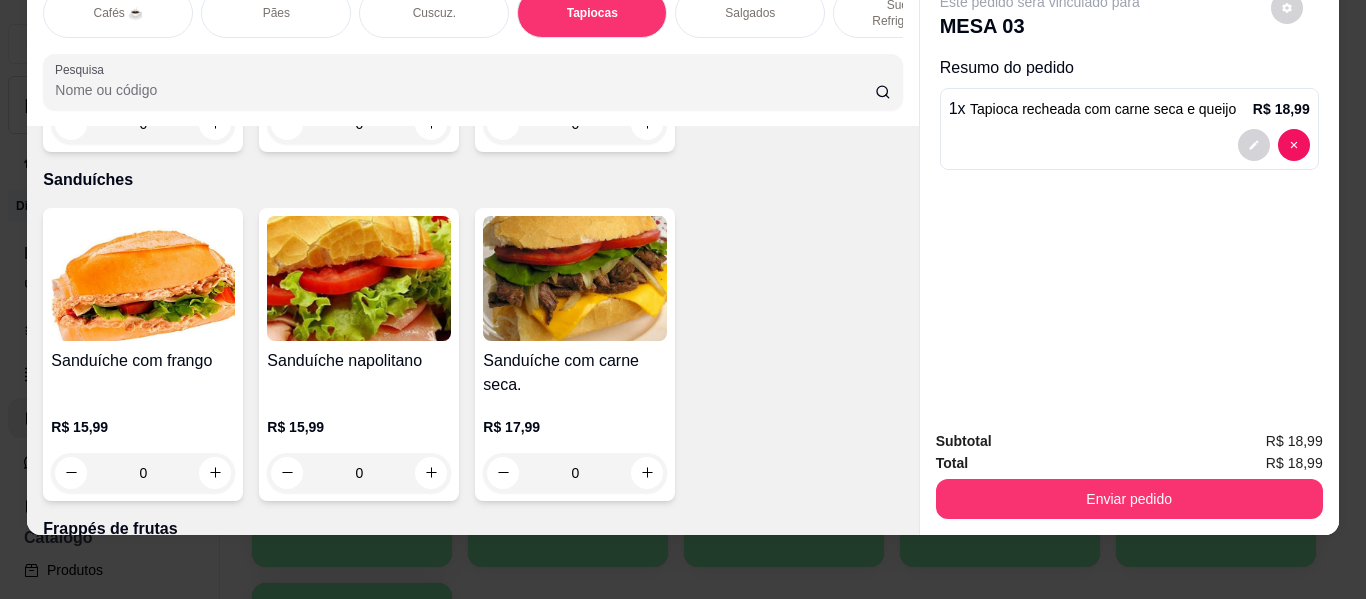 scroll, scrollTop: 9535, scrollLeft: 0, axis: vertical 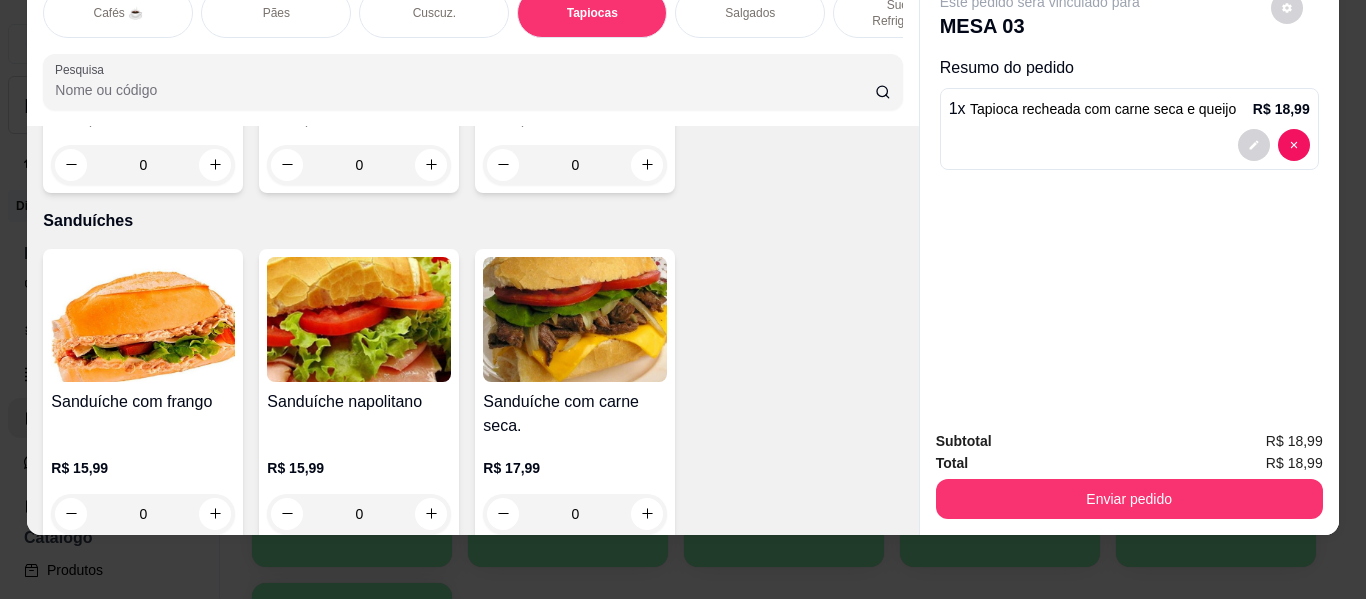 click 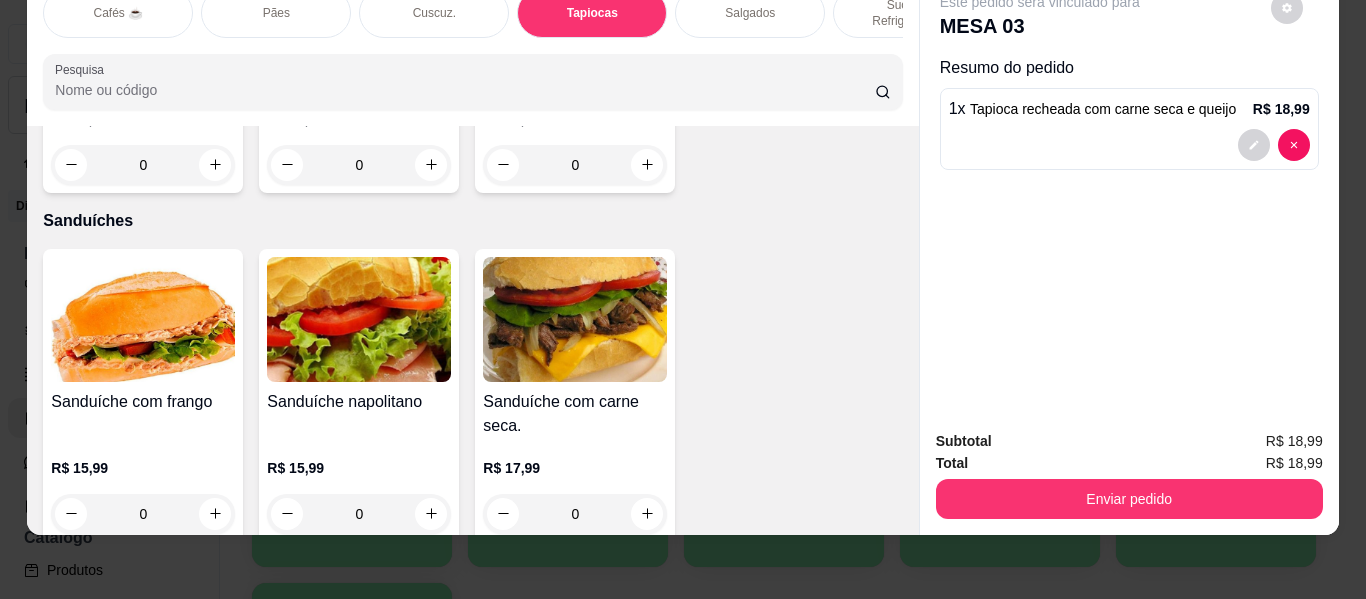 type on "1" 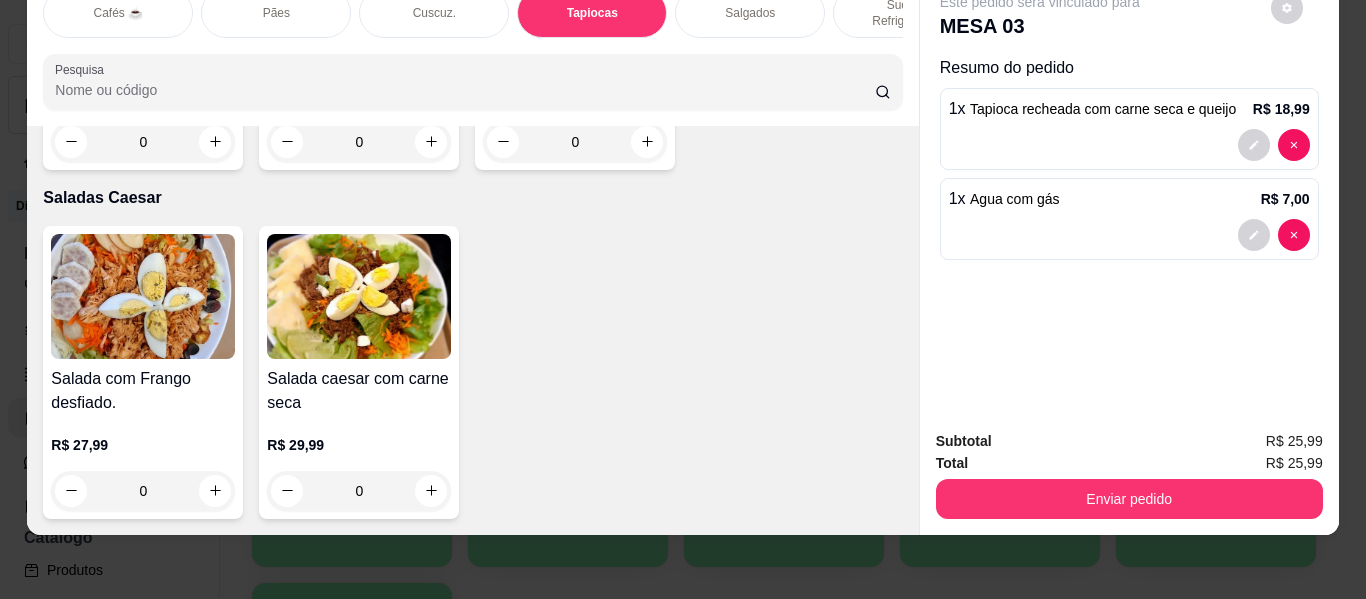 scroll, scrollTop: 11735, scrollLeft: 0, axis: vertical 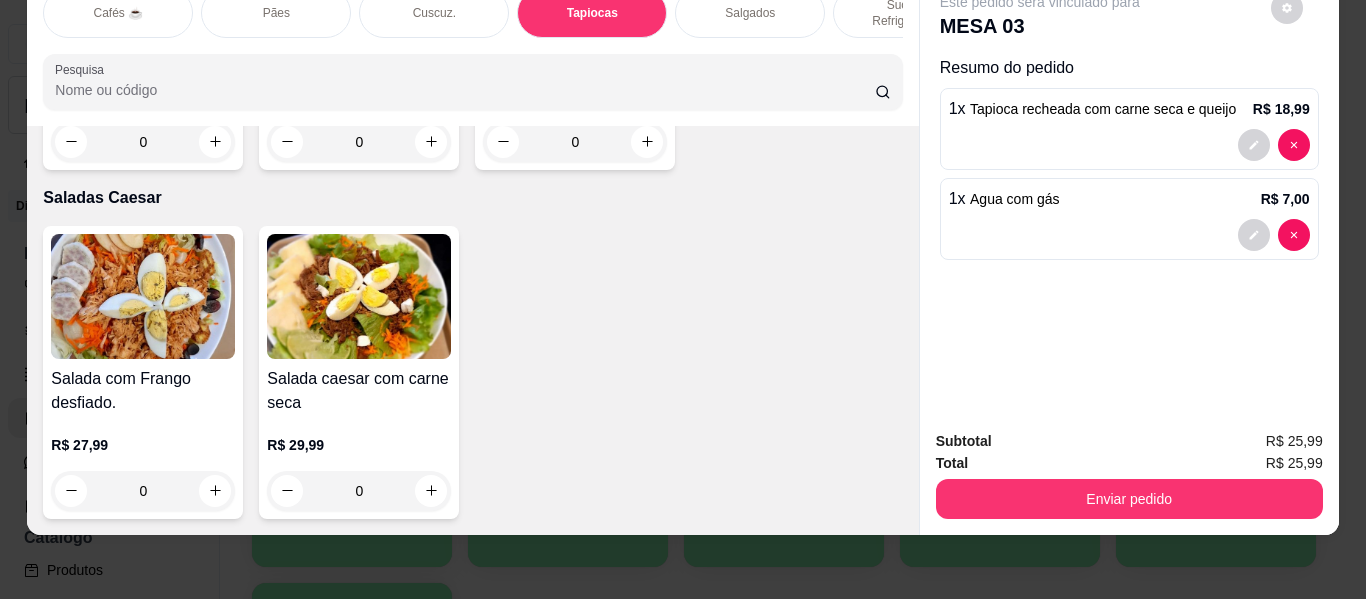 type on "1" 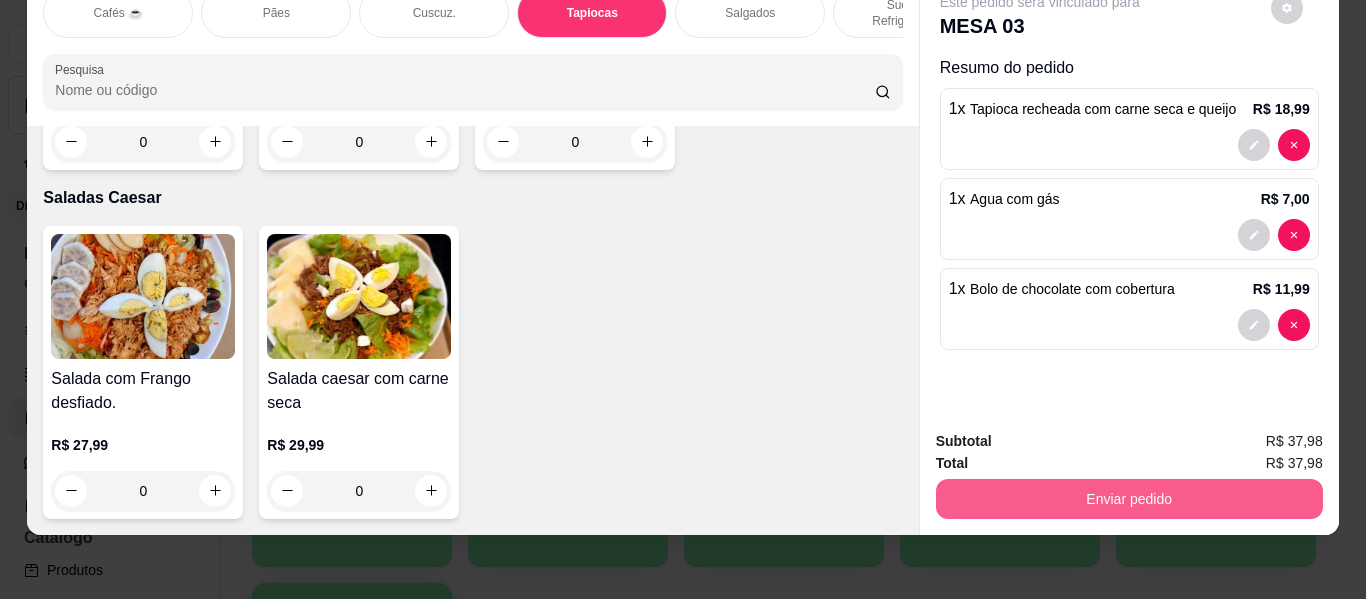 click on "Enviar pedido" at bounding box center (1129, 499) 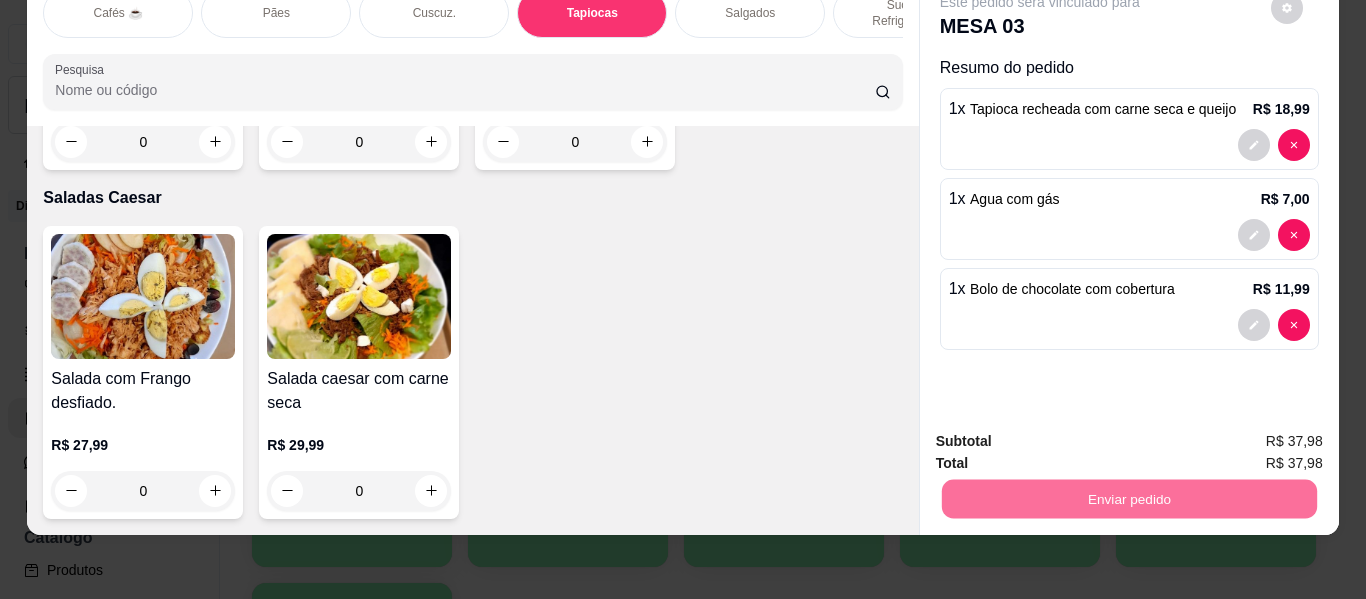 click on "Não registrar e enviar pedido" at bounding box center [1063, 433] 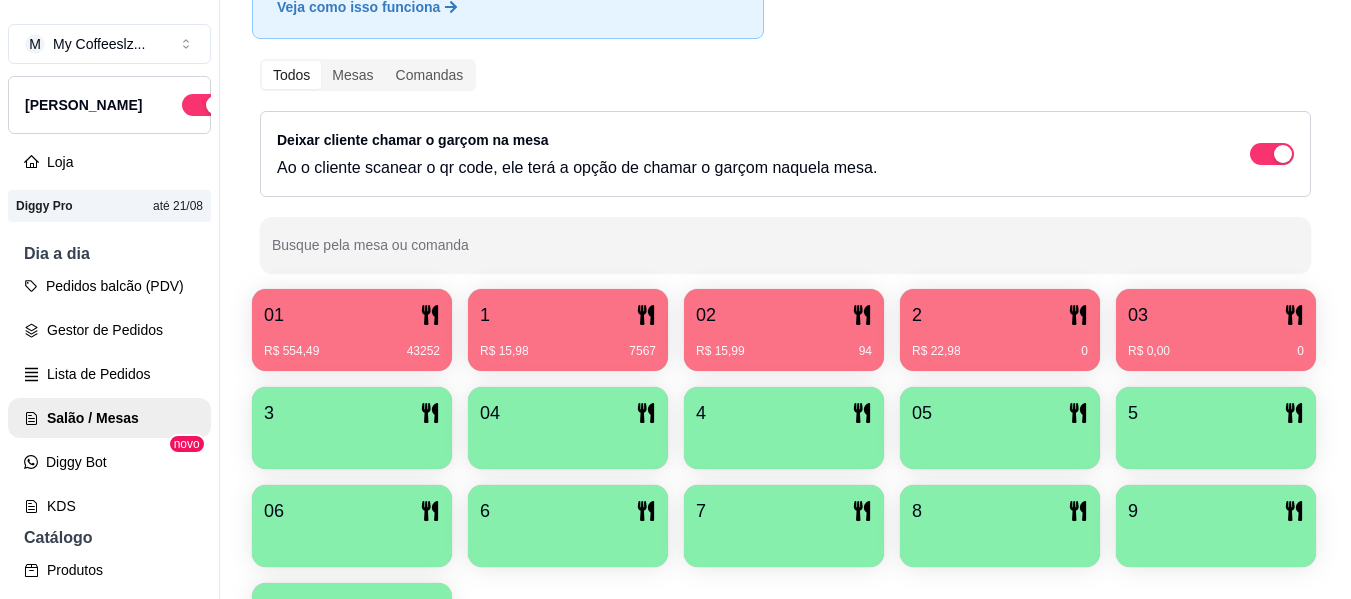 type 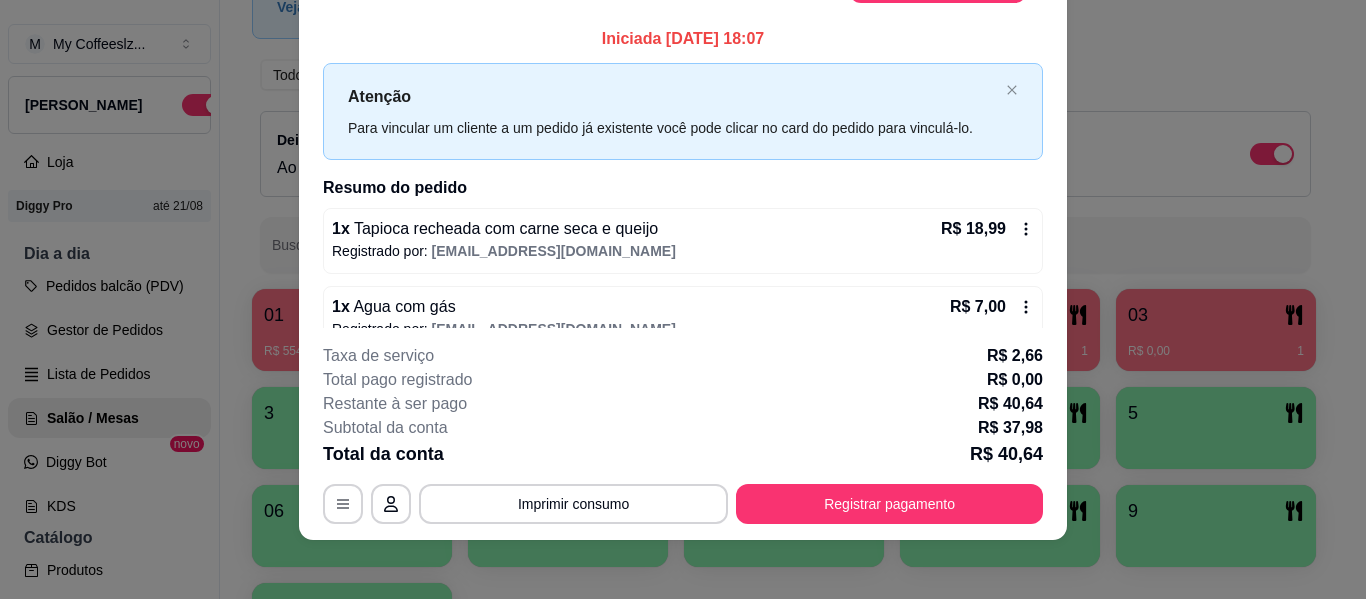 scroll, scrollTop: 61, scrollLeft: 0, axis: vertical 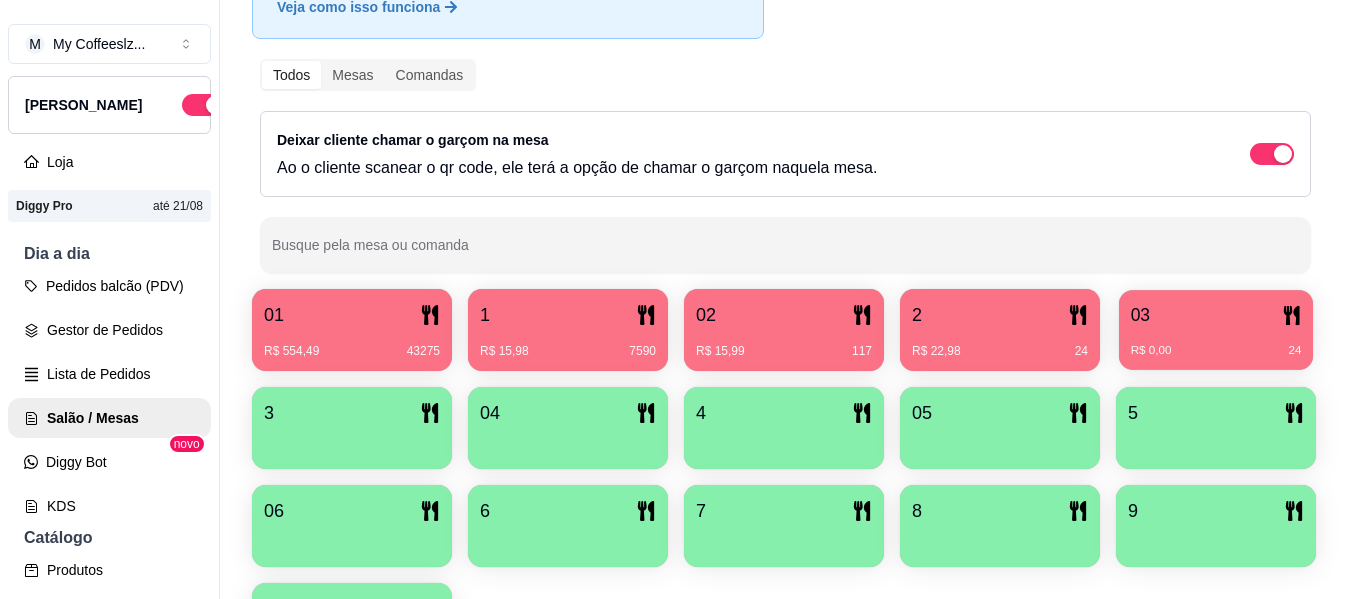 click on "R$ 0,00" at bounding box center [1151, 351] 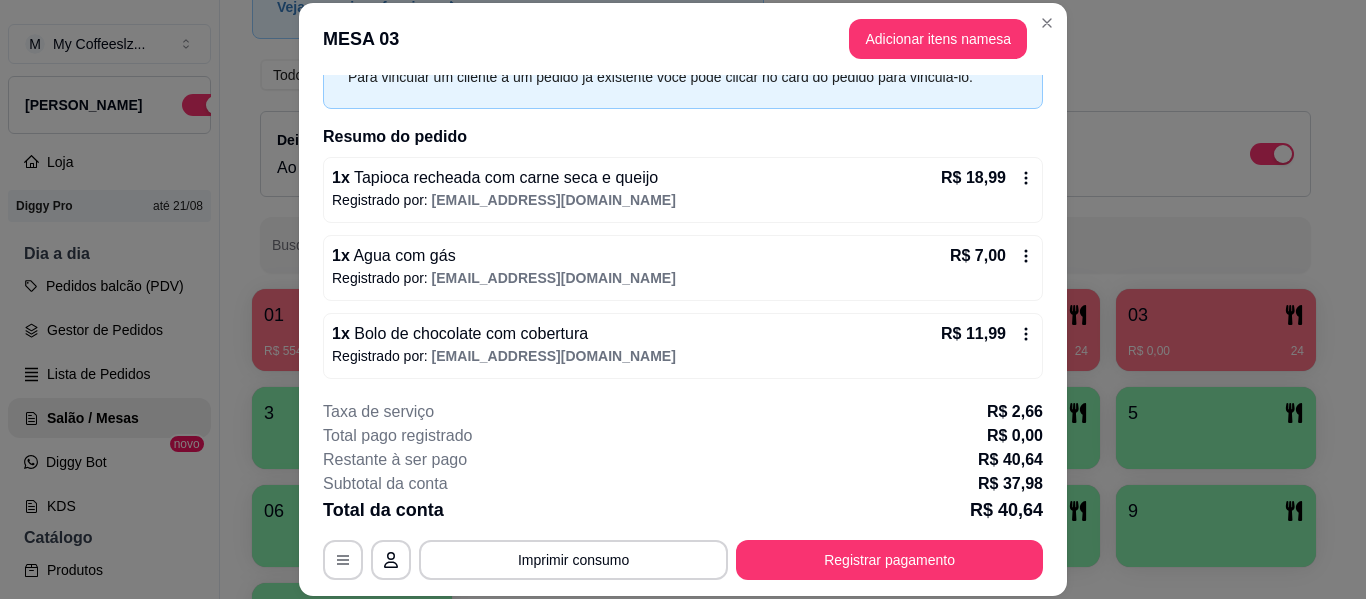 scroll, scrollTop: 110, scrollLeft: 0, axis: vertical 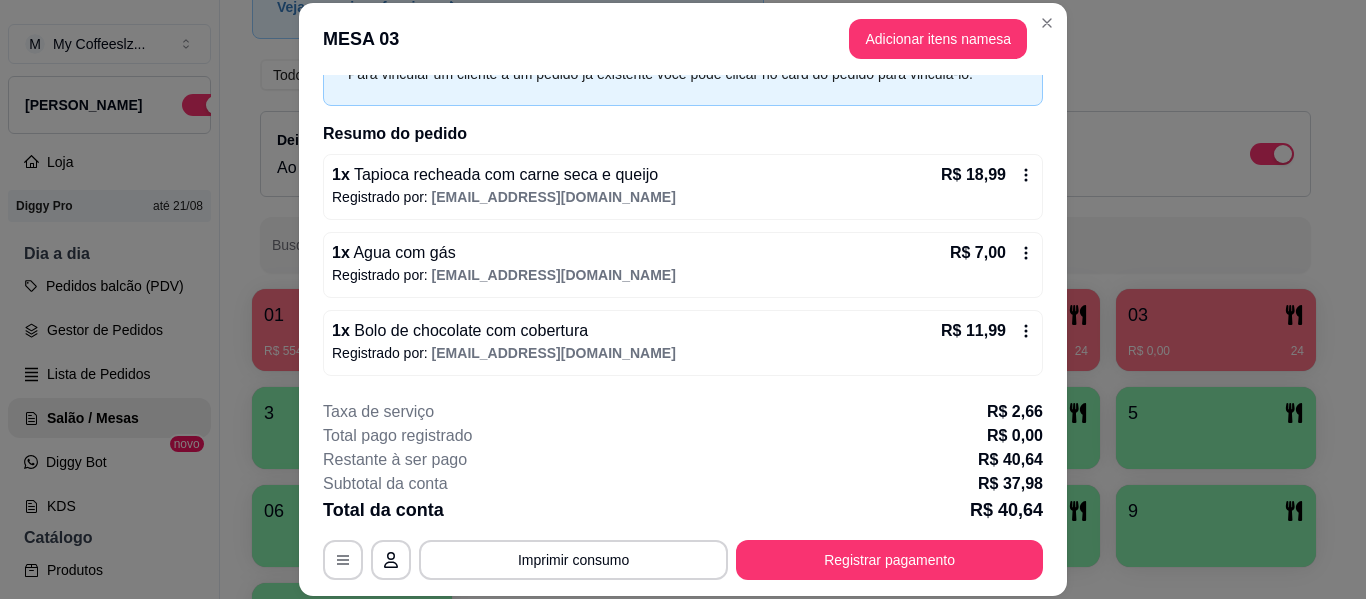 click 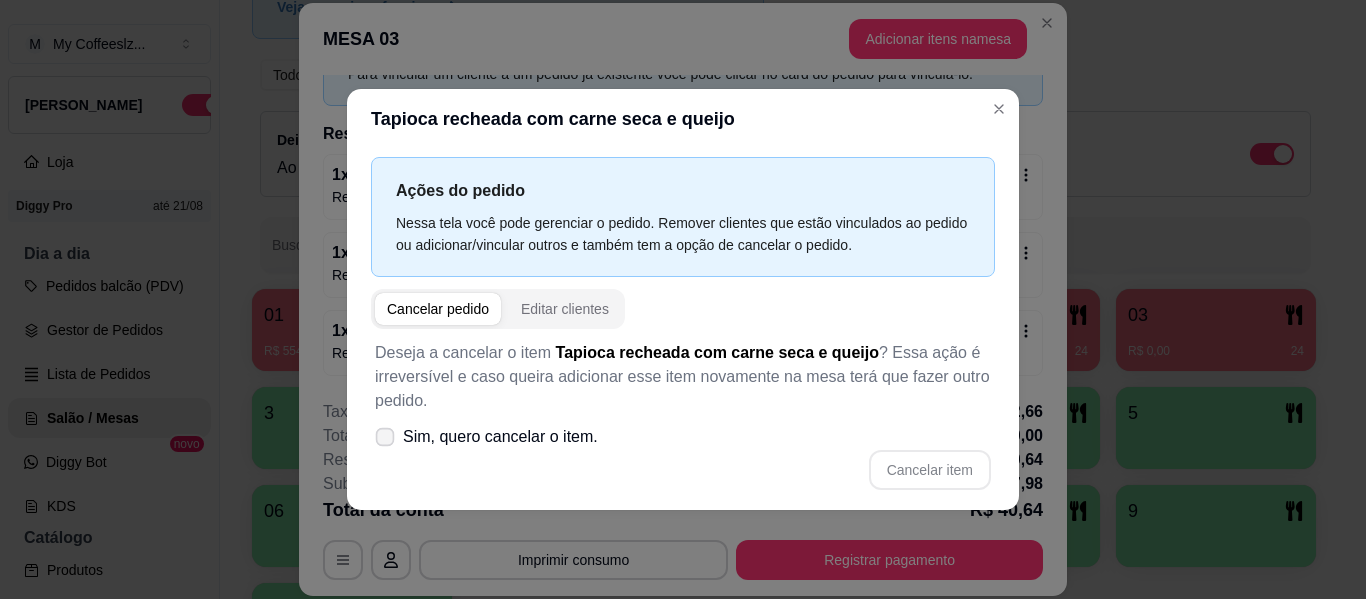 click at bounding box center [385, 436] 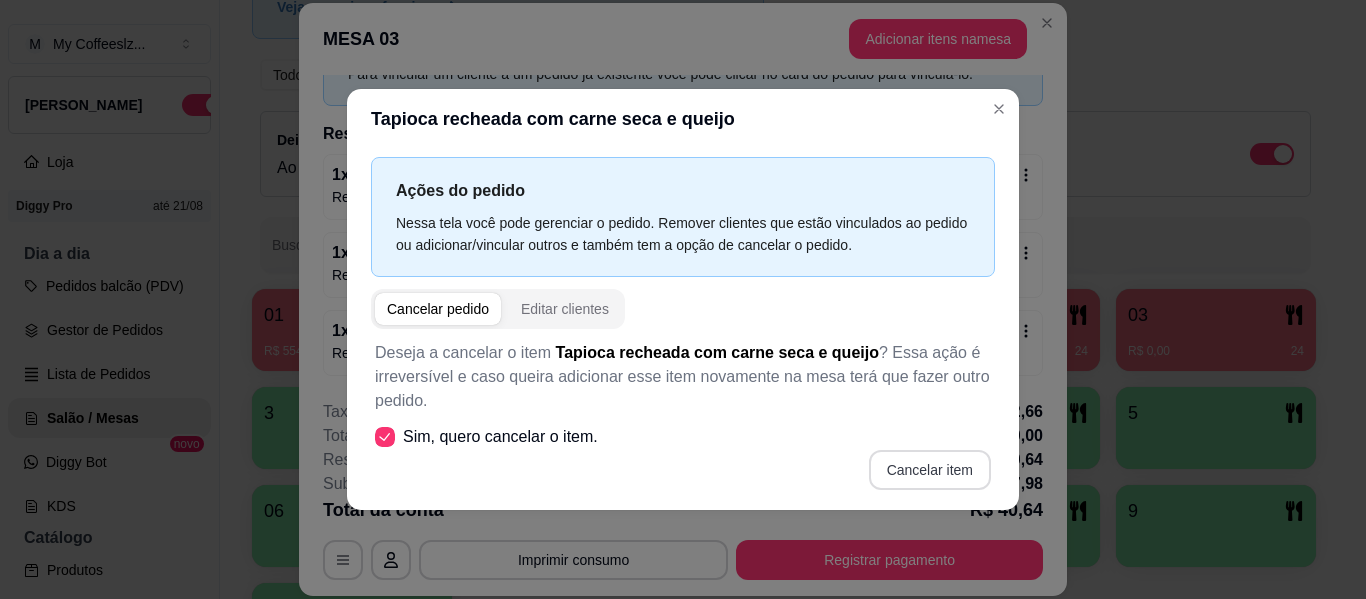 click on "Cancelar item" at bounding box center (930, 470) 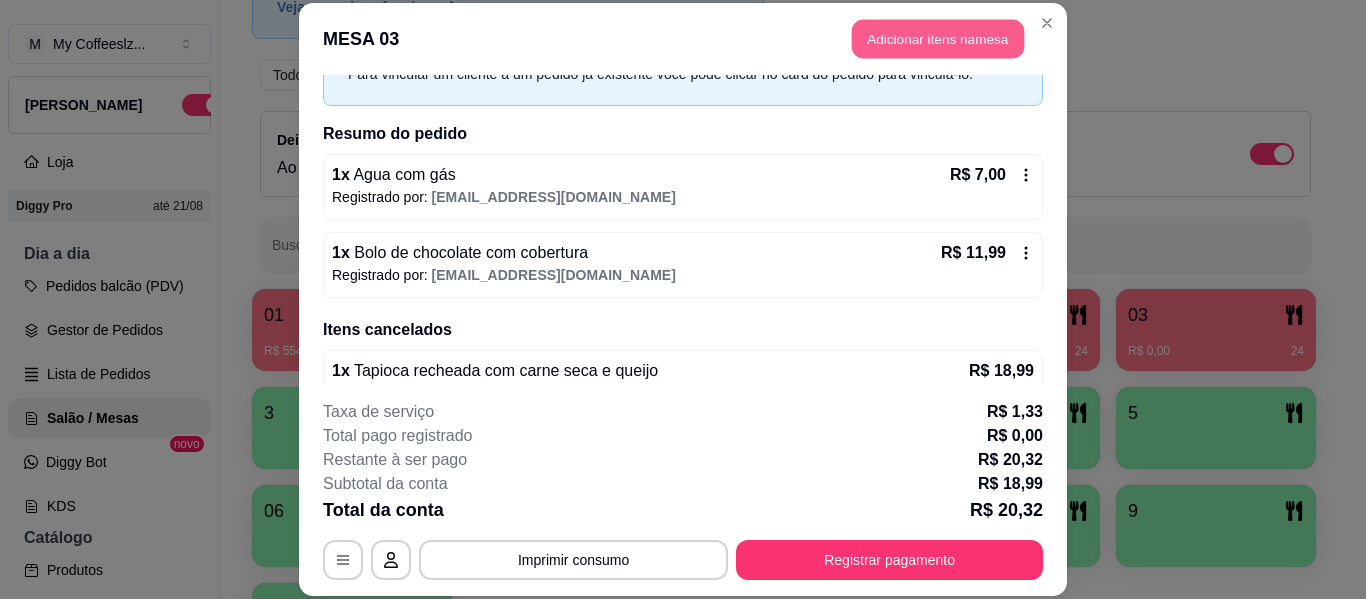 click on "Adicionar itens na  mesa" at bounding box center (938, 39) 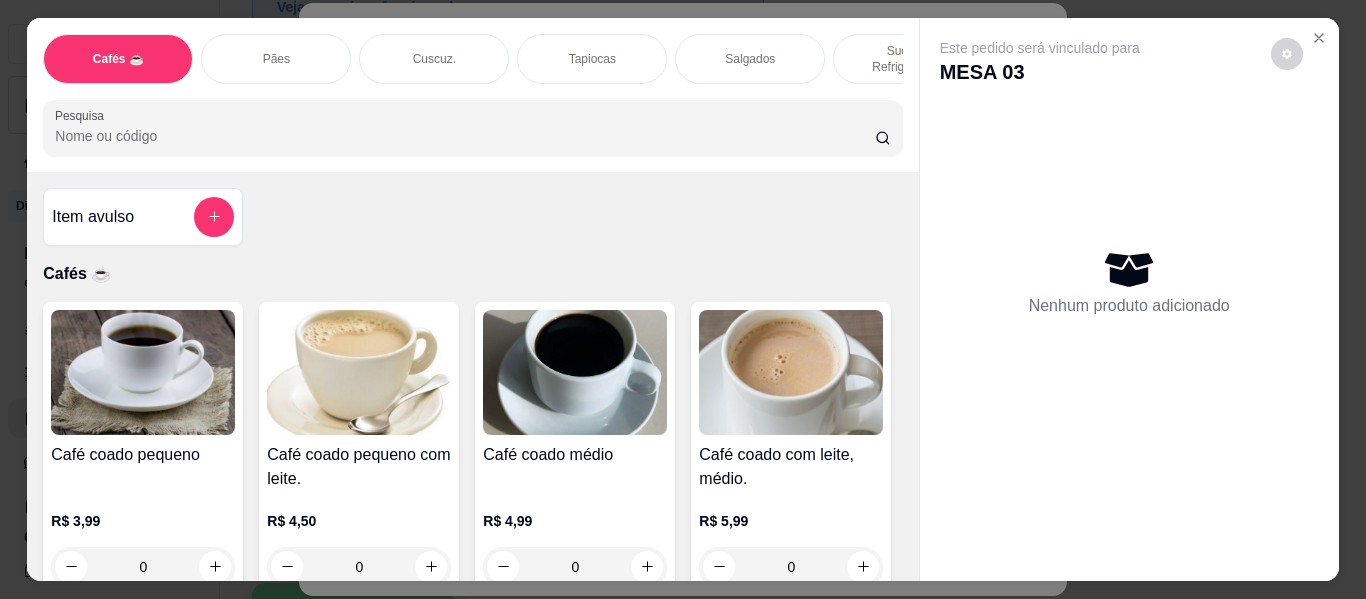click on "Tapiocas" at bounding box center (592, 59) 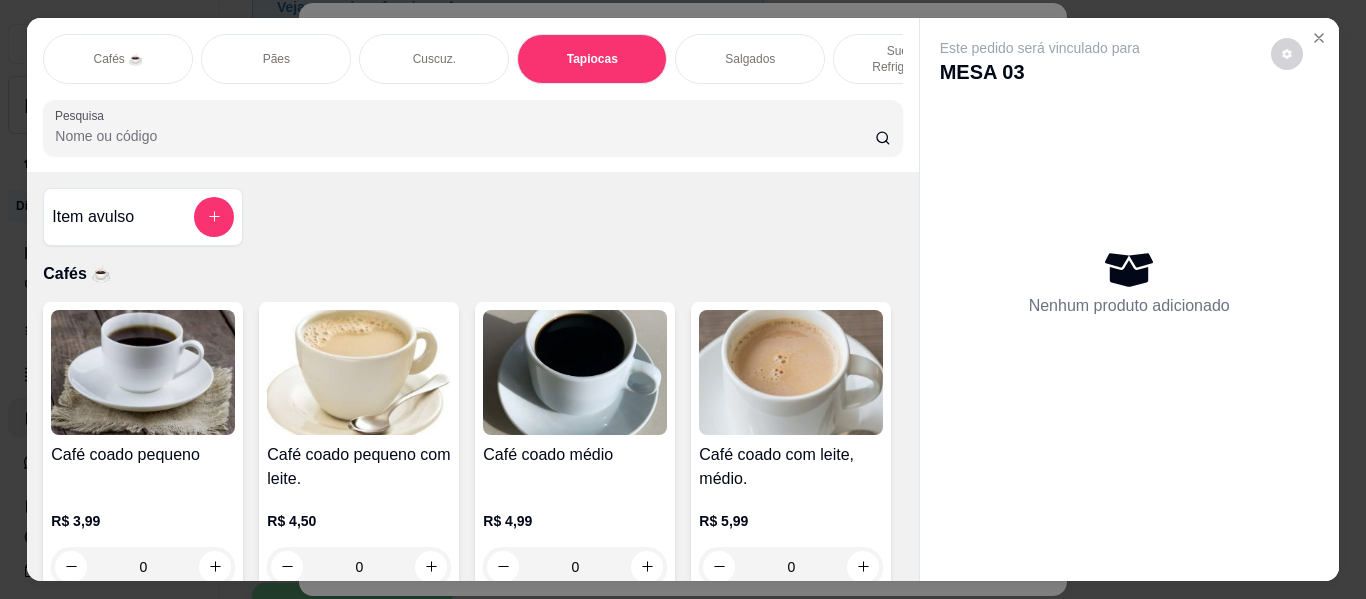 scroll, scrollTop: 6033, scrollLeft: 0, axis: vertical 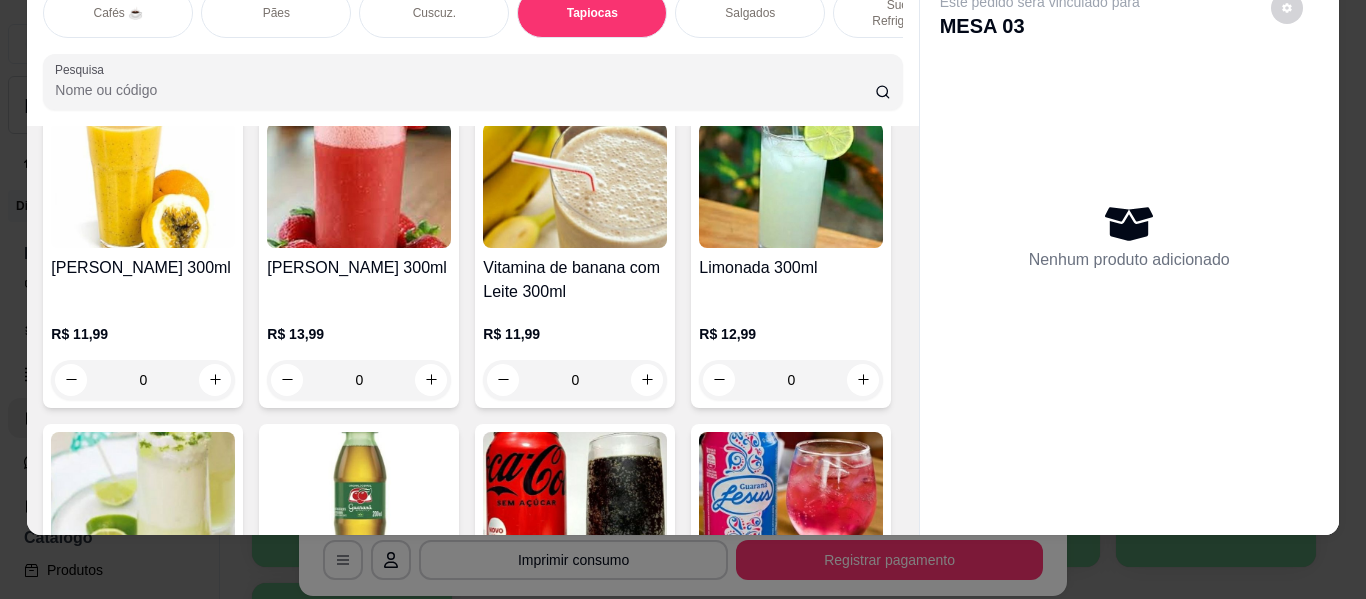 click at bounding box center (215, -1530) 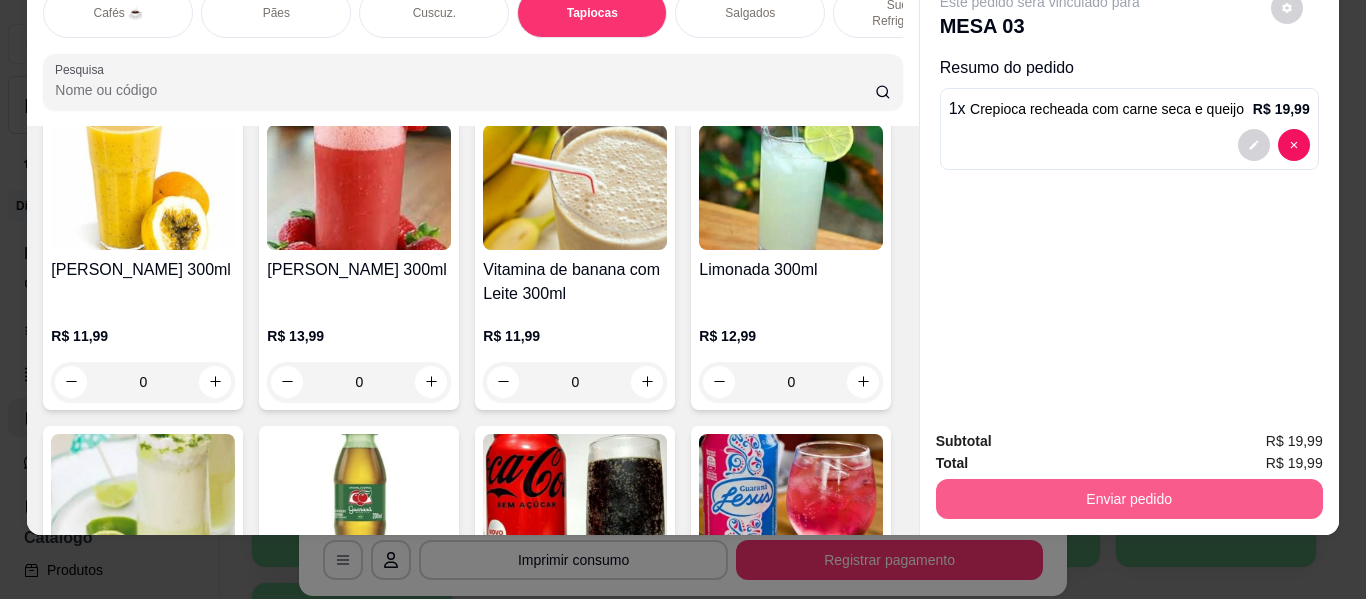click on "Enviar pedido" at bounding box center (1129, 499) 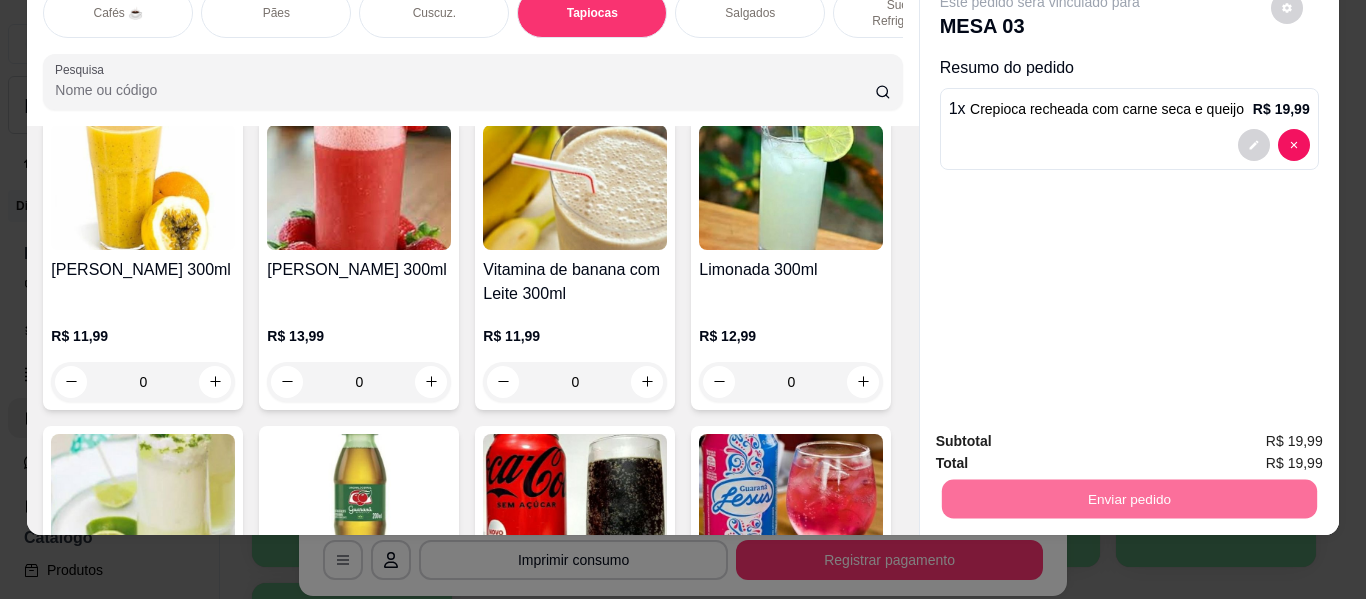 click on "Não registrar e enviar pedido" at bounding box center (1063, 434) 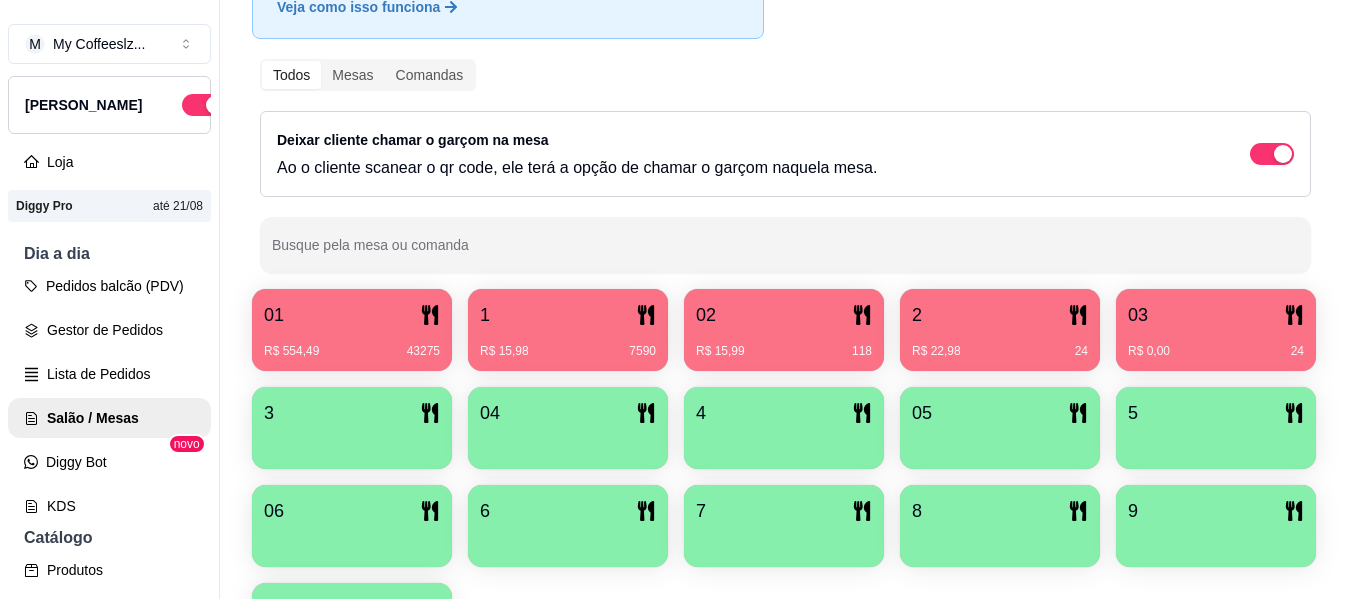 click on "R$ 22,98 24" at bounding box center [1000, 344] 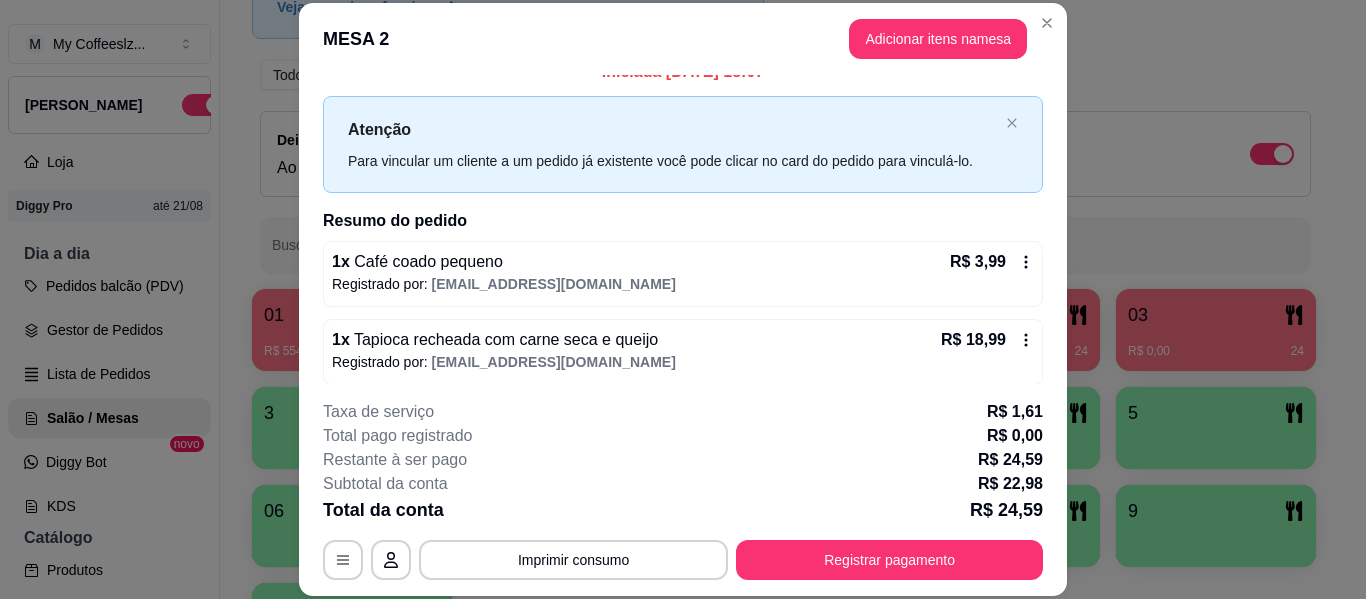 scroll, scrollTop: 32, scrollLeft: 0, axis: vertical 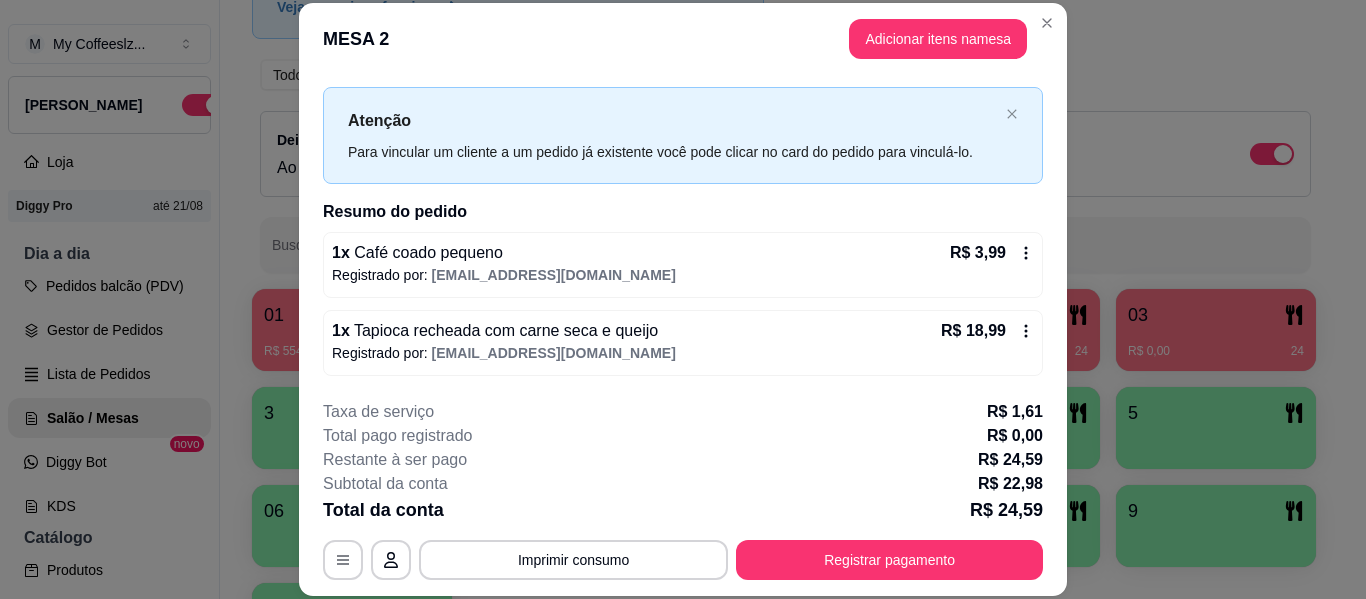 click 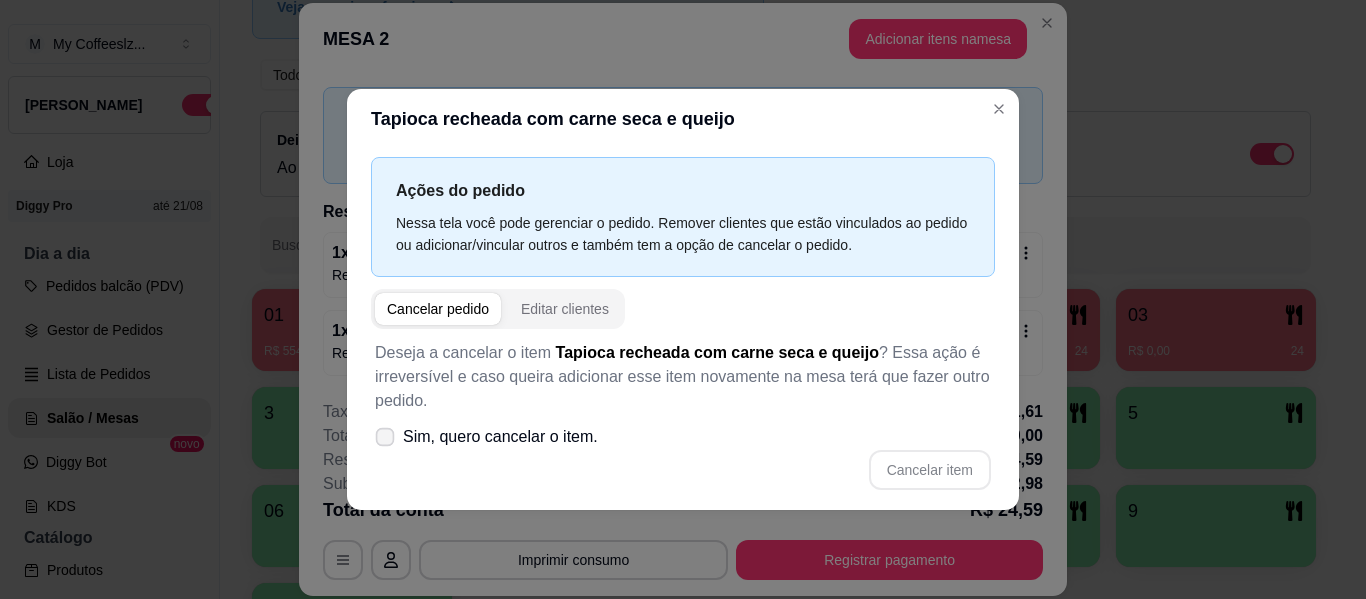 click 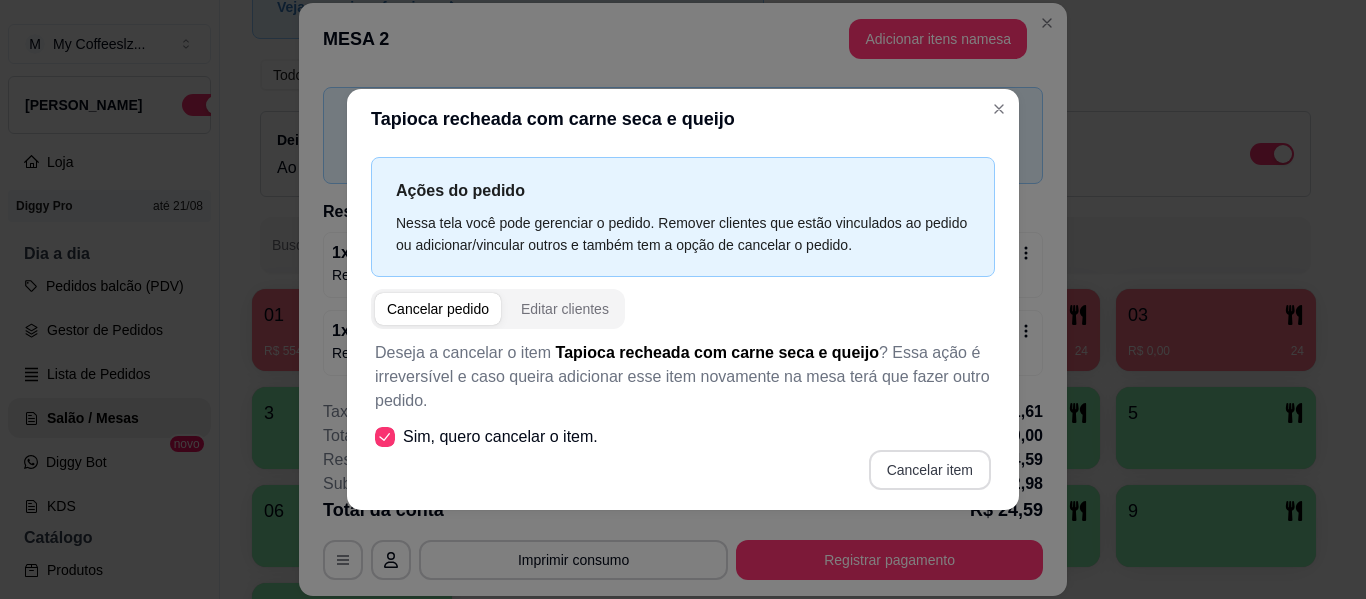 click on "Cancelar item" at bounding box center [930, 470] 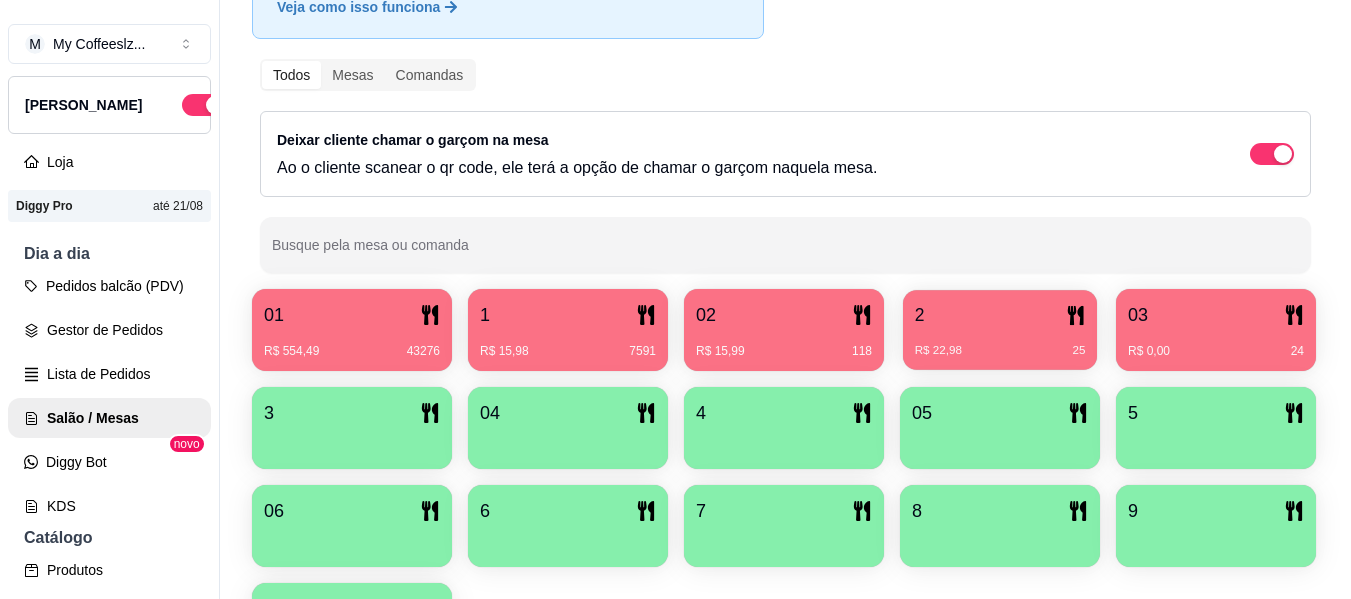 click on "R$ 22,98 25" at bounding box center [1000, 351] 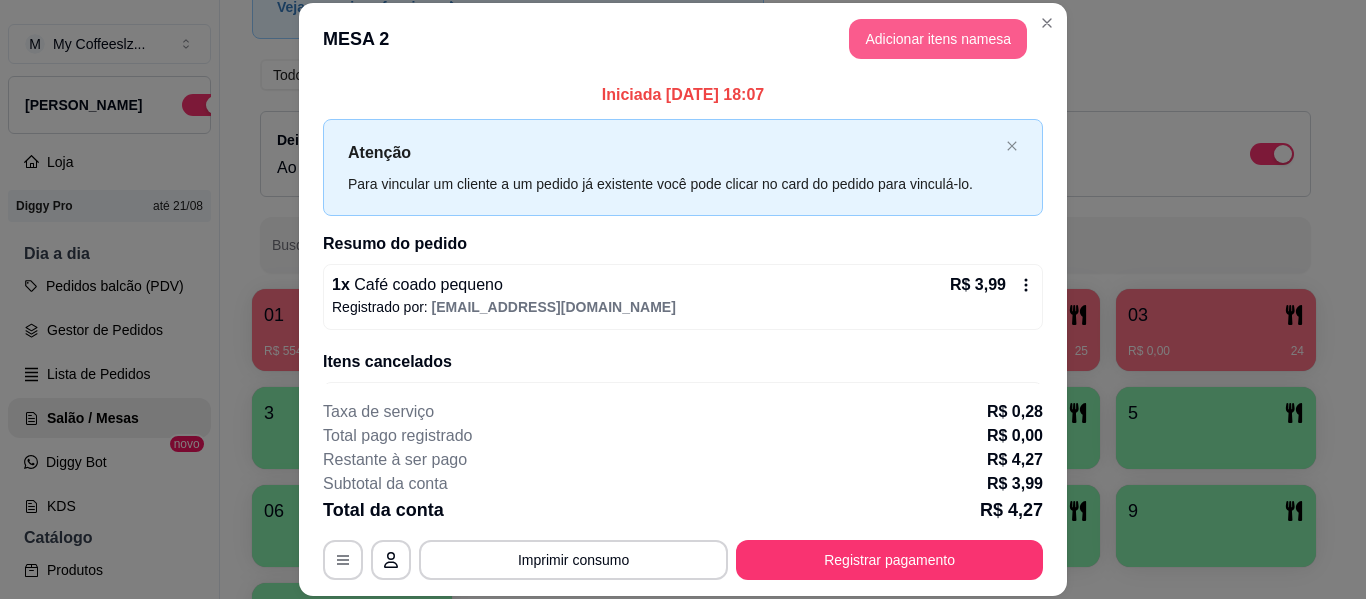 click on "Adicionar itens na  mesa" at bounding box center [938, 39] 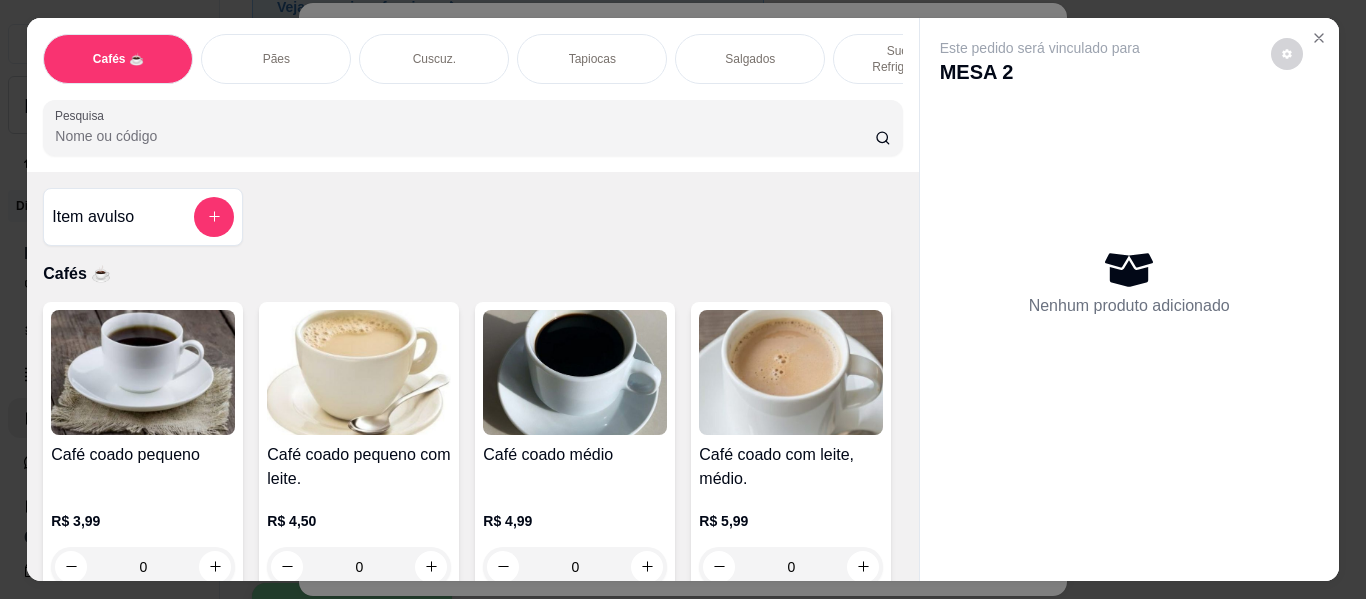 click on "Tapiocas" at bounding box center [592, 59] 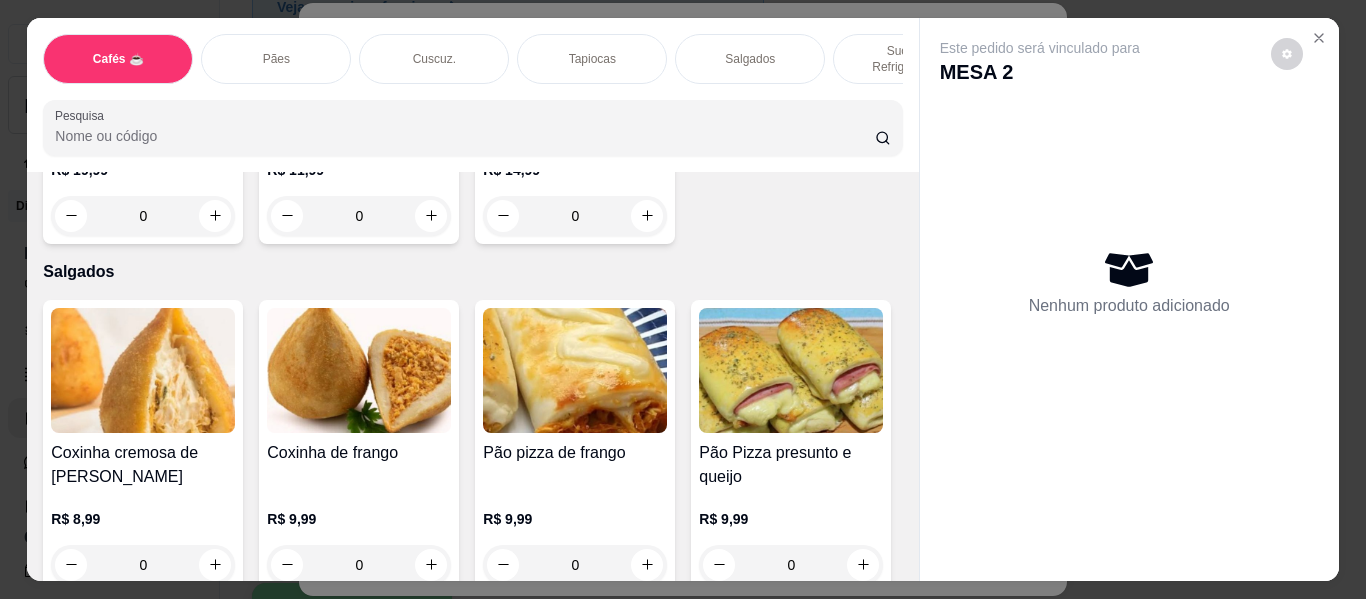 scroll, scrollTop: 54, scrollLeft: 0, axis: vertical 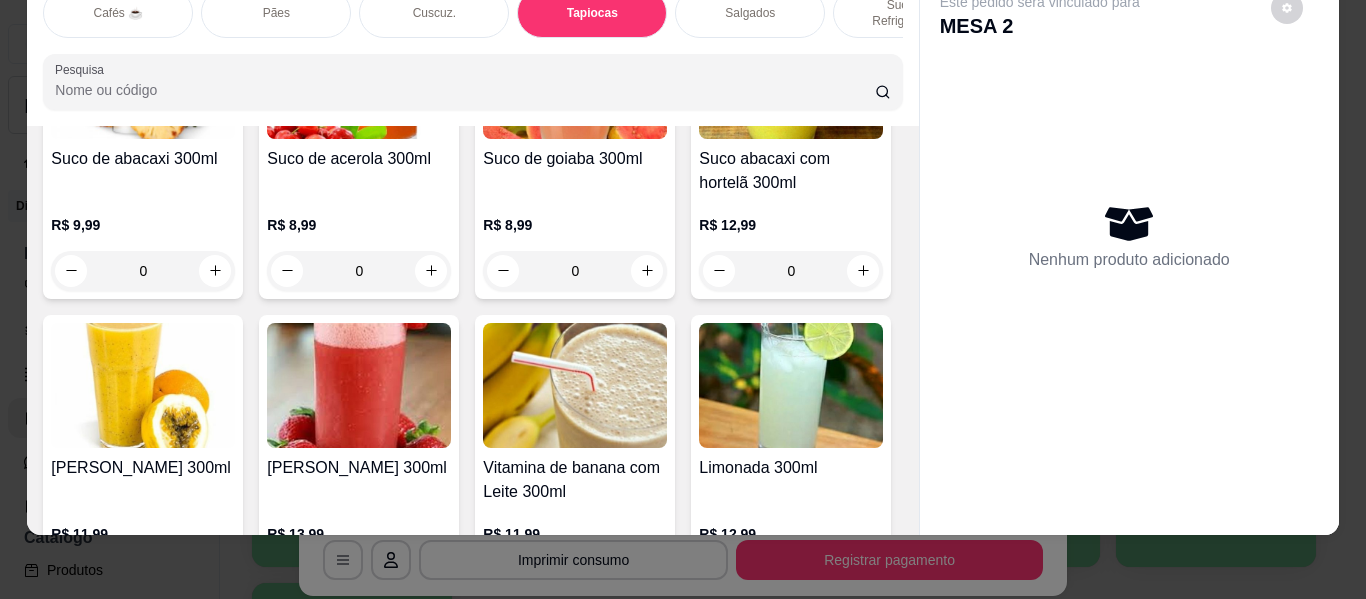 click 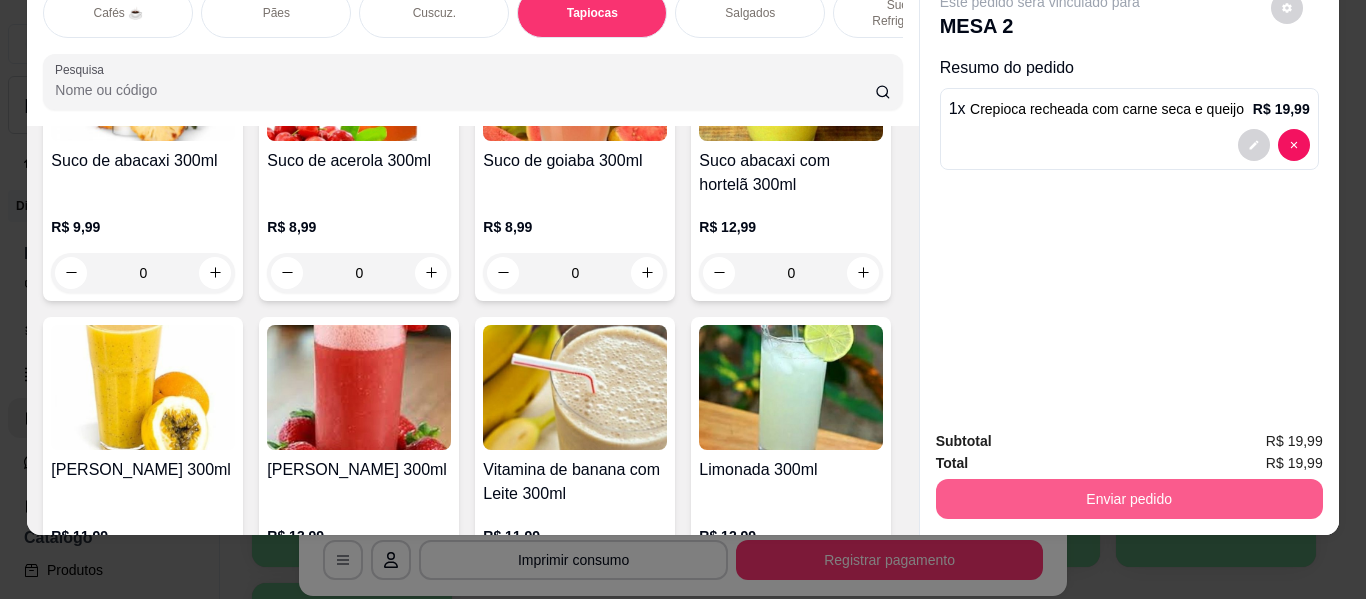 click on "Enviar pedido" at bounding box center (1129, 499) 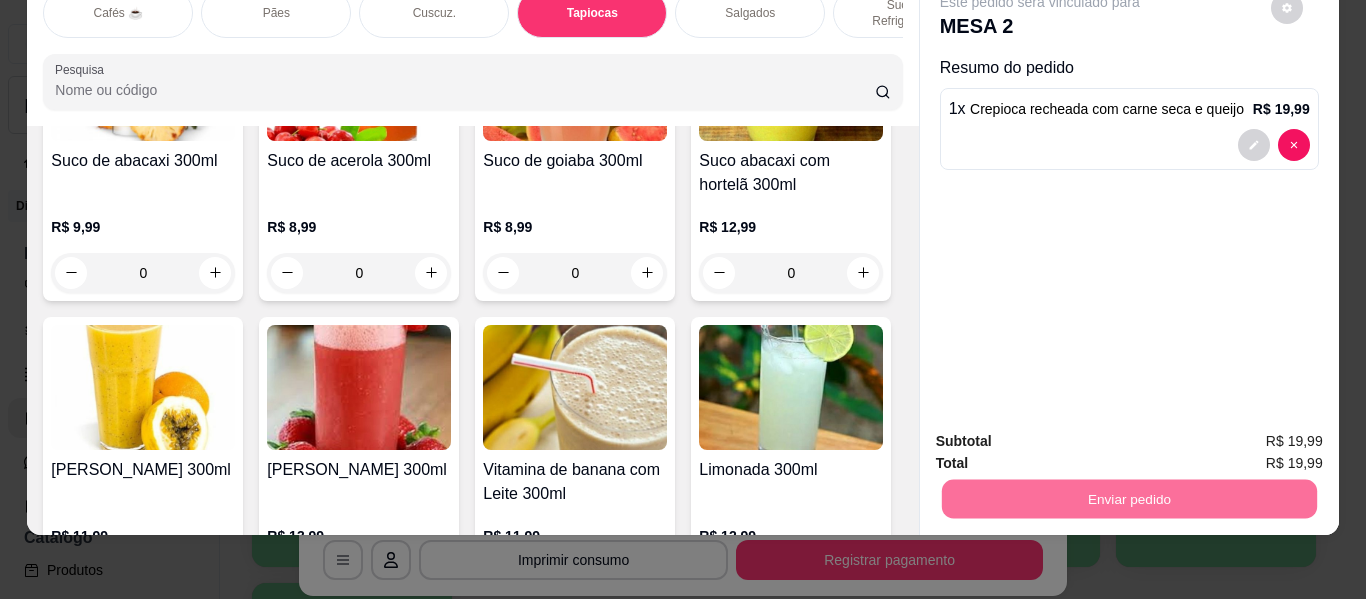 click on "Não registrar e enviar pedido" at bounding box center [1063, 434] 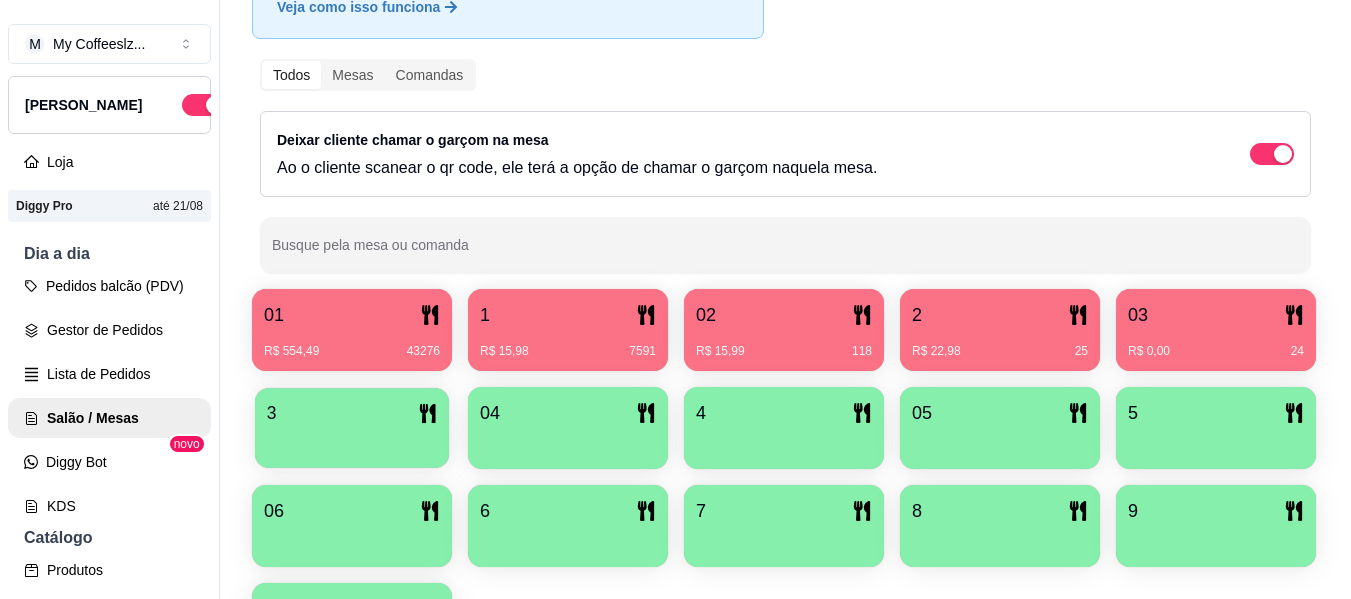click on "3" at bounding box center (352, 413) 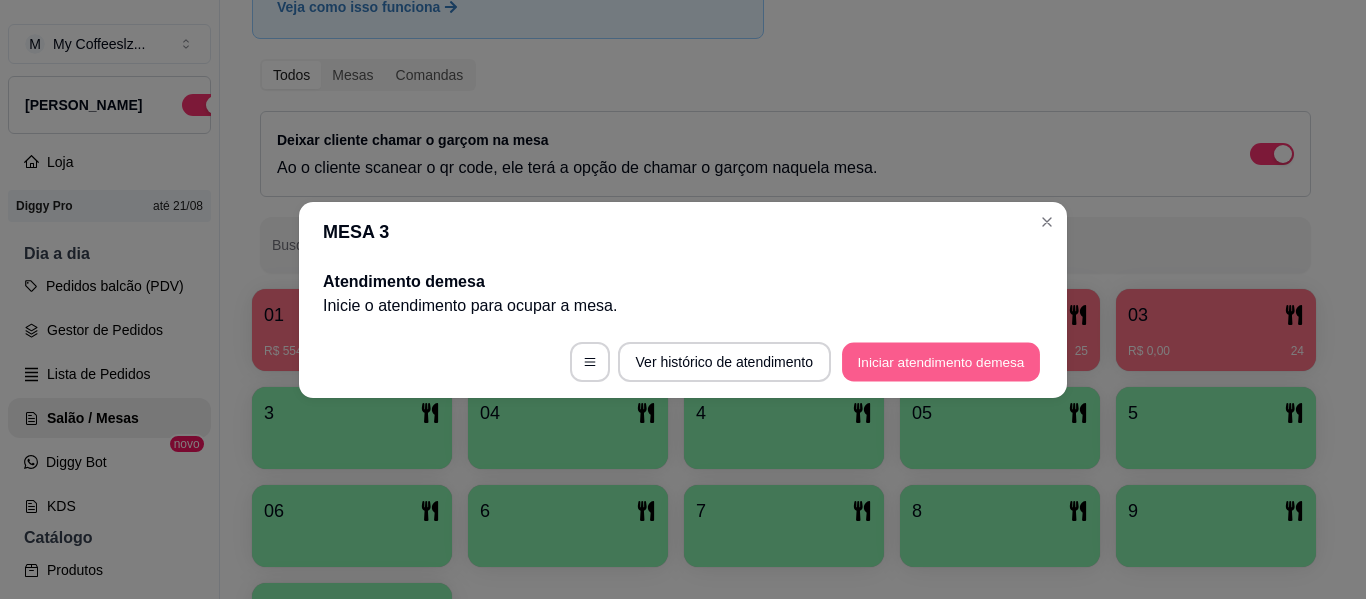 click on "Iniciar atendimento de  mesa" at bounding box center (941, 361) 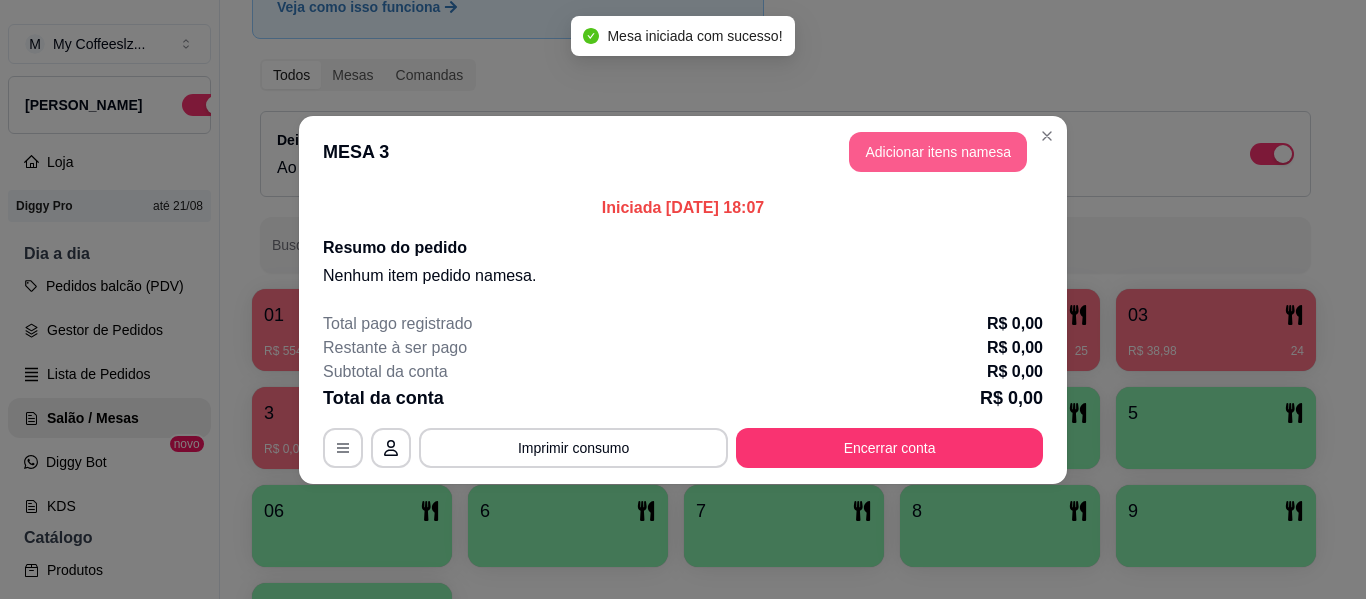 click on "Adicionar itens na  mesa" at bounding box center (938, 152) 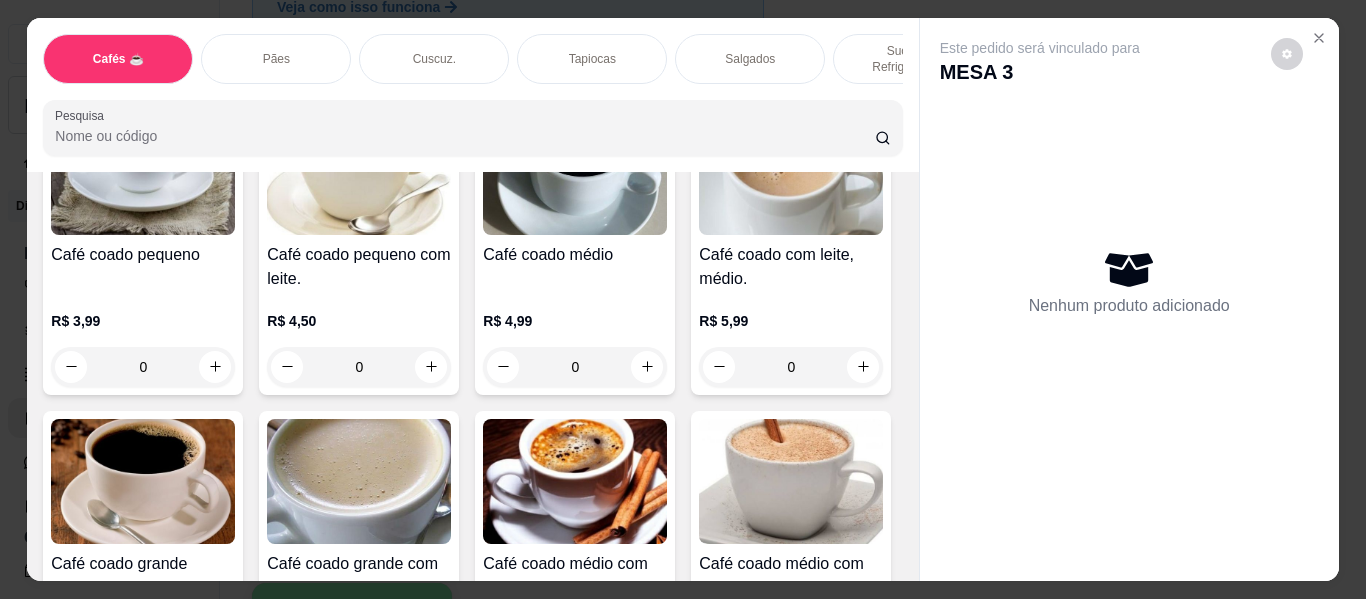 scroll, scrollTop: 0, scrollLeft: 0, axis: both 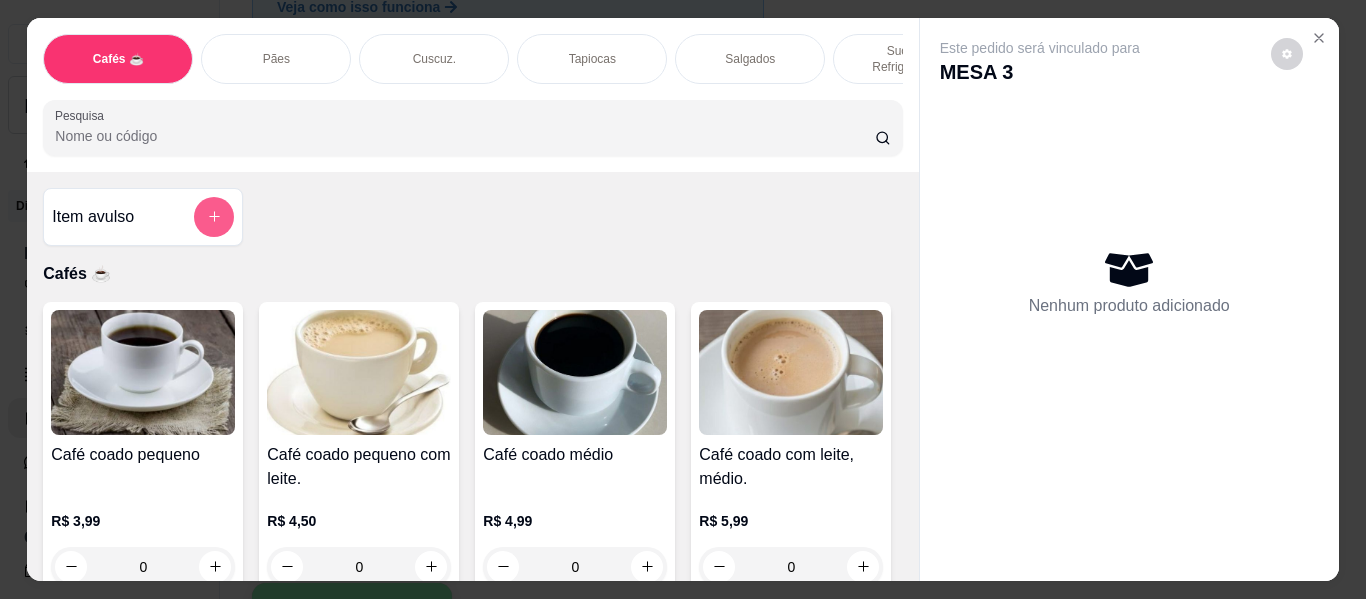 click at bounding box center (214, 217) 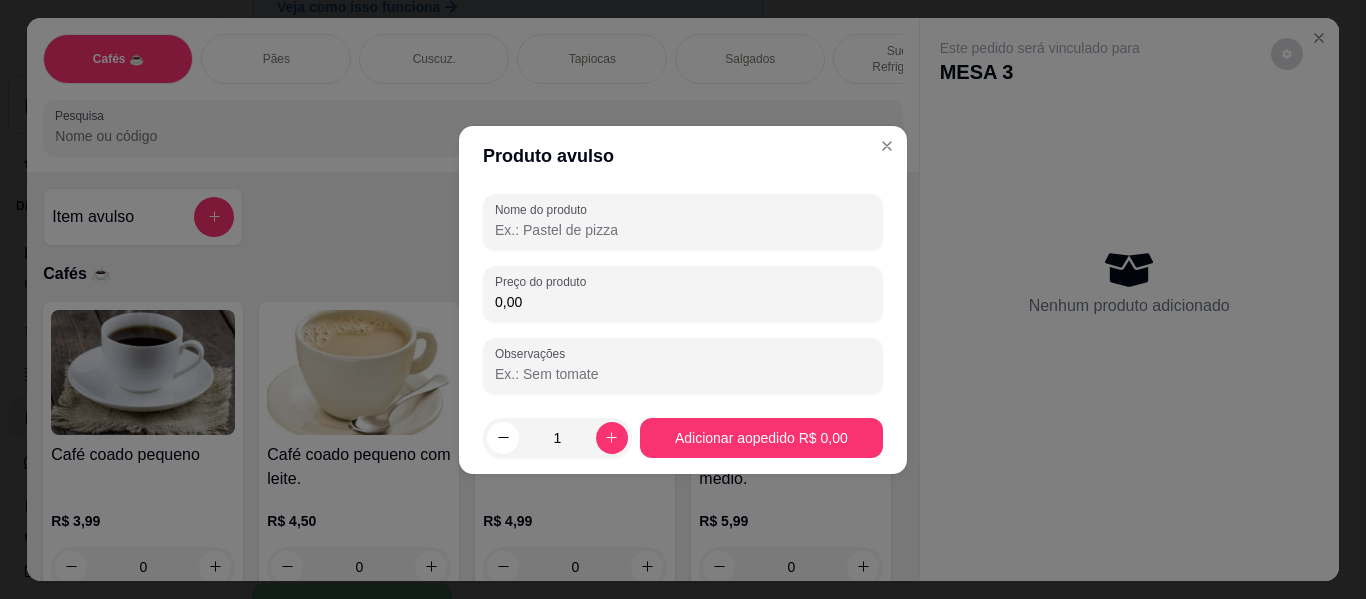 click on "Nome do produto" at bounding box center (683, 230) 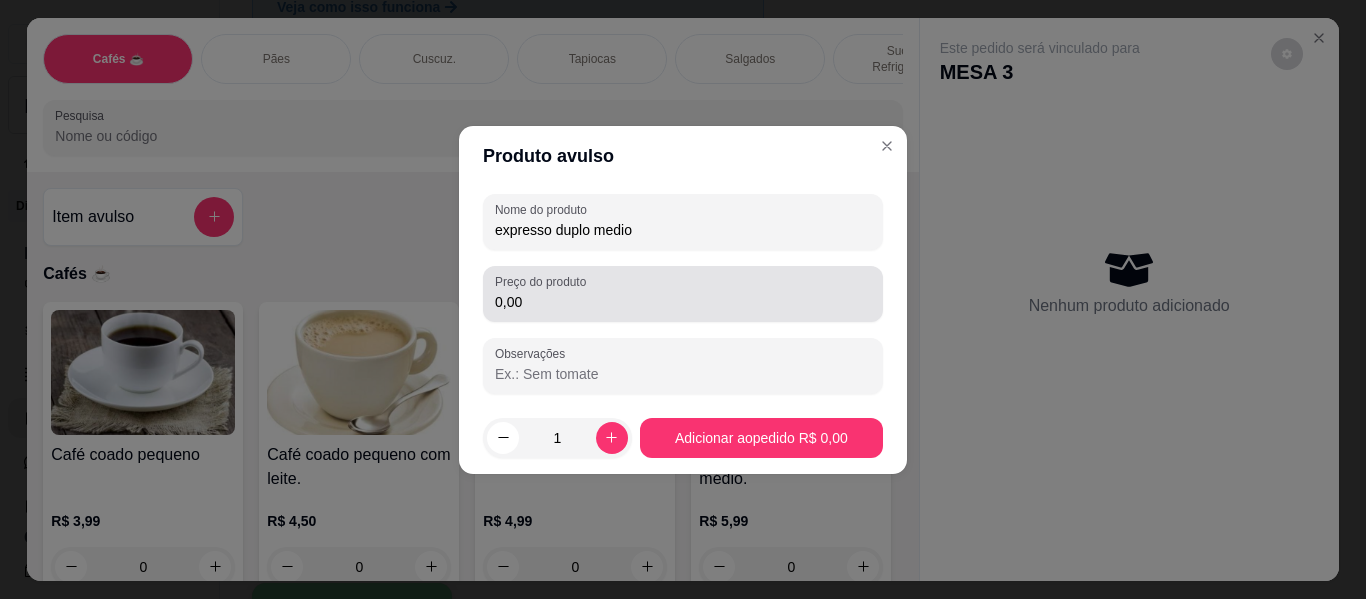 type on "expresso duplo medio" 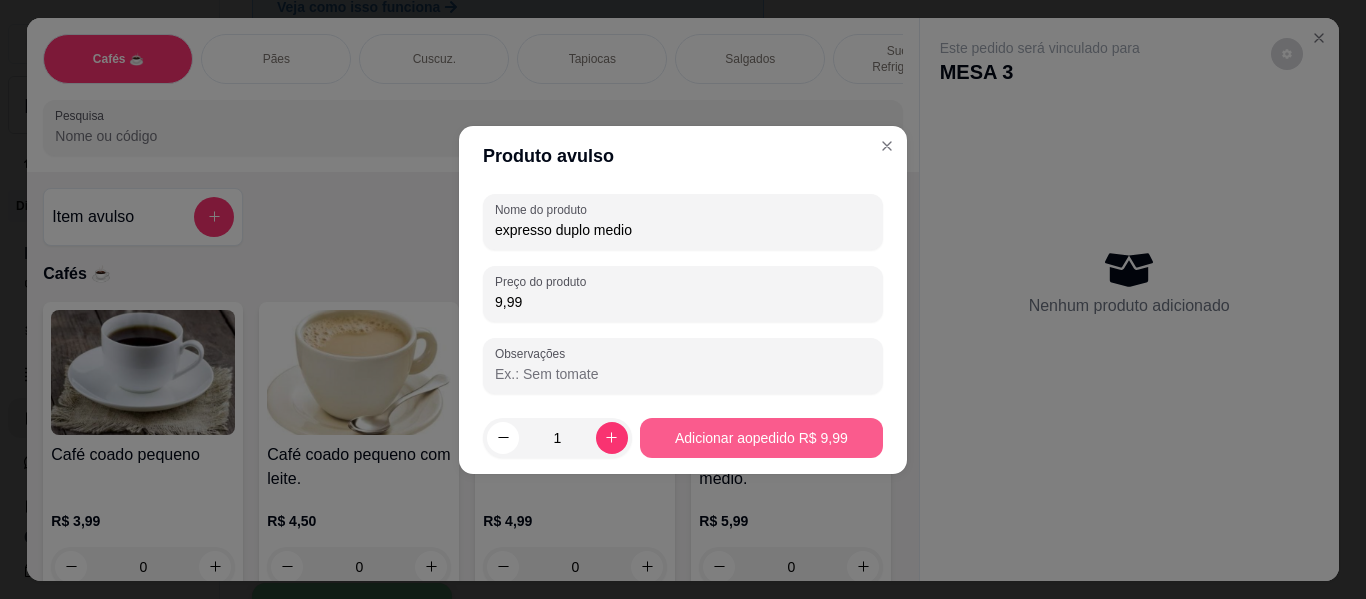 type on "9,99" 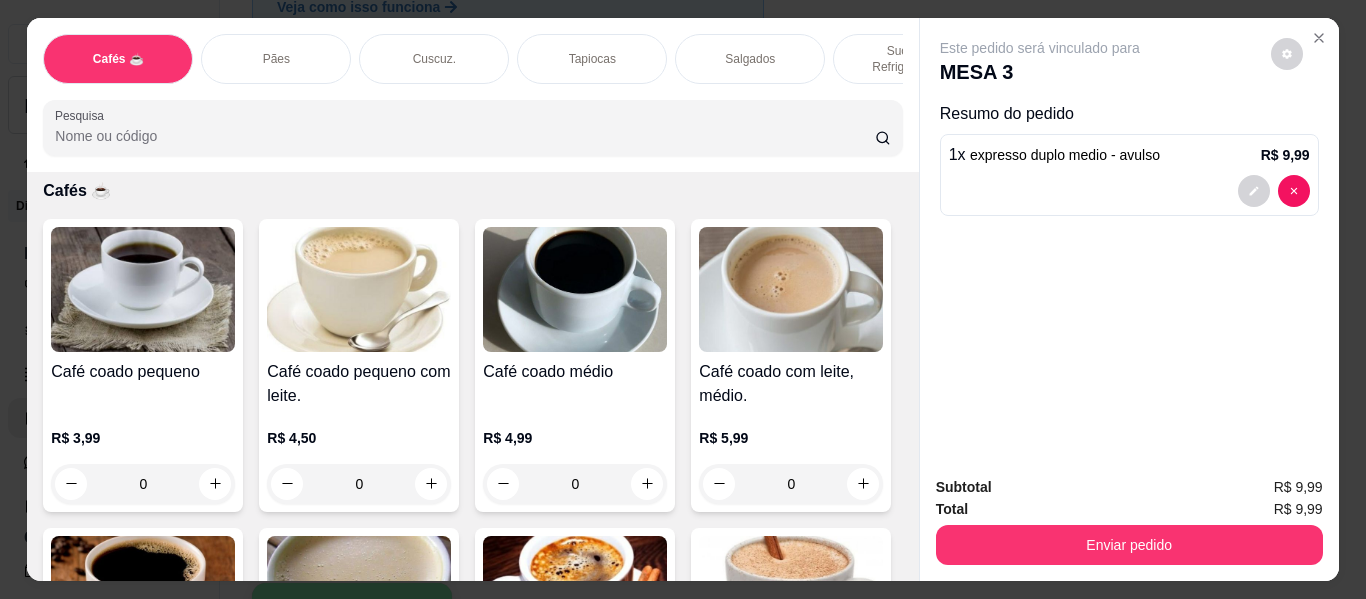 scroll, scrollTop: 0, scrollLeft: 0, axis: both 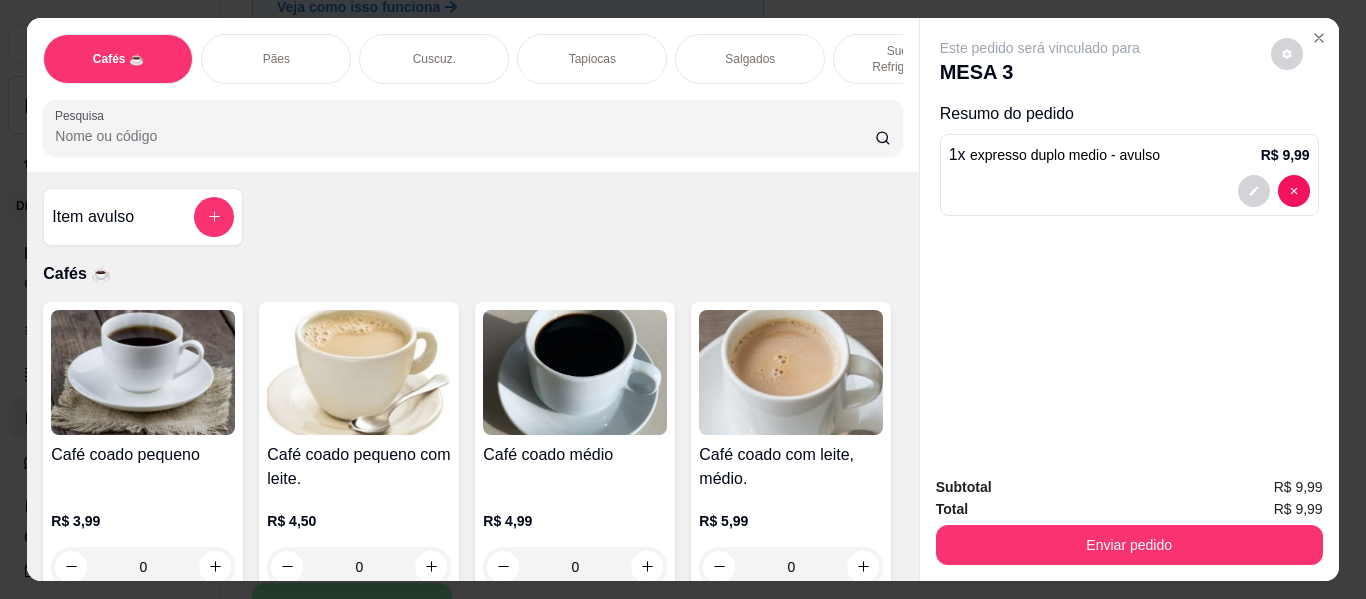 click on "Sucos e Refrigerantes" at bounding box center (908, 59) 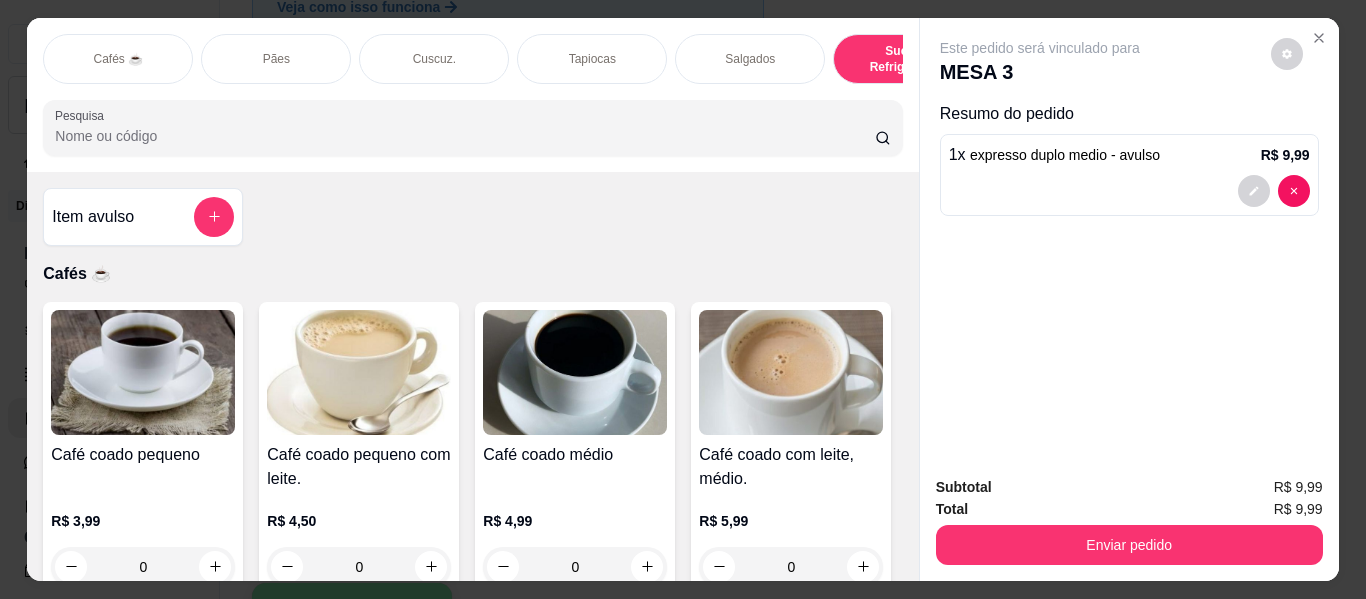scroll, scrollTop: 9512, scrollLeft: 0, axis: vertical 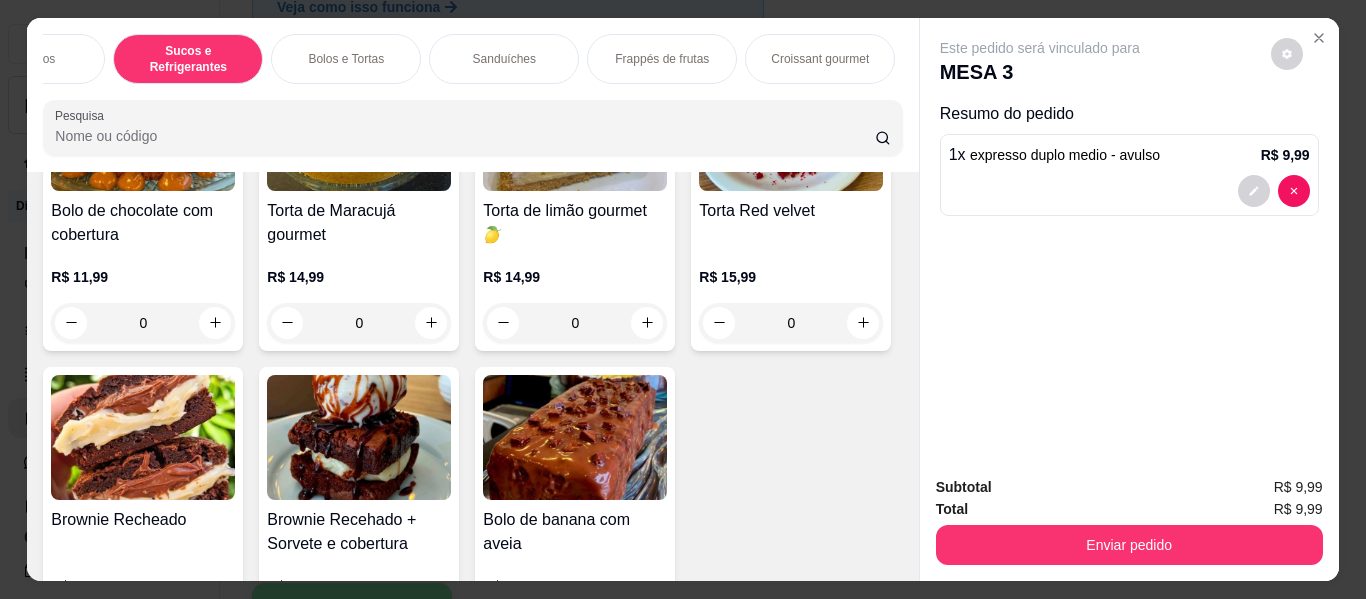 click on "Croissant gourmet" at bounding box center [820, 59] 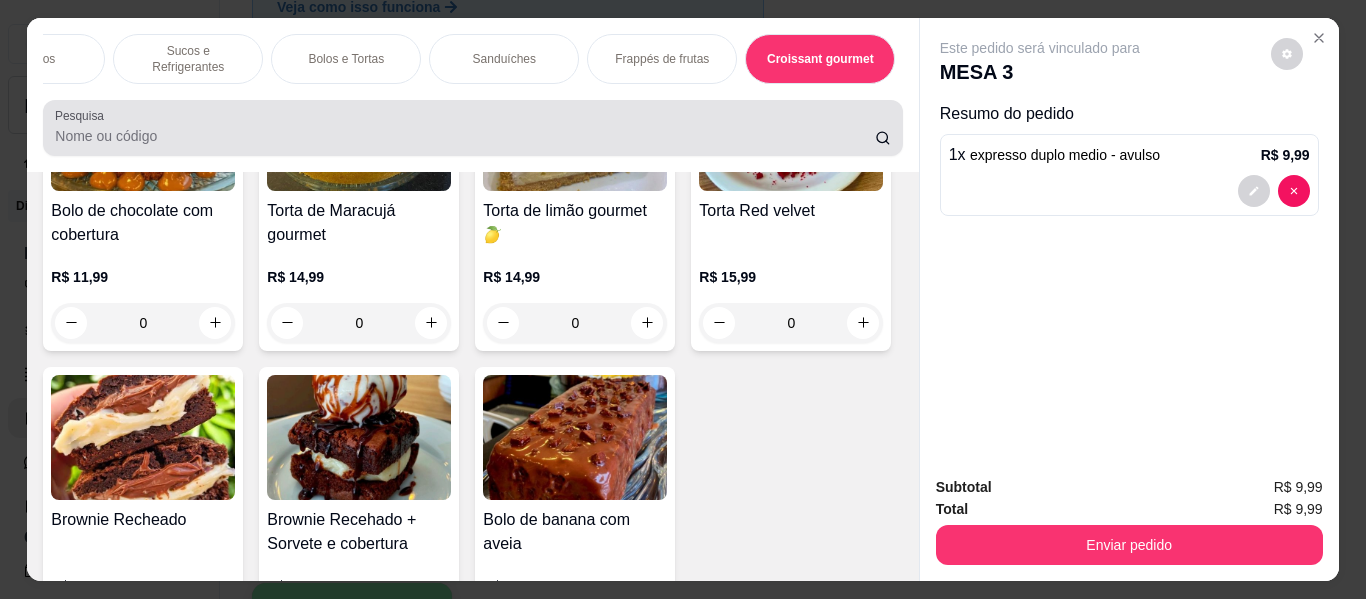 scroll, scrollTop: 13308, scrollLeft: 0, axis: vertical 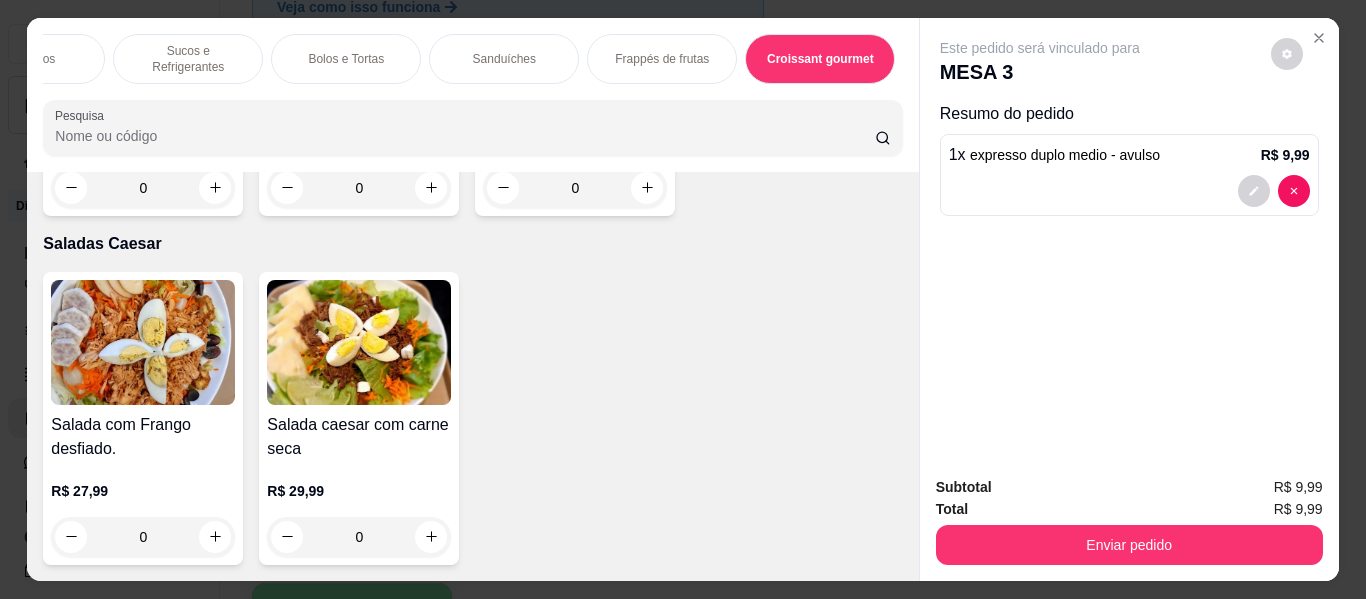 click at bounding box center (647, -162) 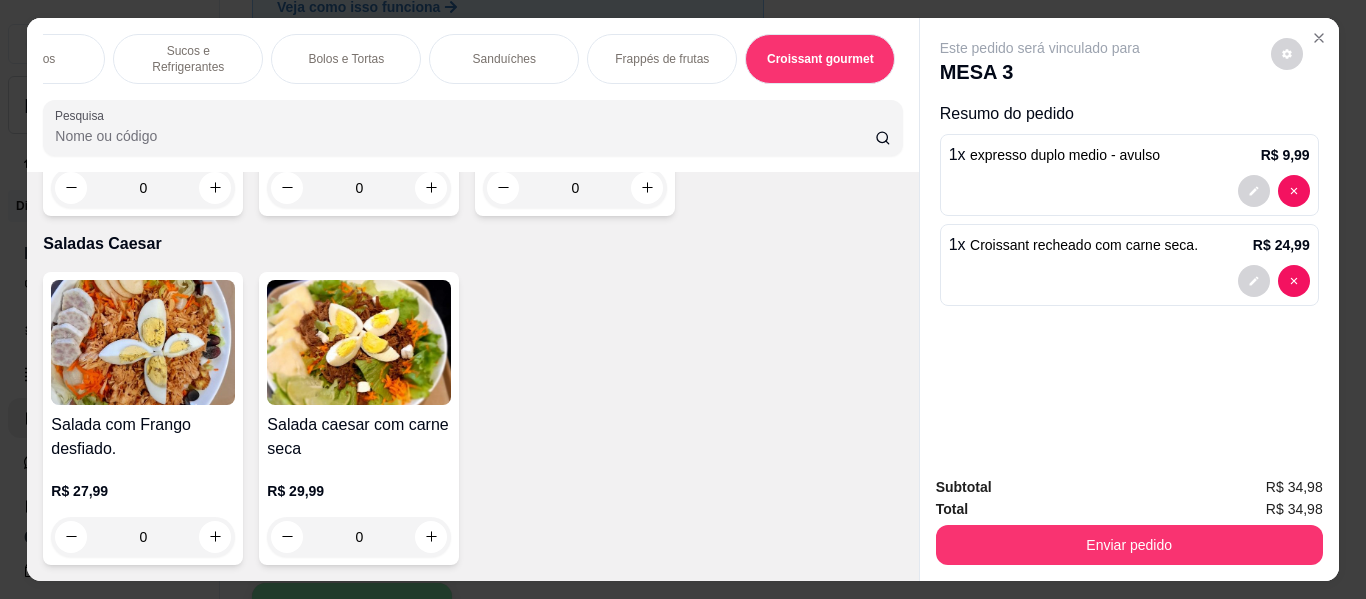 click 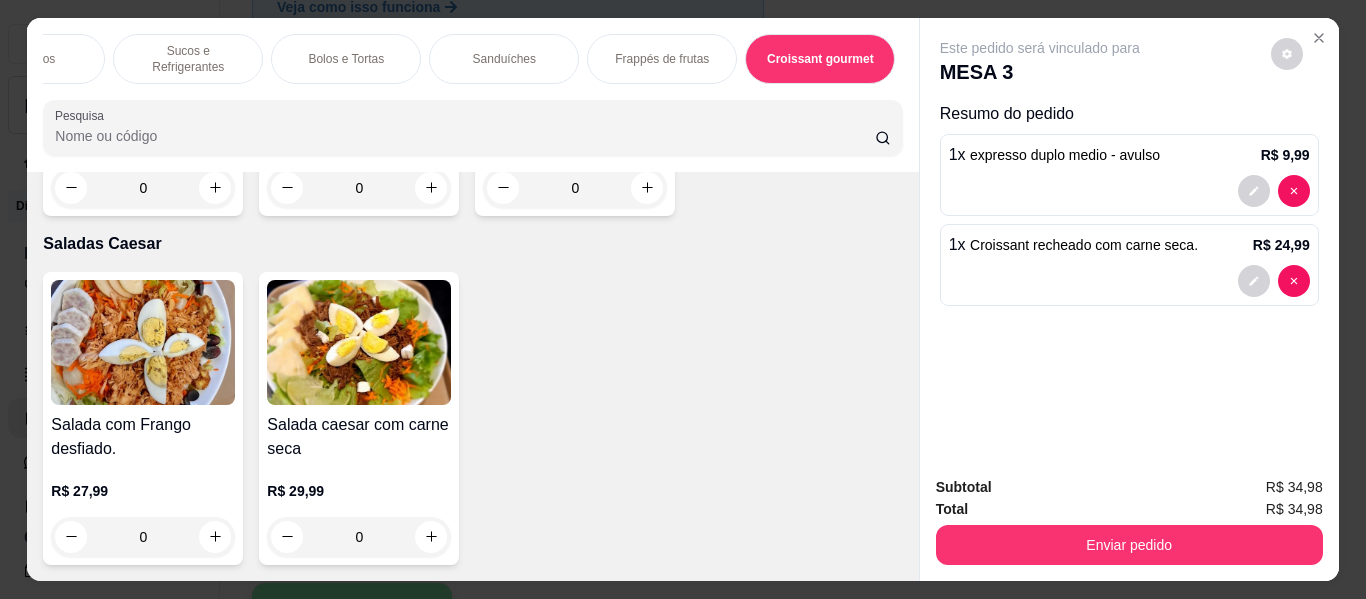 type on "1" 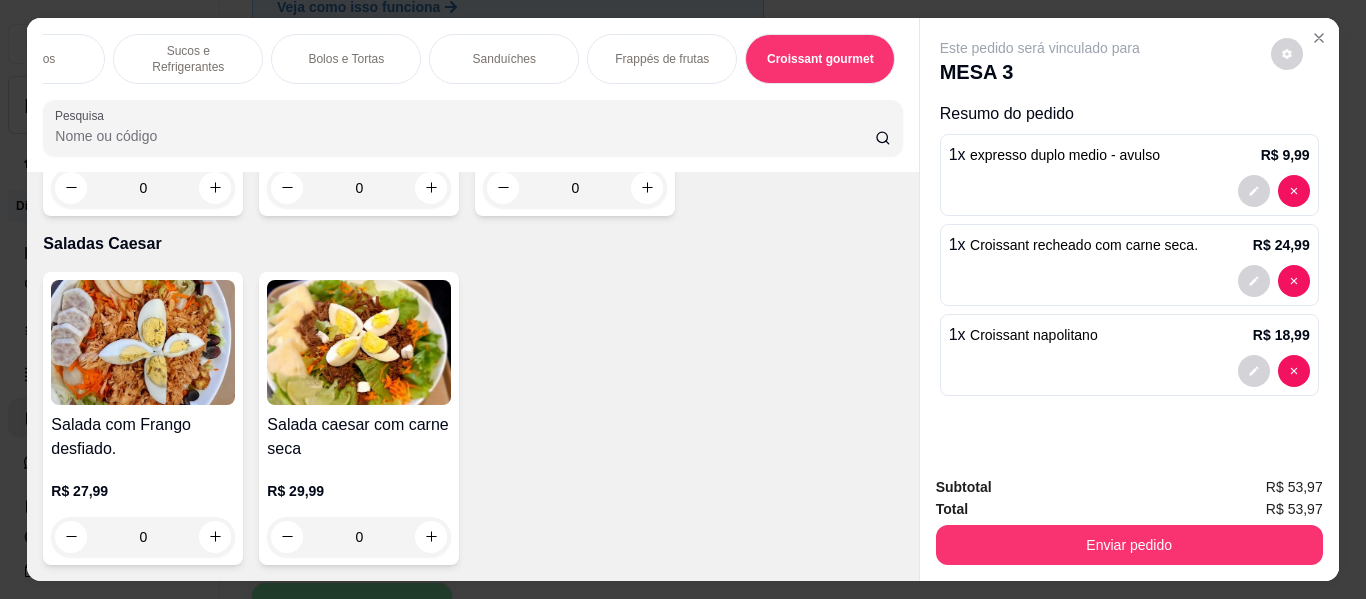 scroll, scrollTop: 13946, scrollLeft: 0, axis: vertical 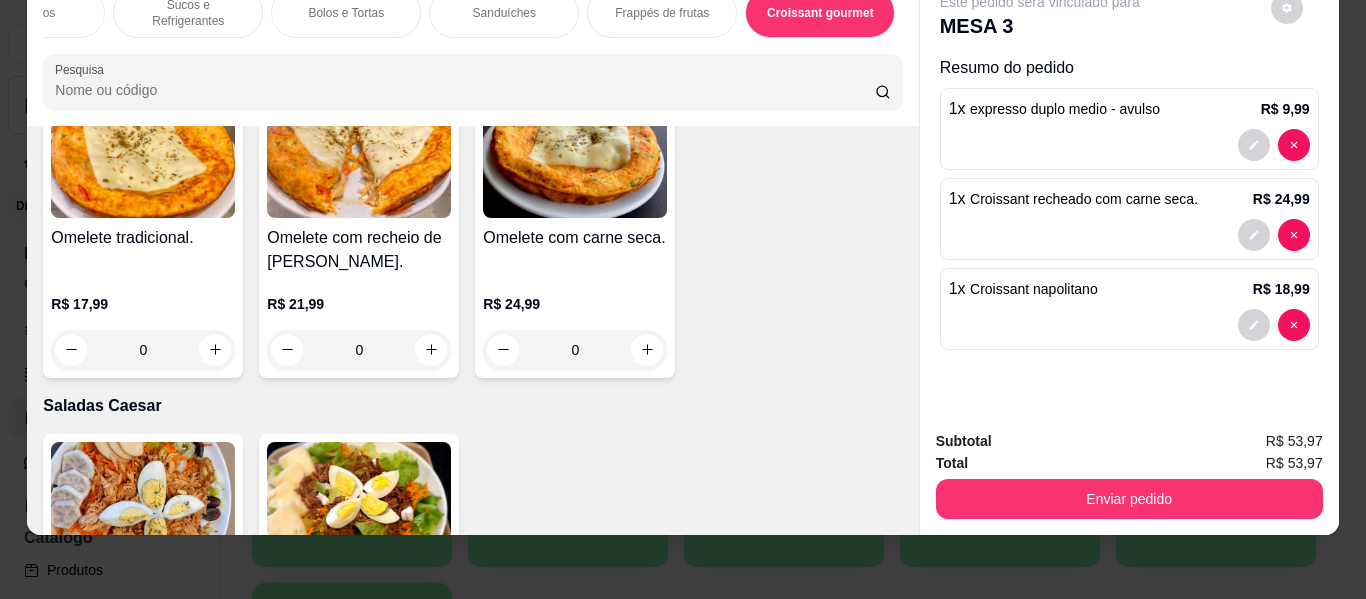 click 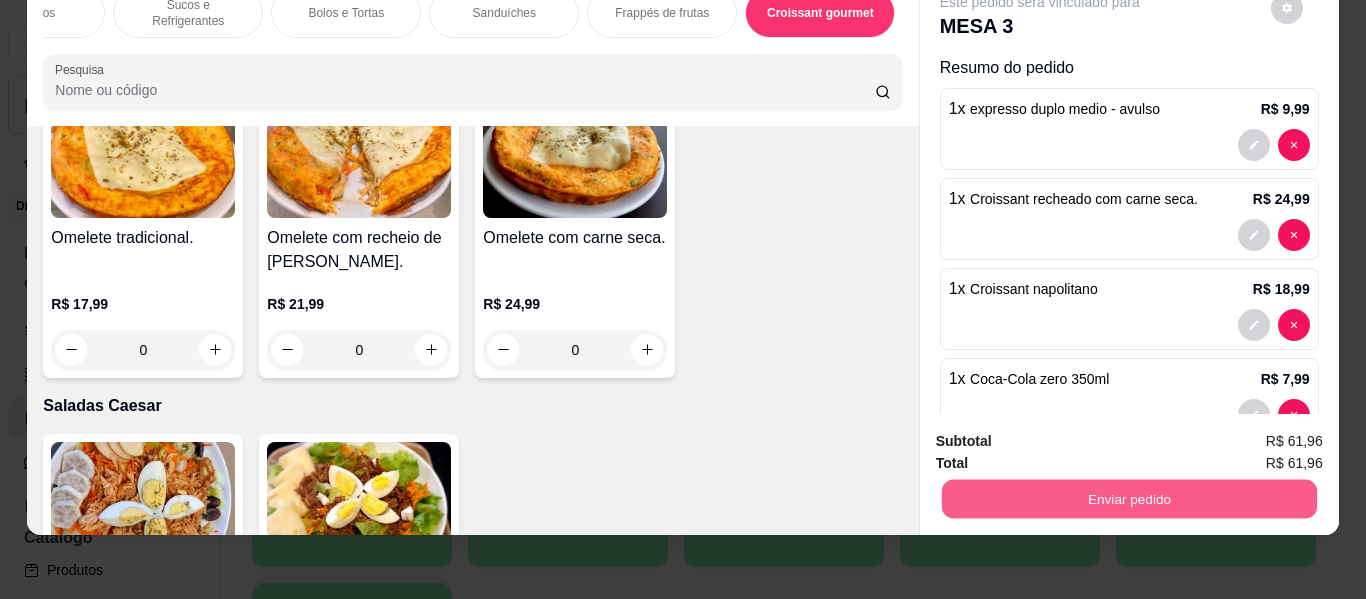 click on "Enviar pedido" at bounding box center (1128, 499) 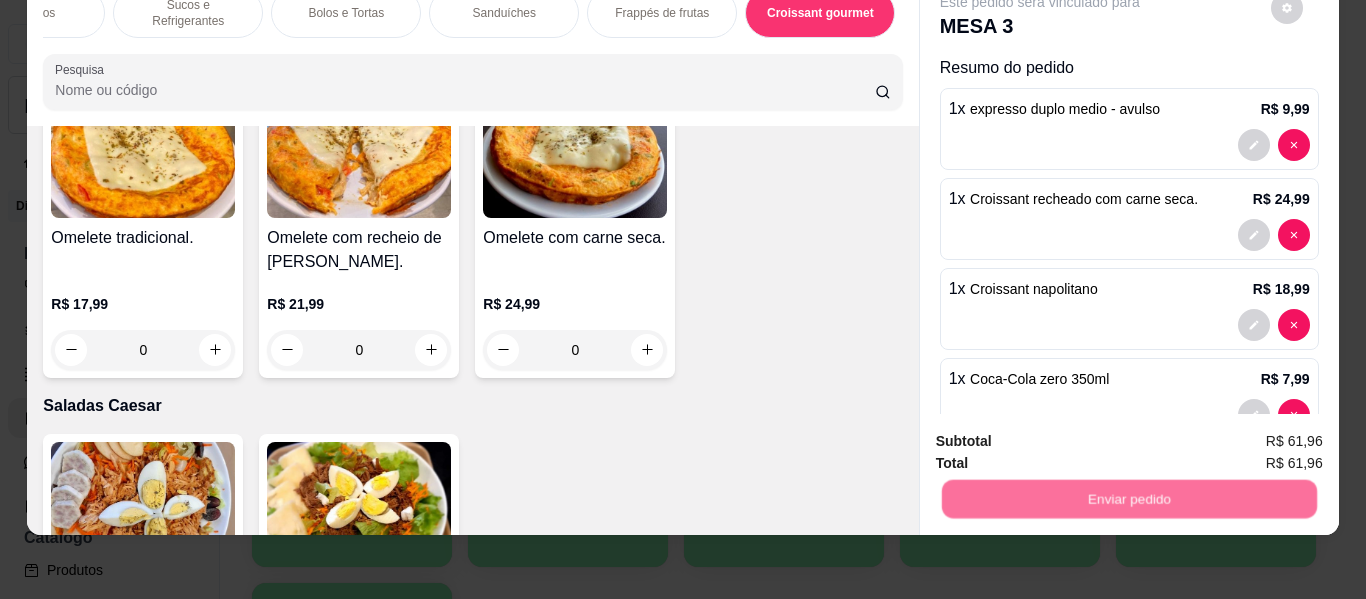 click on "Não registrar e enviar pedido" at bounding box center (1063, 434) 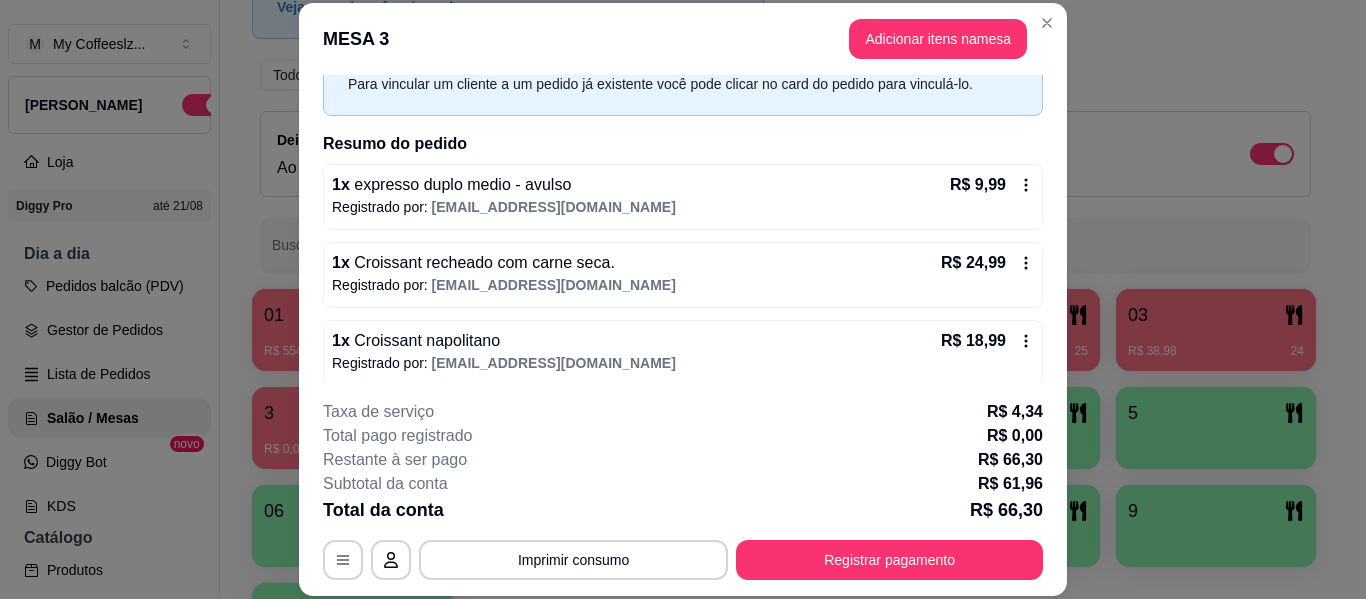 scroll, scrollTop: 188, scrollLeft: 0, axis: vertical 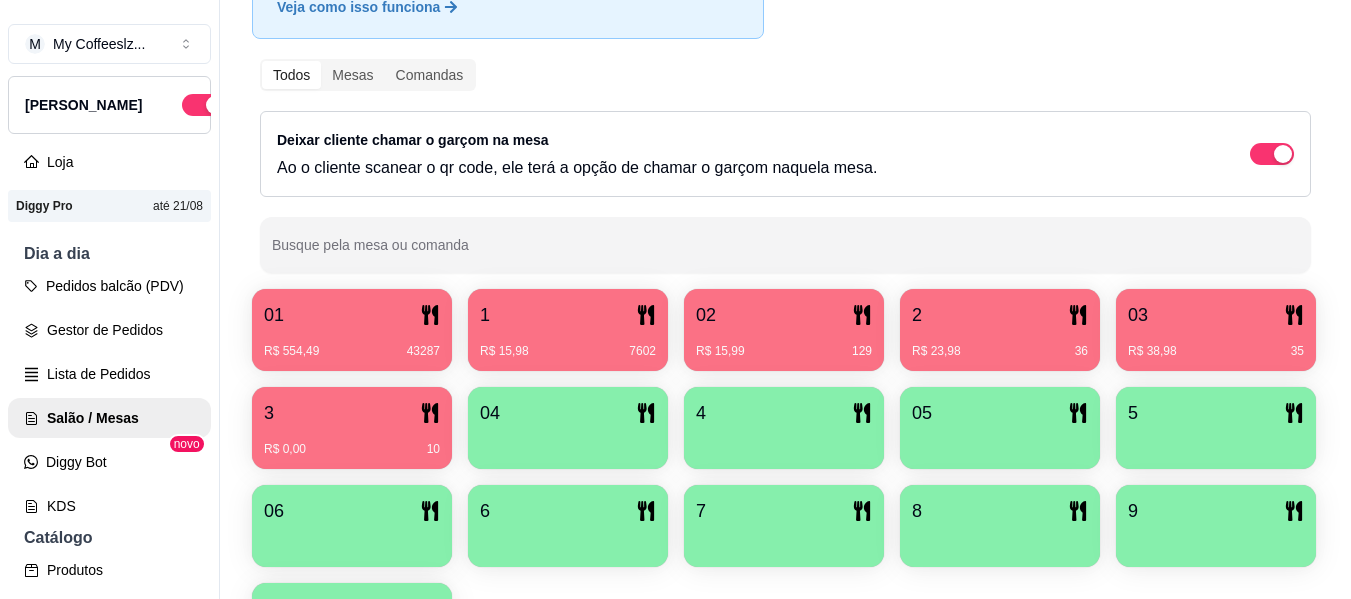 click at bounding box center (784, 442) 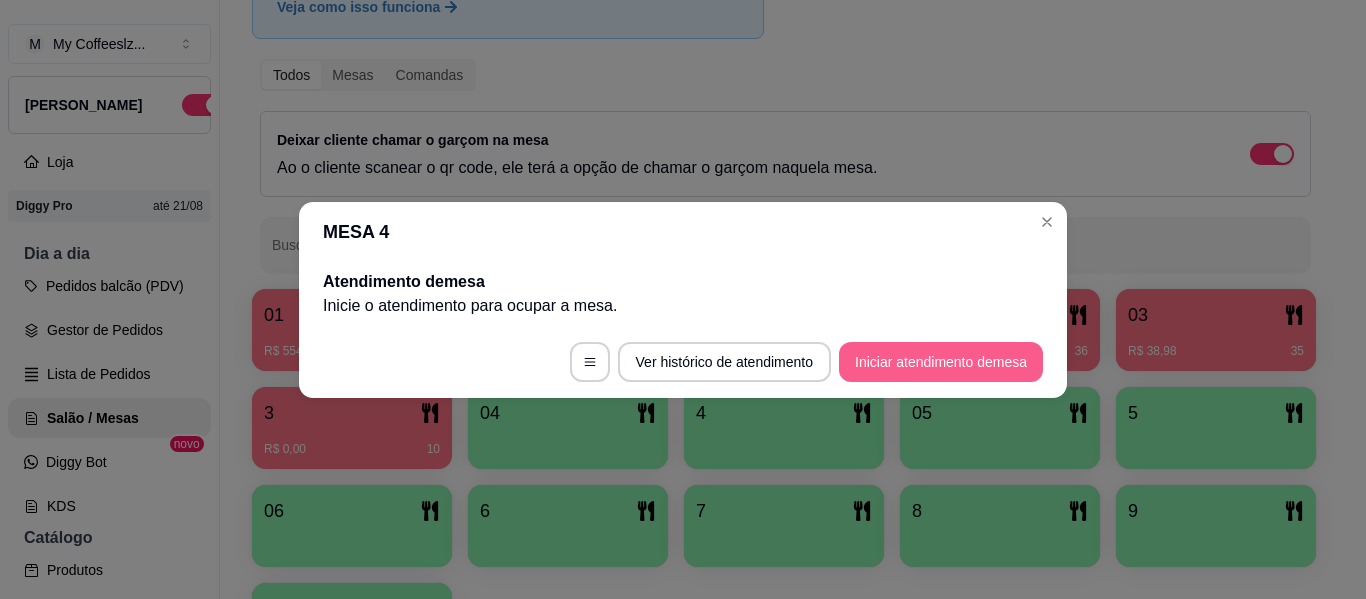 click on "Iniciar atendimento de  mesa" at bounding box center (941, 362) 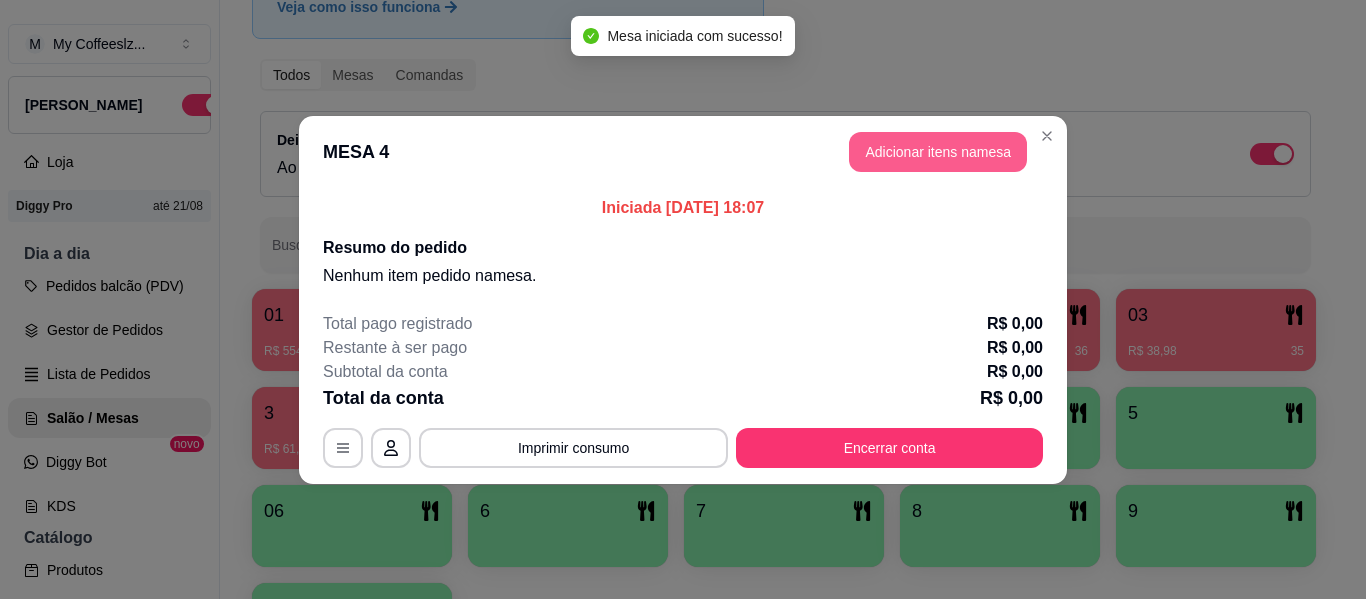 click on "Adicionar itens na  mesa" at bounding box center [938, 152] 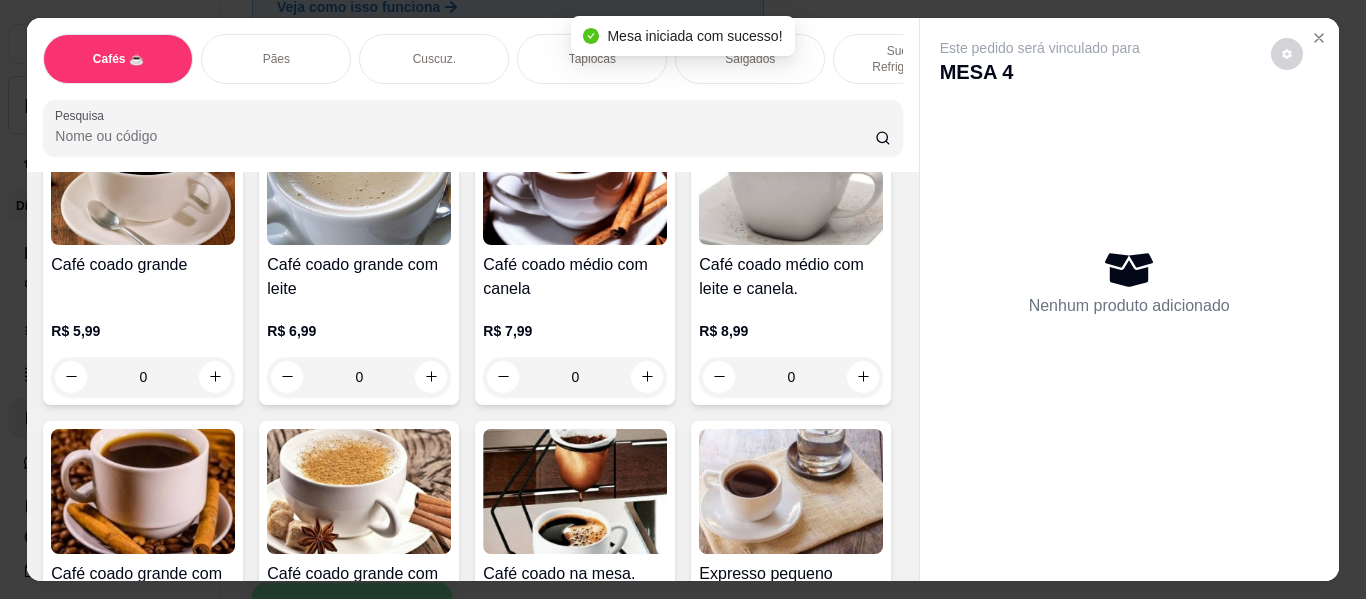 scroll, scrollTop: 500, scrollLeft: 0, axis: vertical 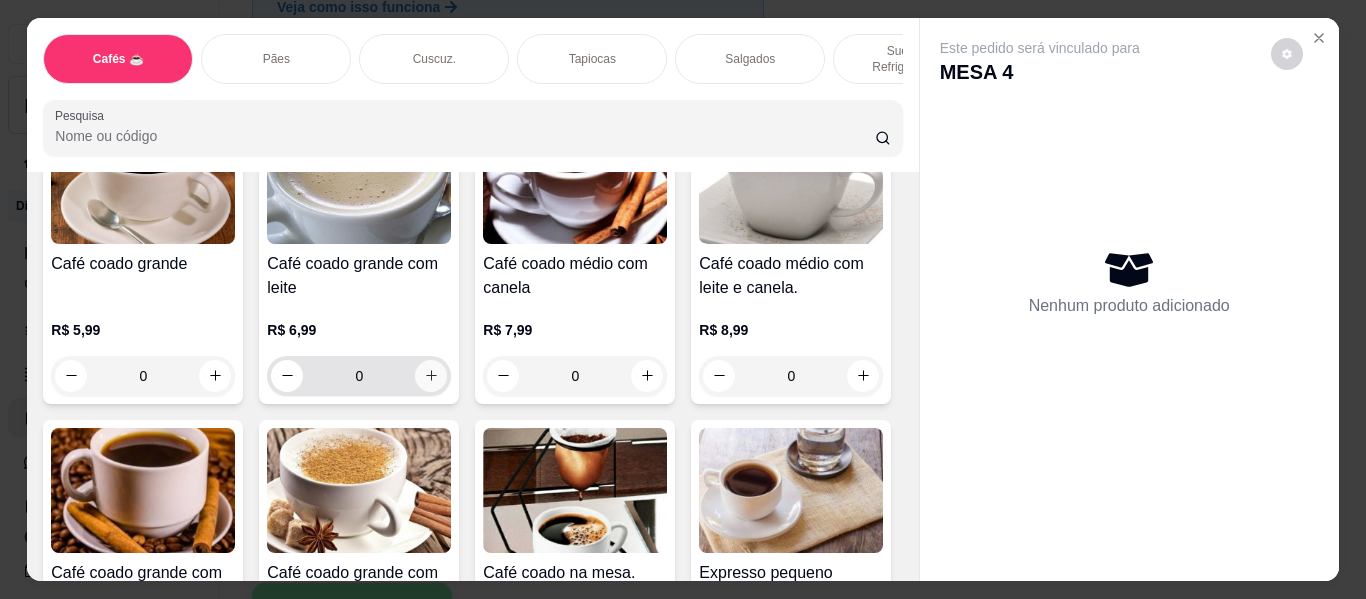 click 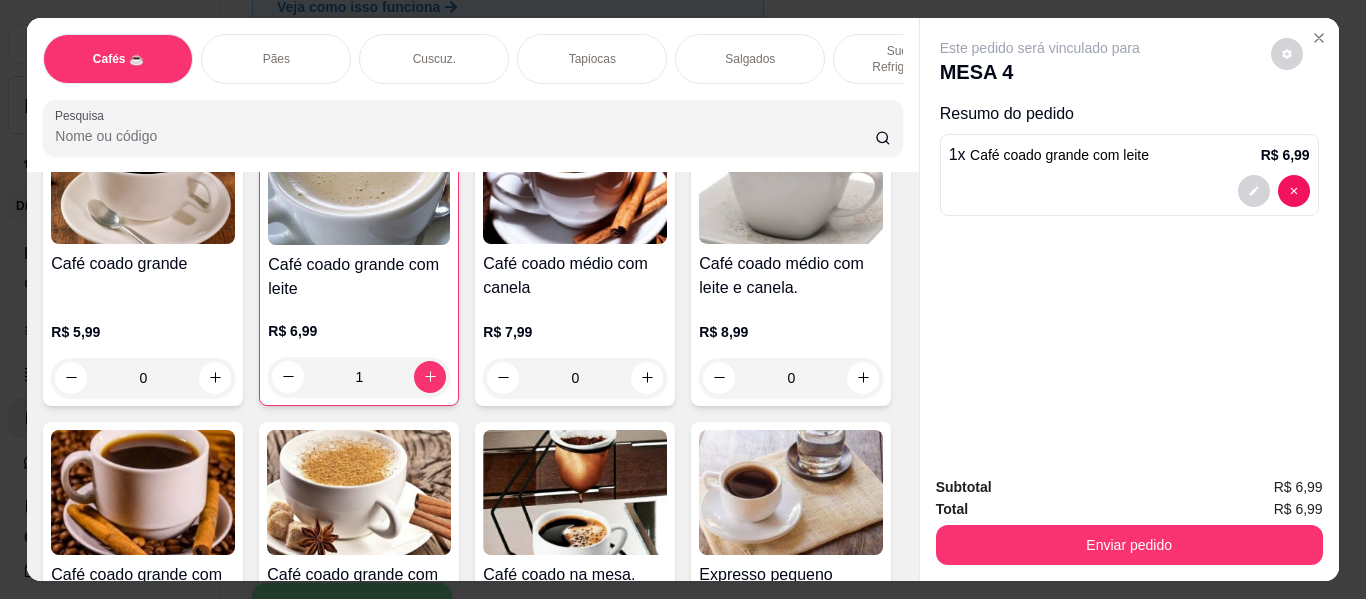 click on "Cuscuz." at bounding box center [434, 59] 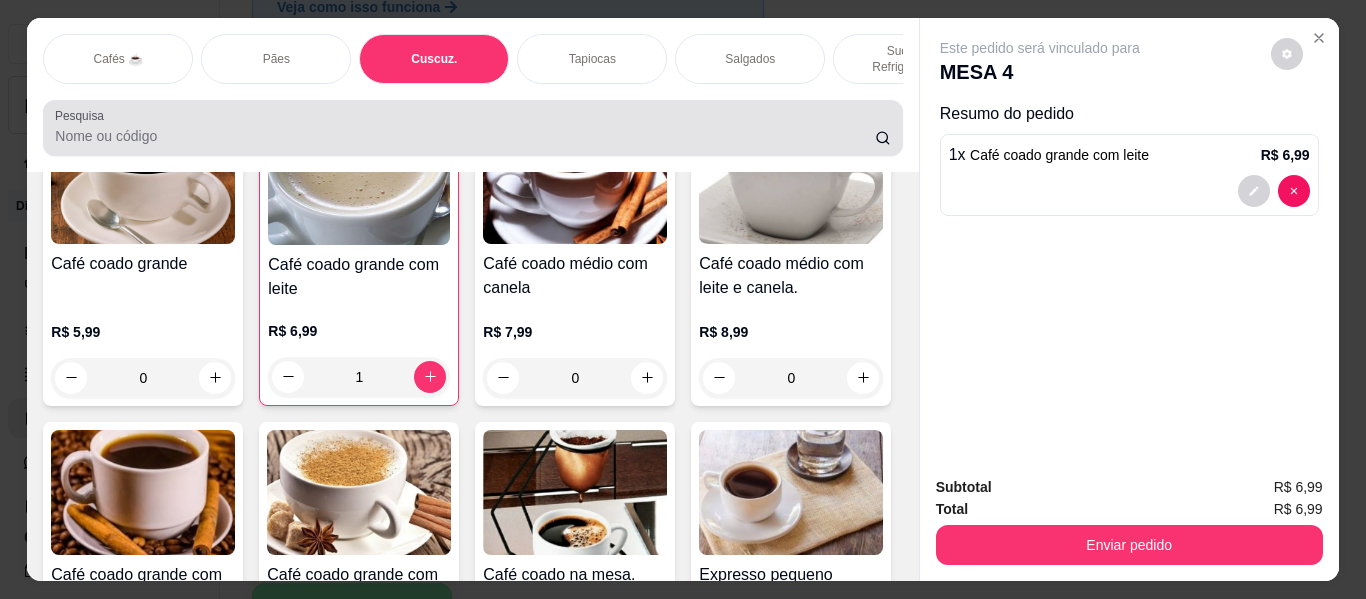 scroll, scrollTop: 5068, scrollLeft: 0, axis: vertical 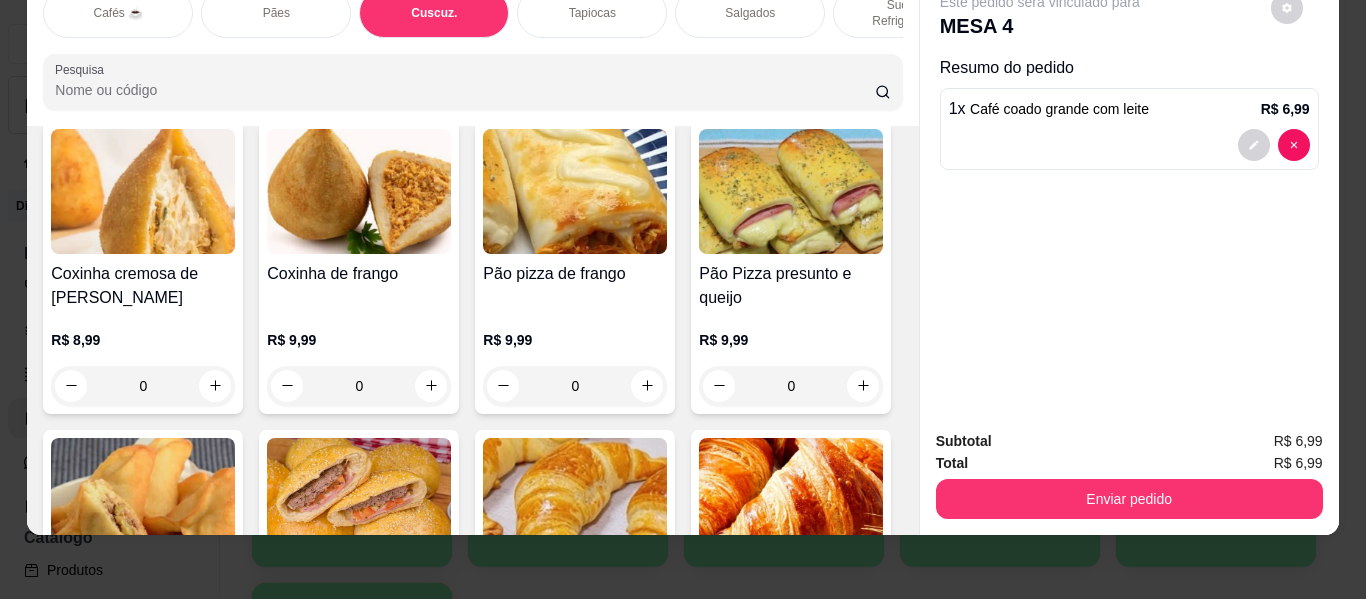 click 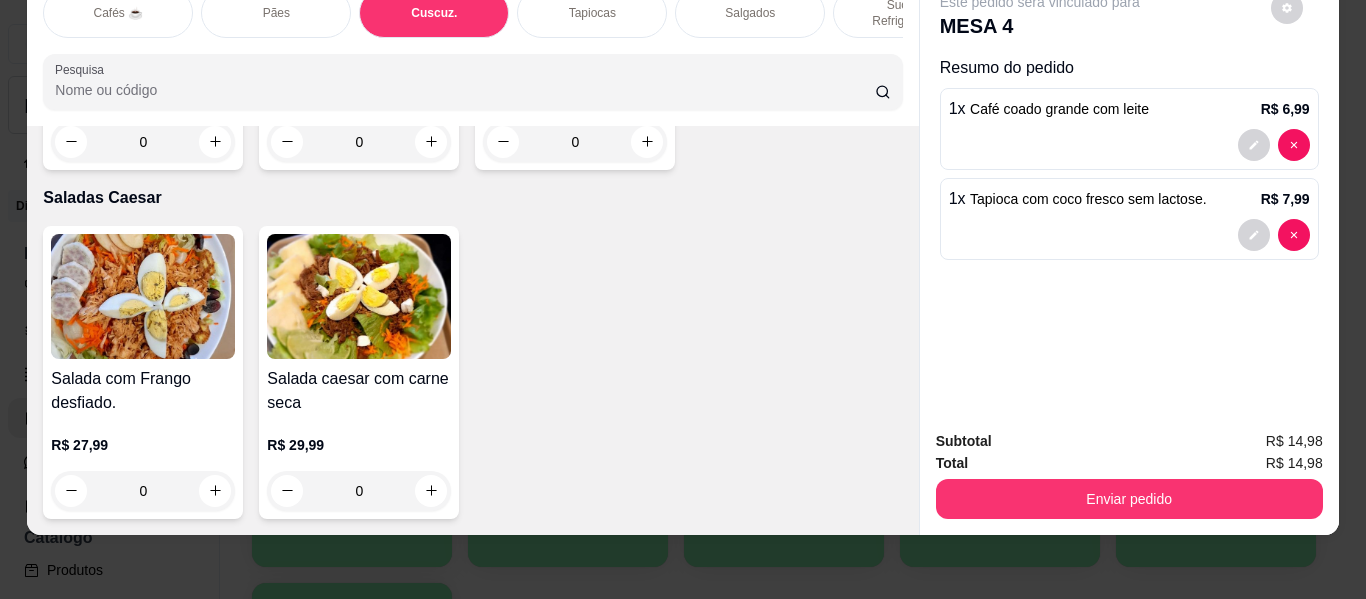 scroll, scrollTop: 12269, scrollLeft: 0, axis: vertical 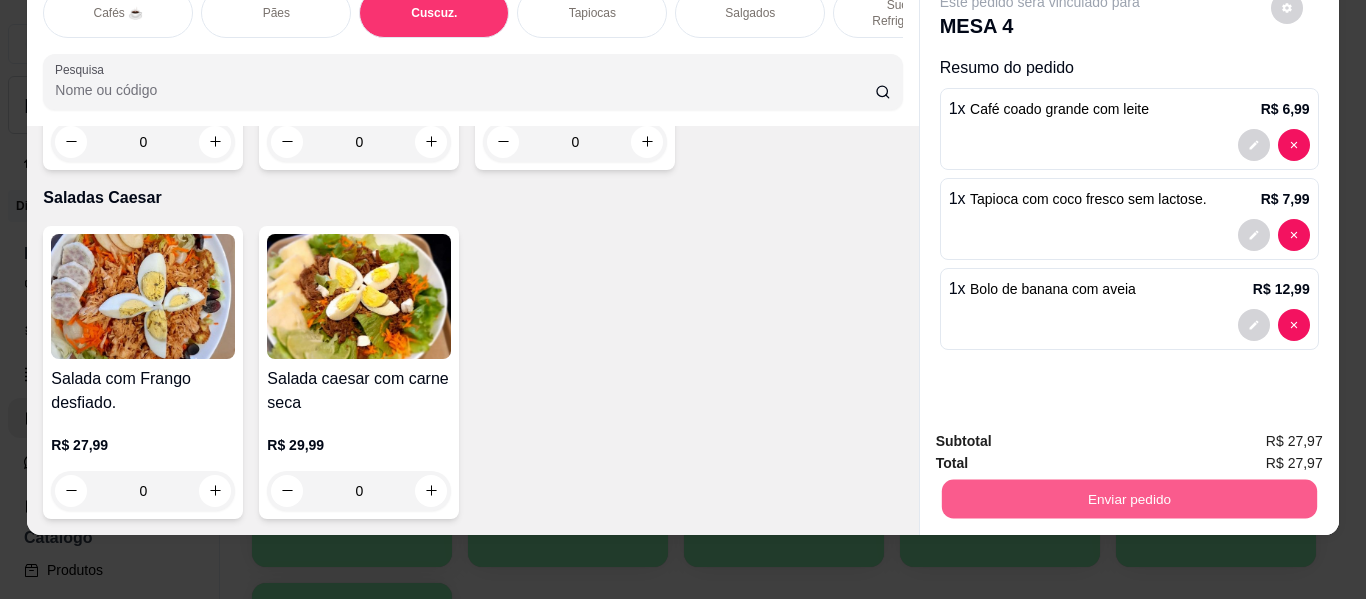 click on "Enviar pedido" at bounding box center [1128, 499] 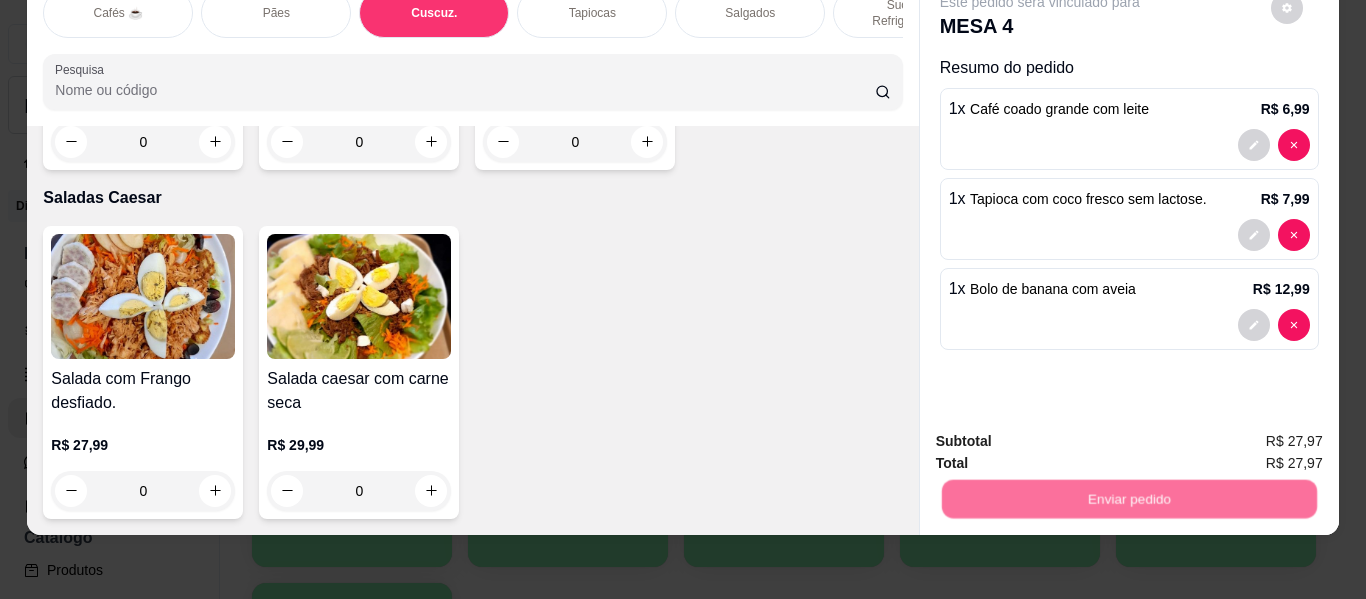 click on "Não registrar e enviar pedido" at bounding box center [1063, 434] 